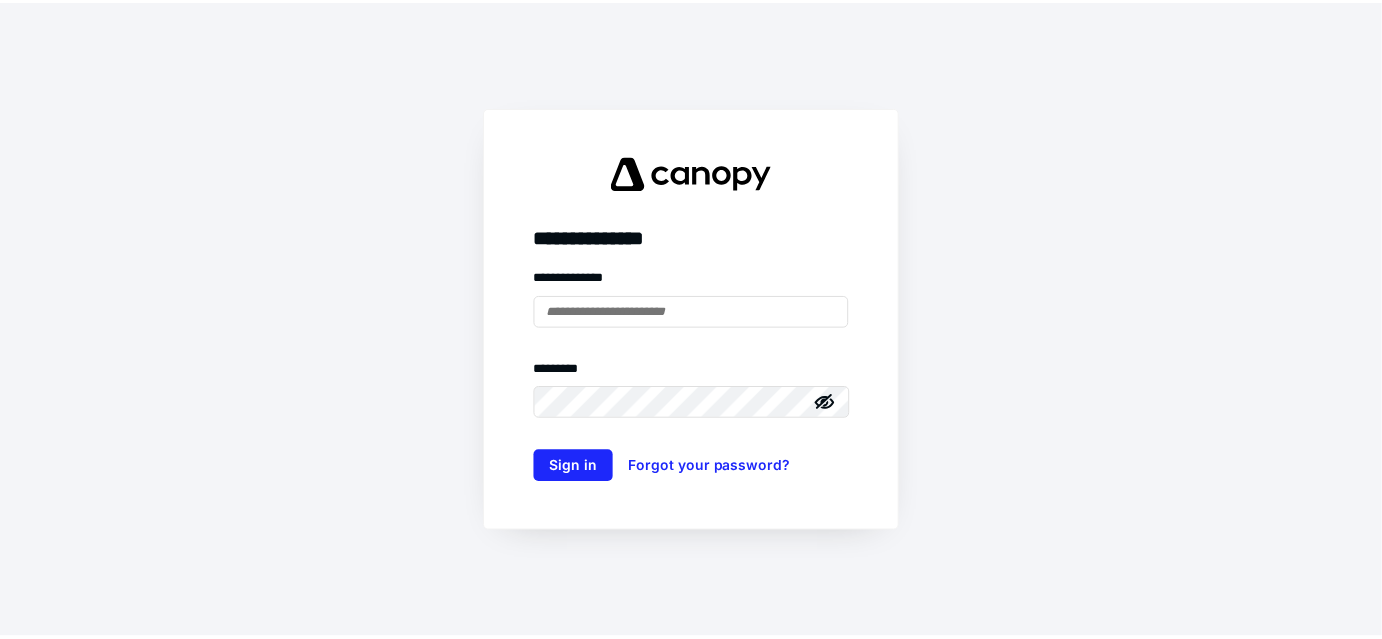 scroll, scrollTop: 0, scrollLeft: 0, axis: both 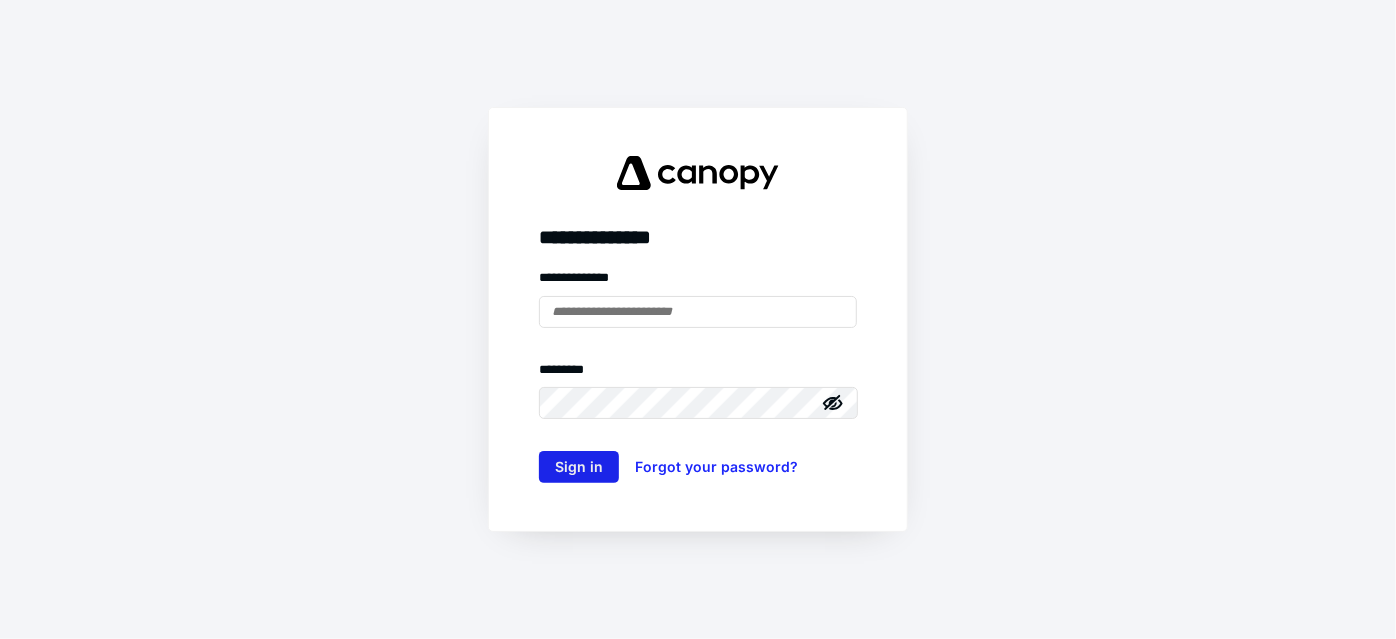 type on "**********" 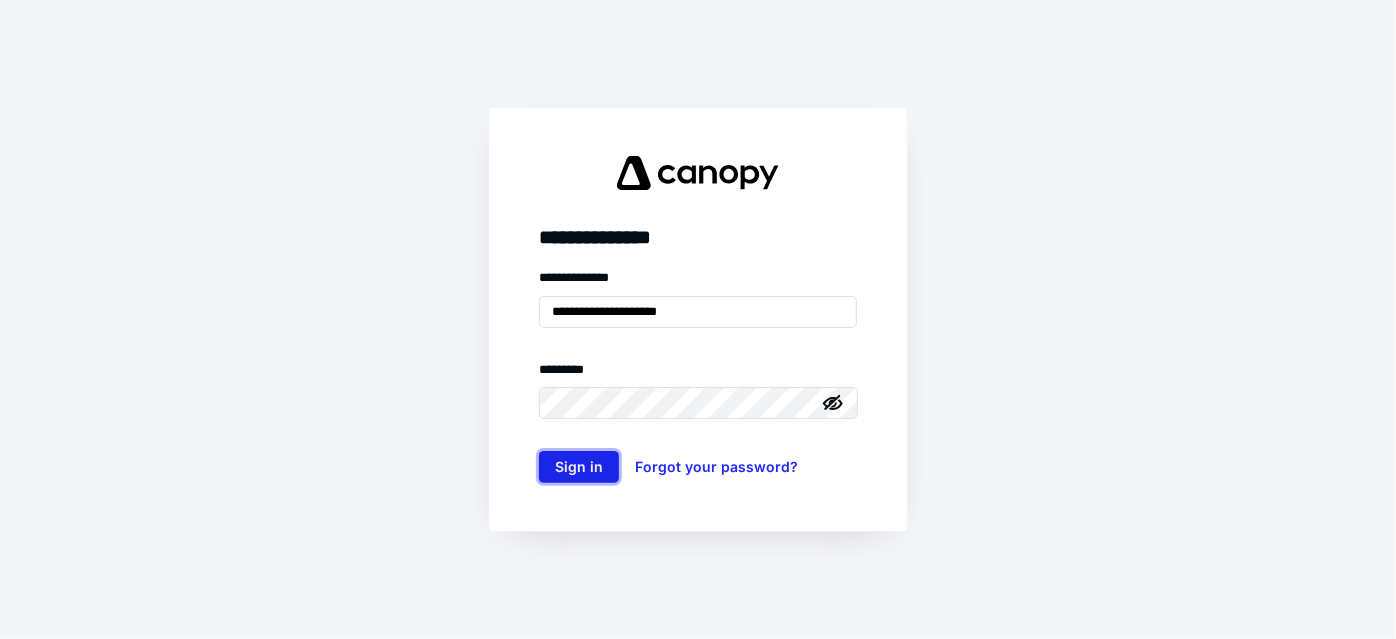 click on "Sign in" at bounding box center [579, 467] 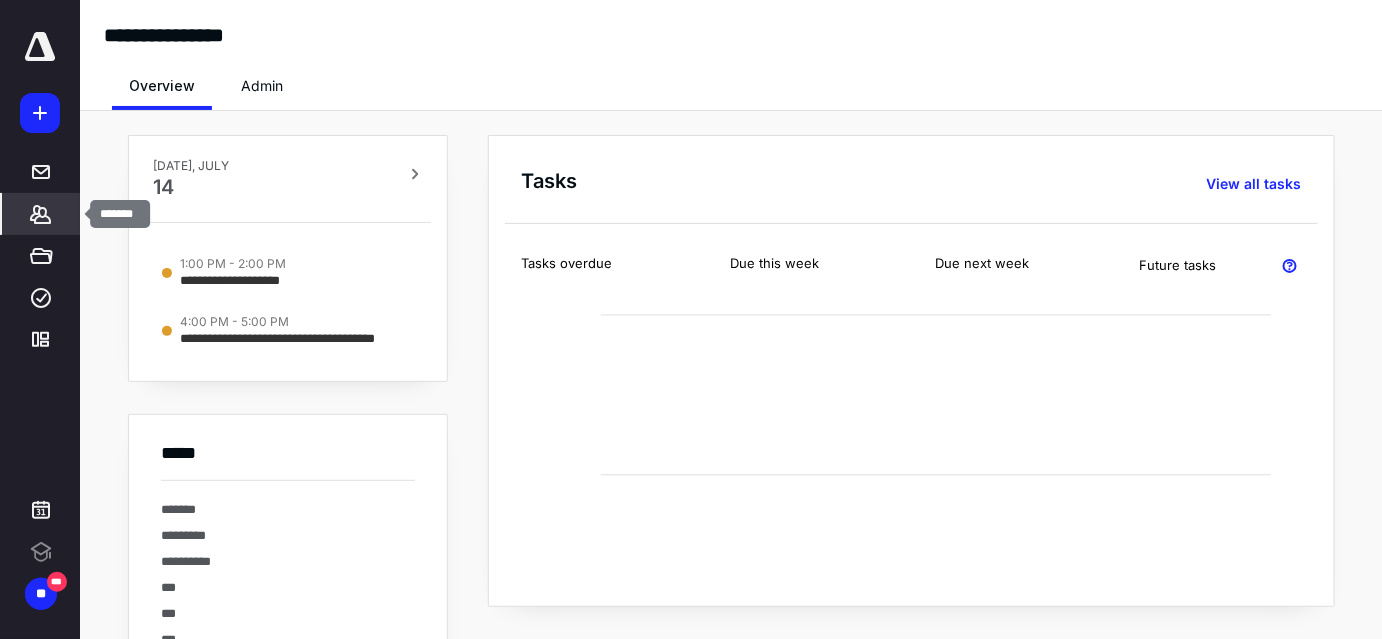 click 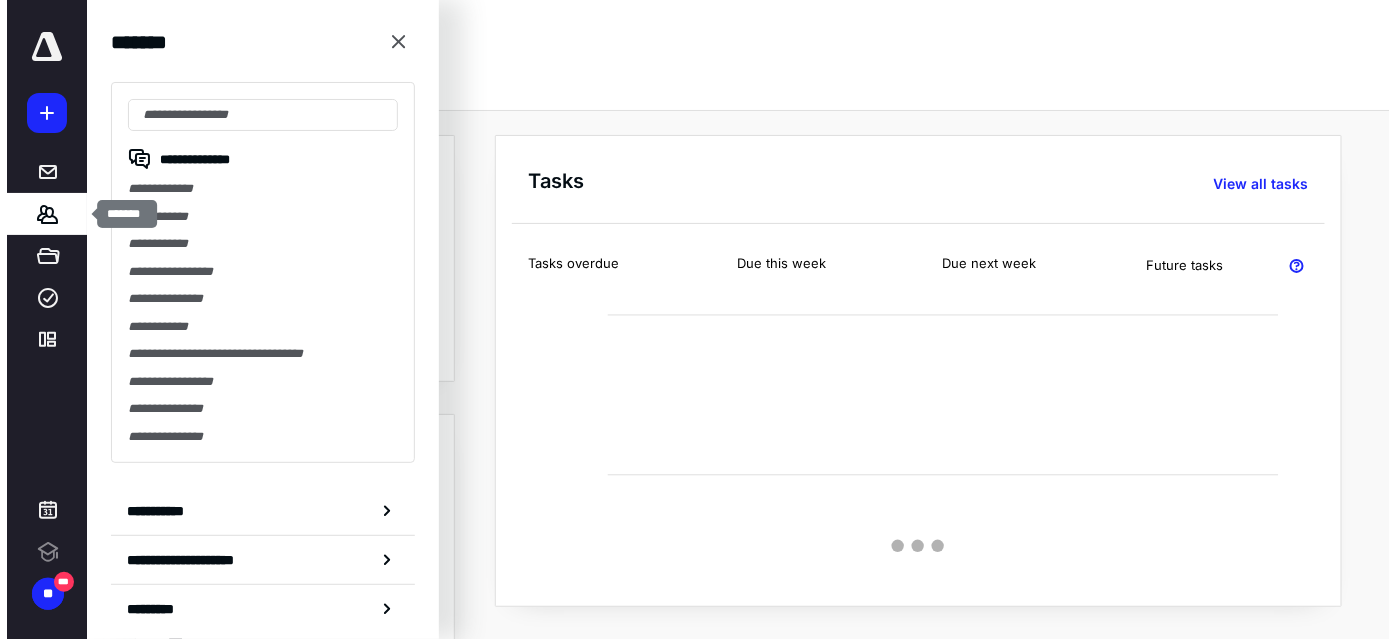 scroll, scrollTop: 0, scrollLeft: 0, axis: both 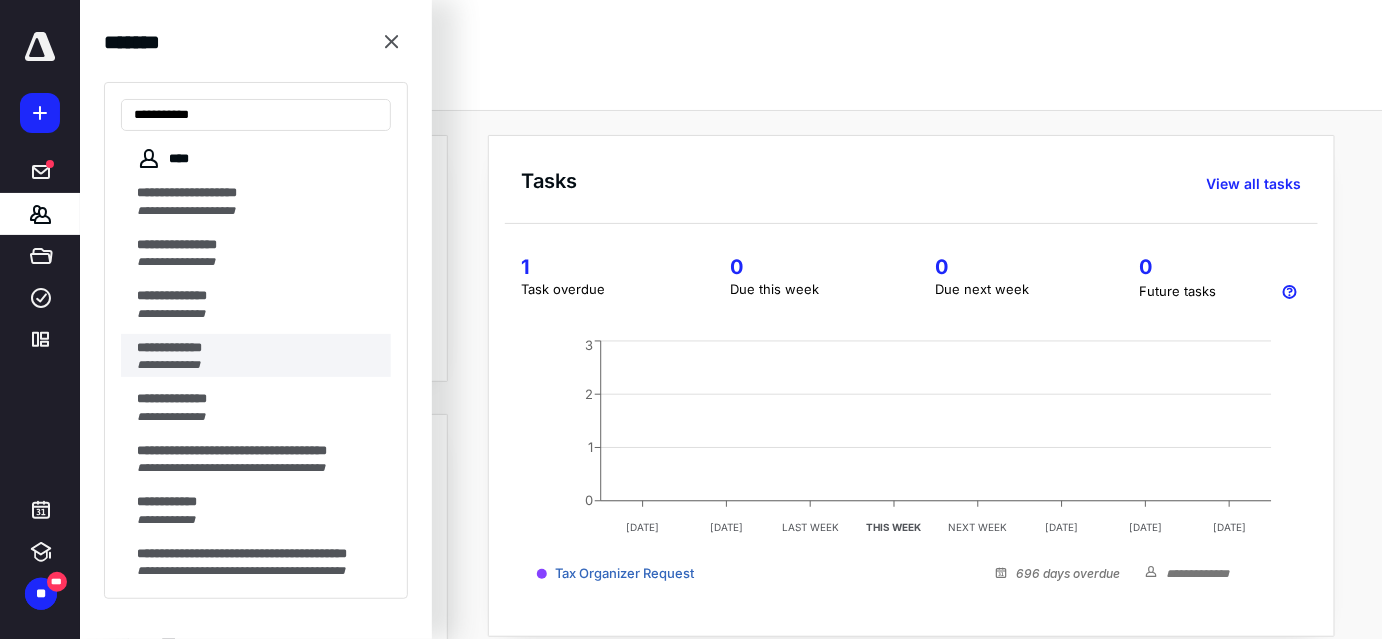 type on "**********" 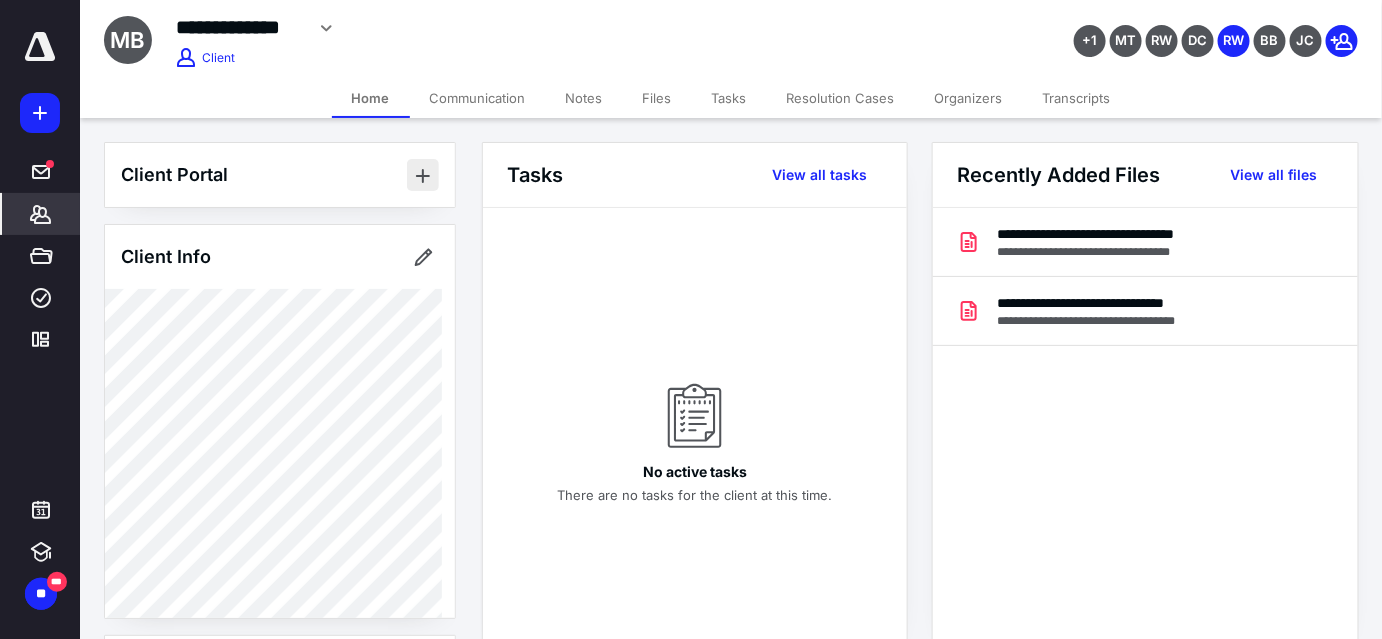 click at bounding box center (423, 175) 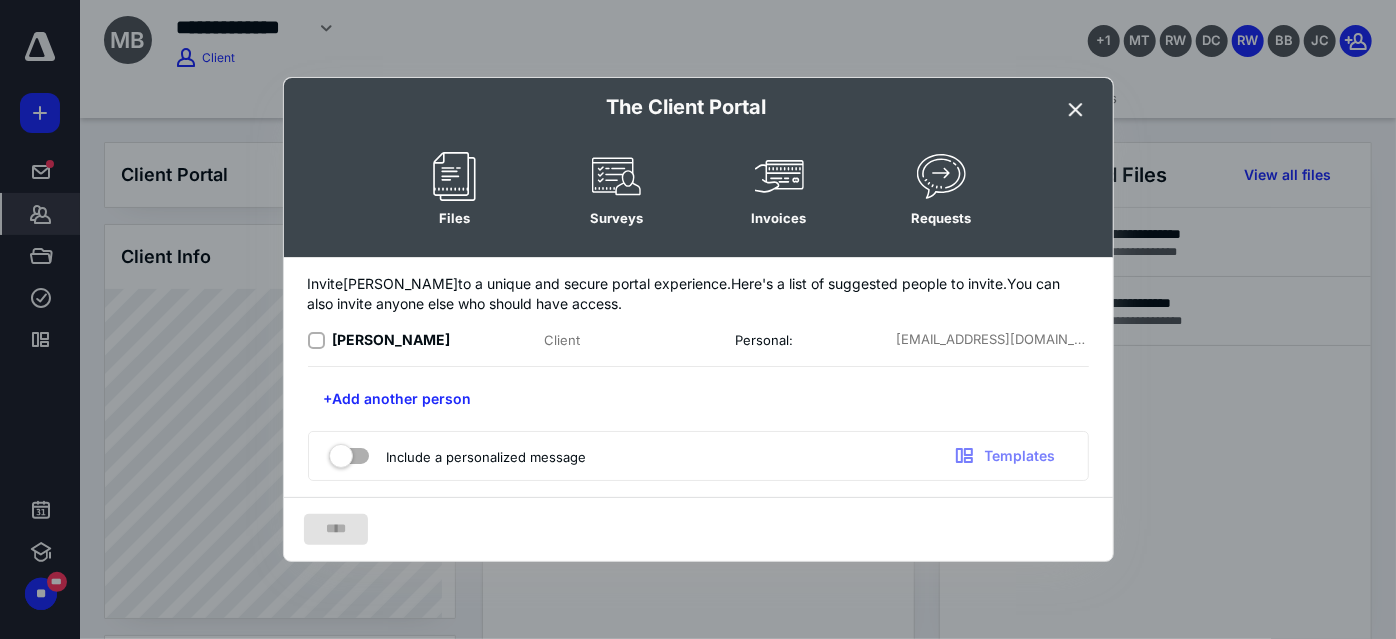 click 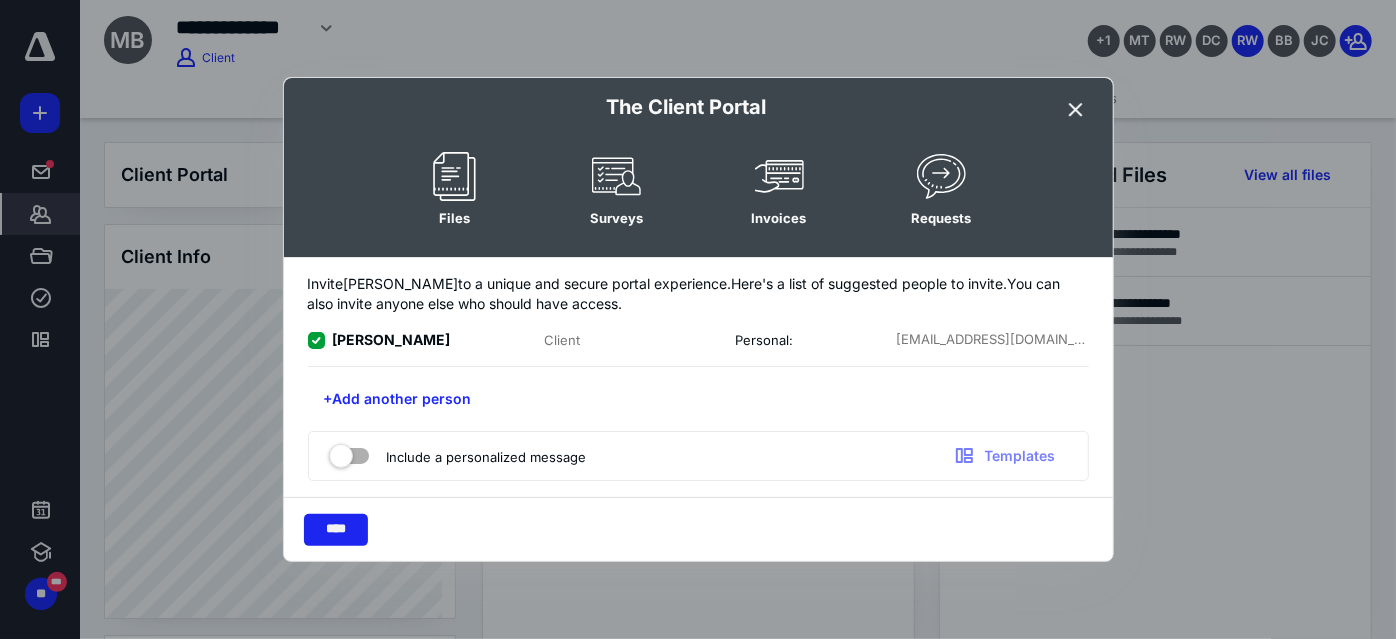 click on "****" at bounding box center (336, 530) 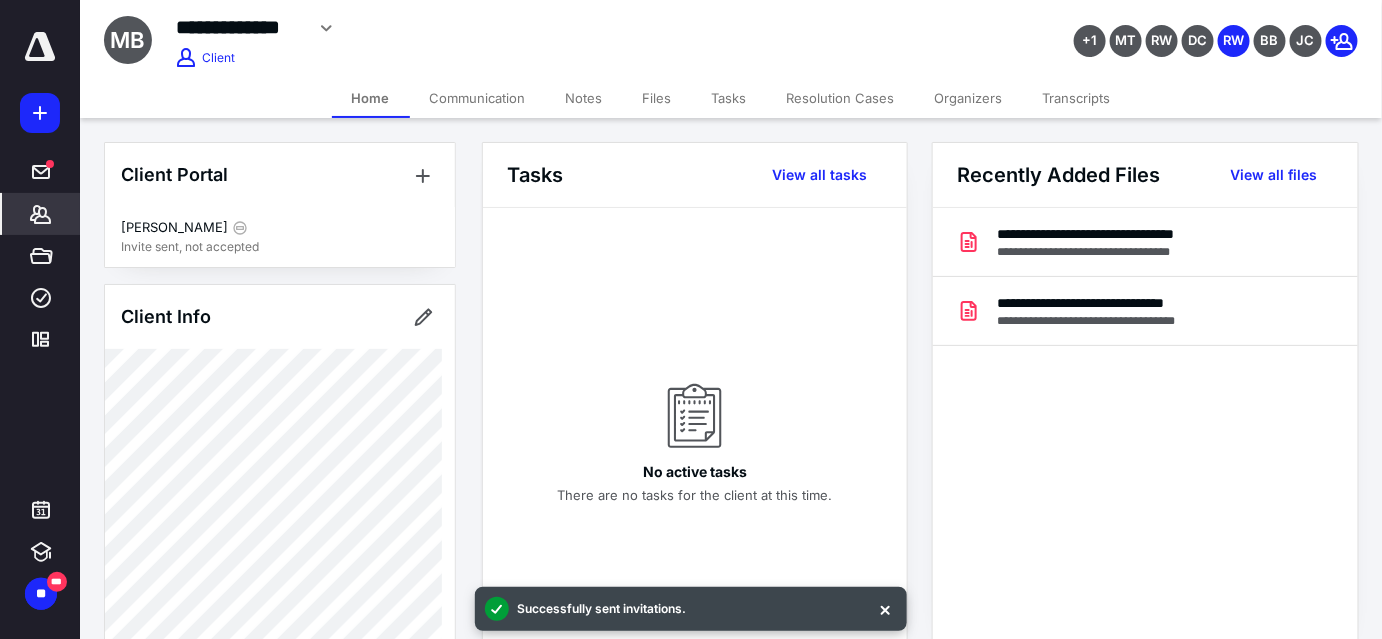 click on "Files" at bounding box center (657, 98) 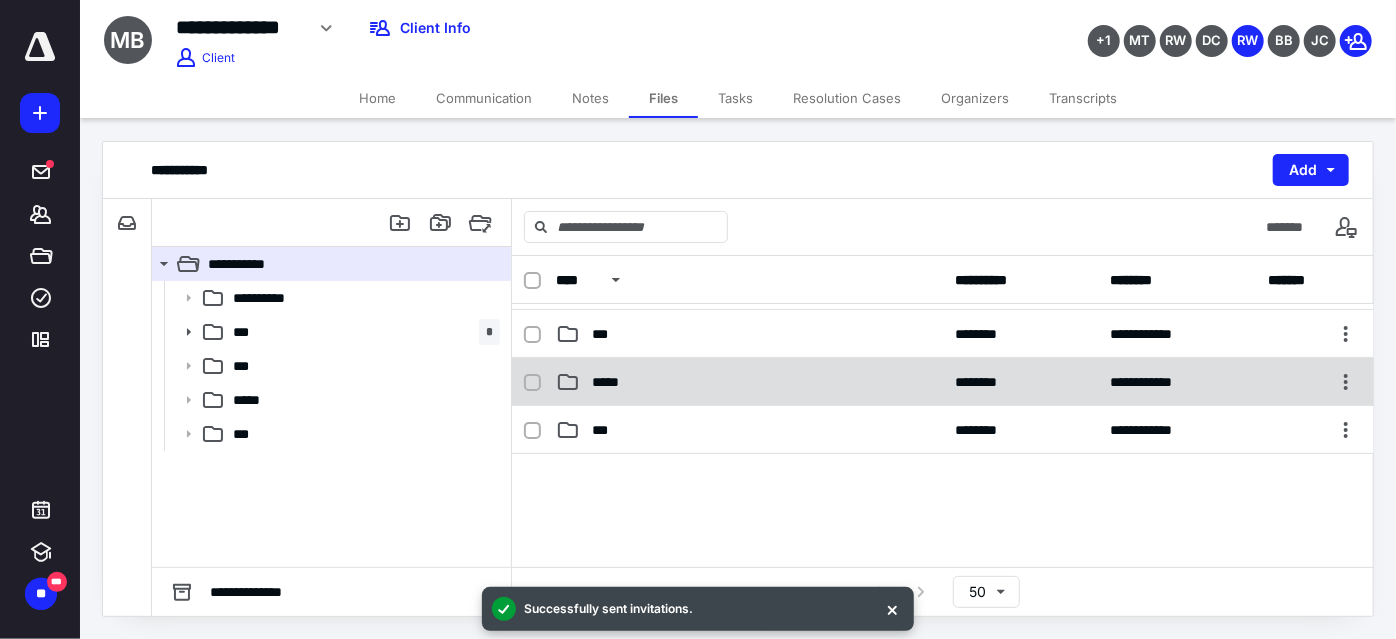 scroll, scrollTop: 181, scrollLeft: 0, axis: vertical 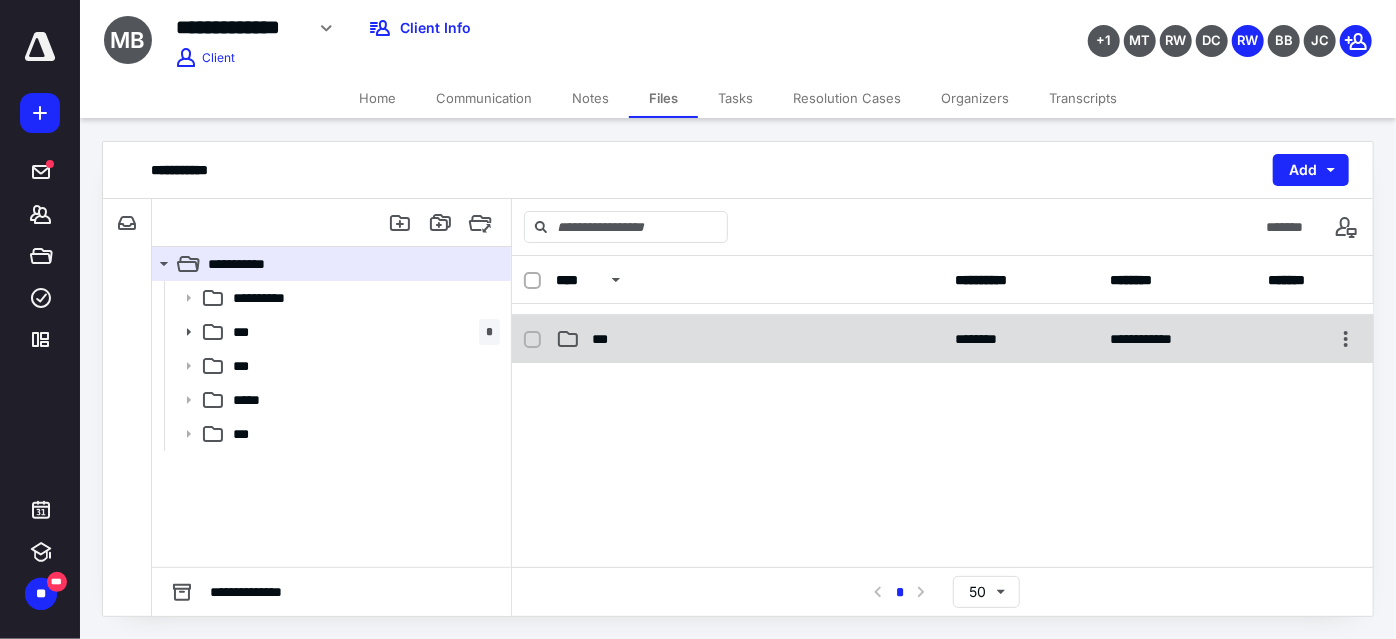 click on "***" at bounding box center [749, 339] 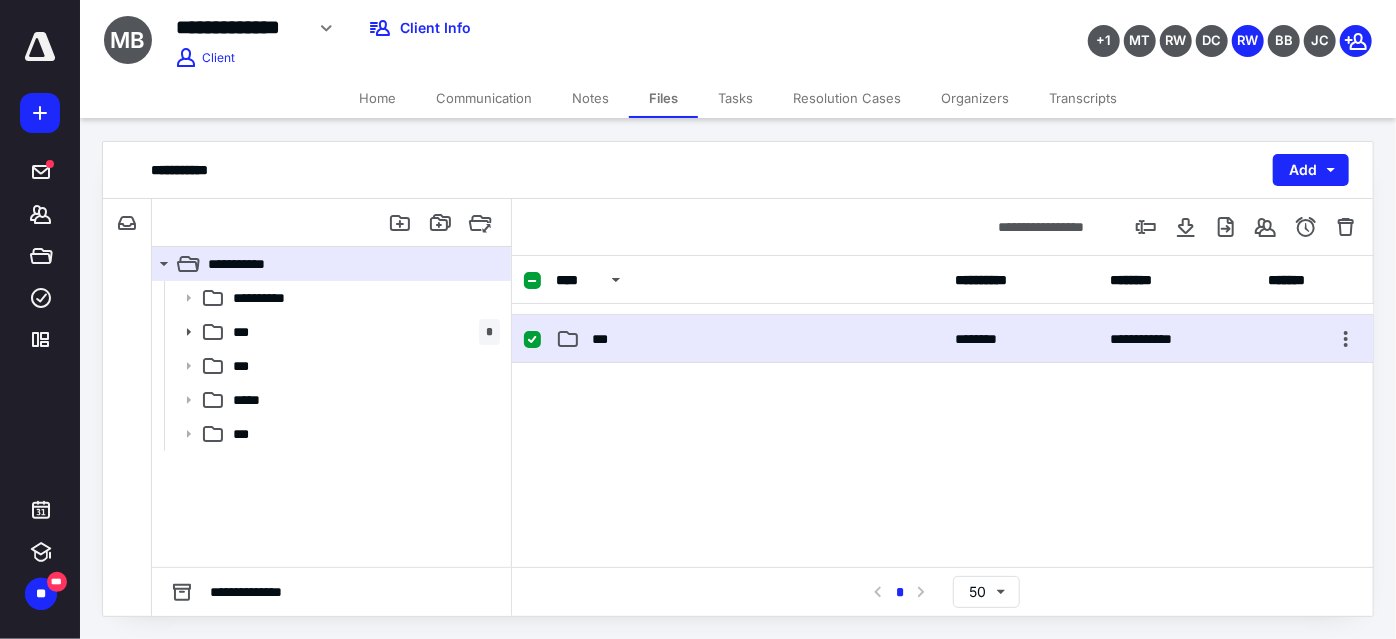 click on "***" at bounding box center [749, 339] 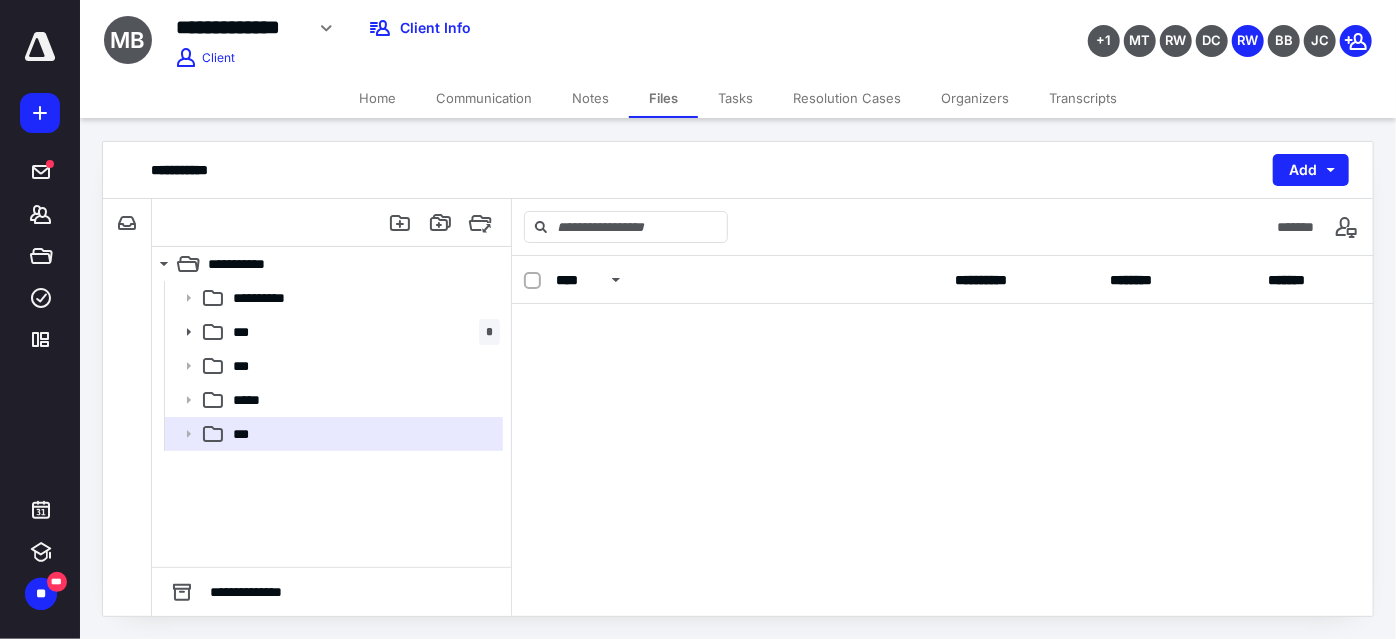 scroll, scrollTop: 0, scrollLeft: 0, axis: both 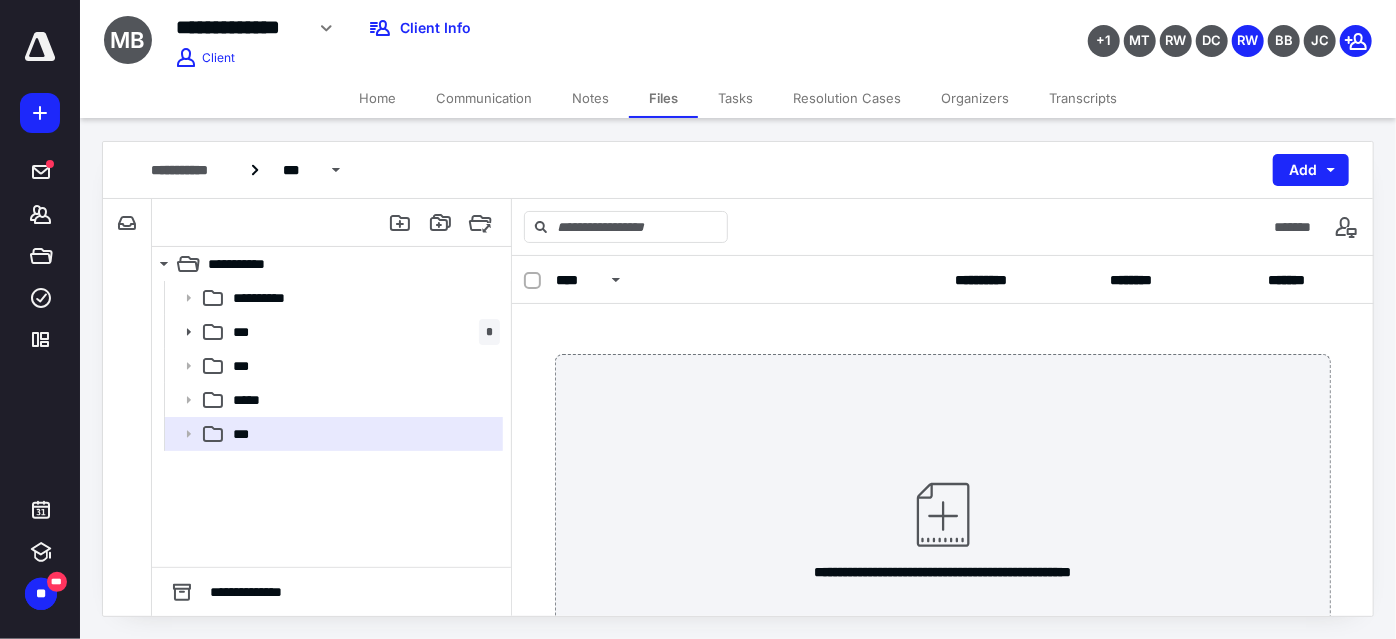 click on "Organizers" at bounding box center [975, 98] 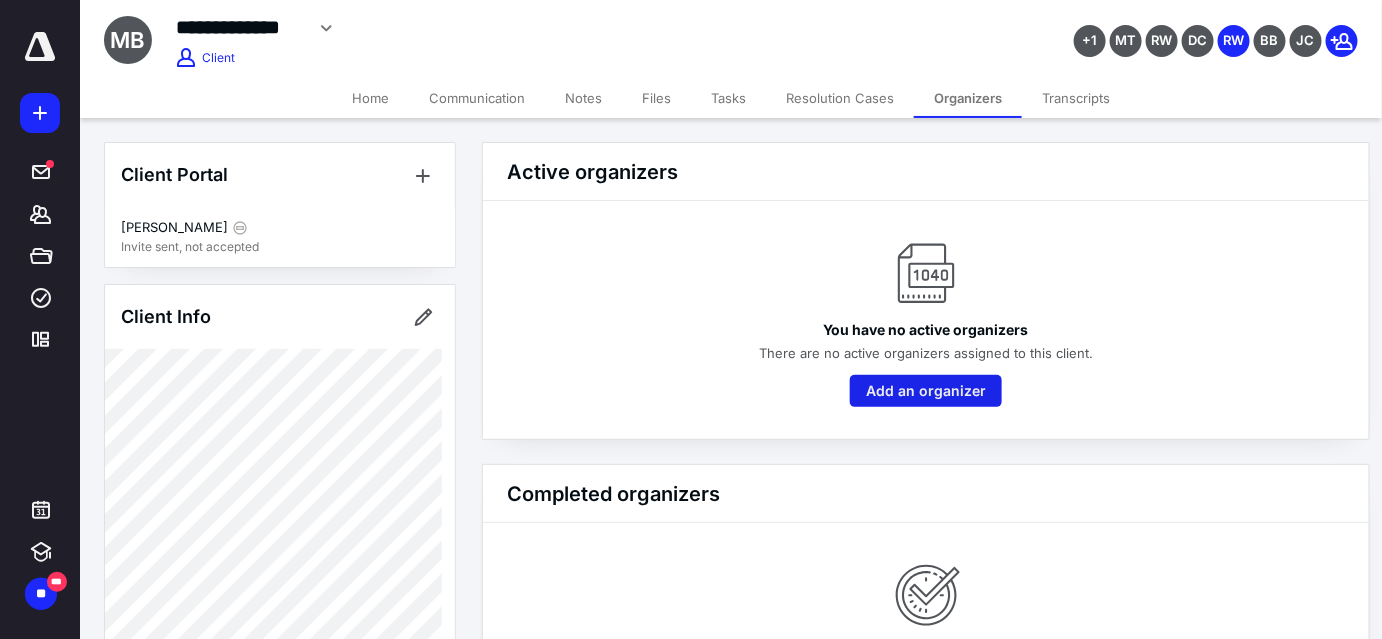 click on "Add an organizer" at bounding box center [926, 391] 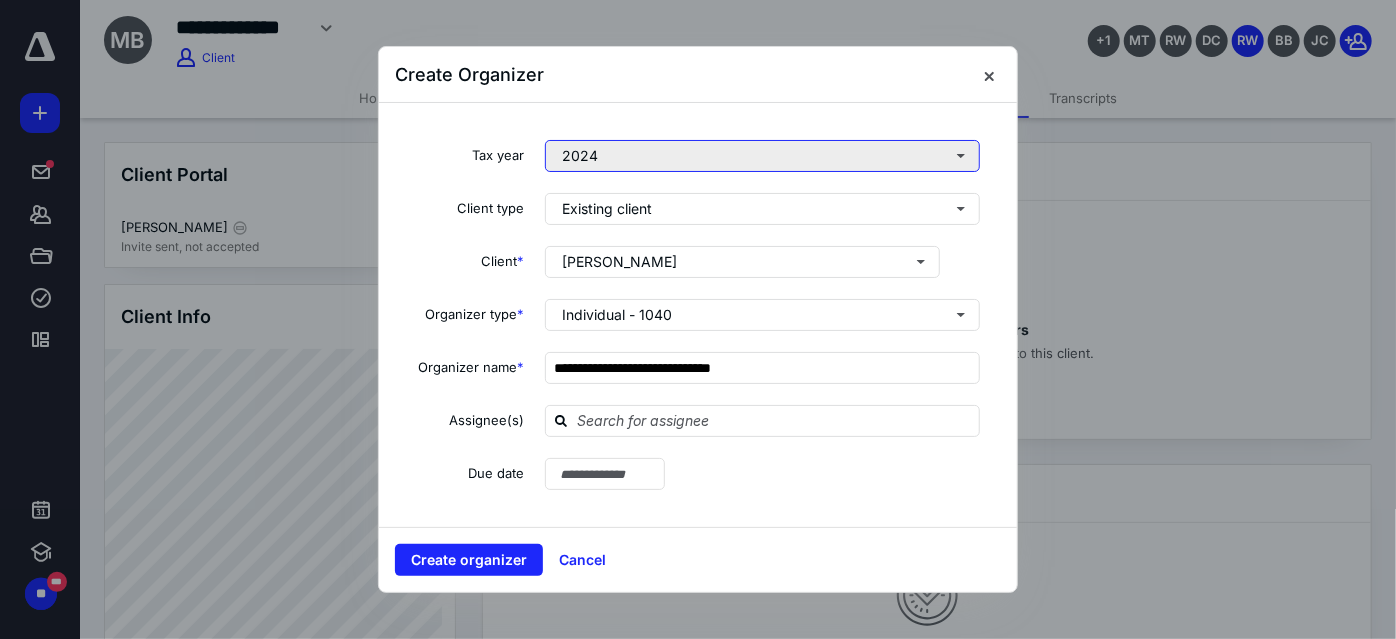 click on "2024" at bounding box center [762, 156] 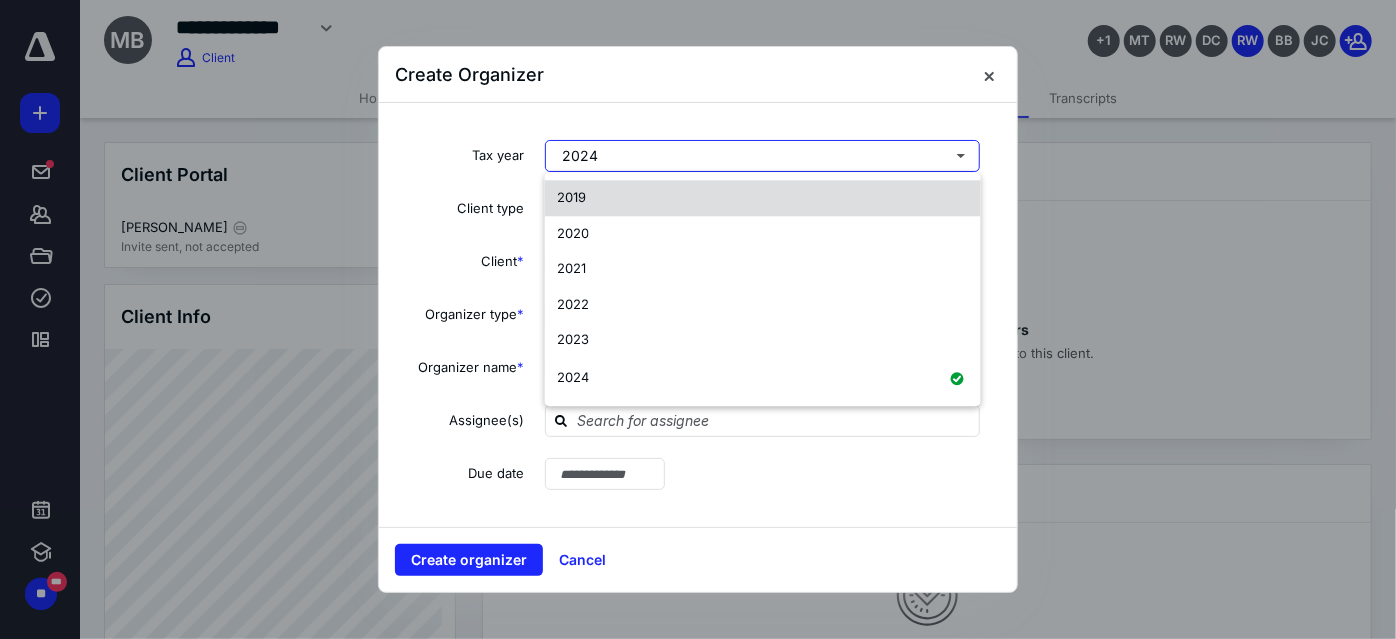 click on "2019" at bounding box center (763, 198) 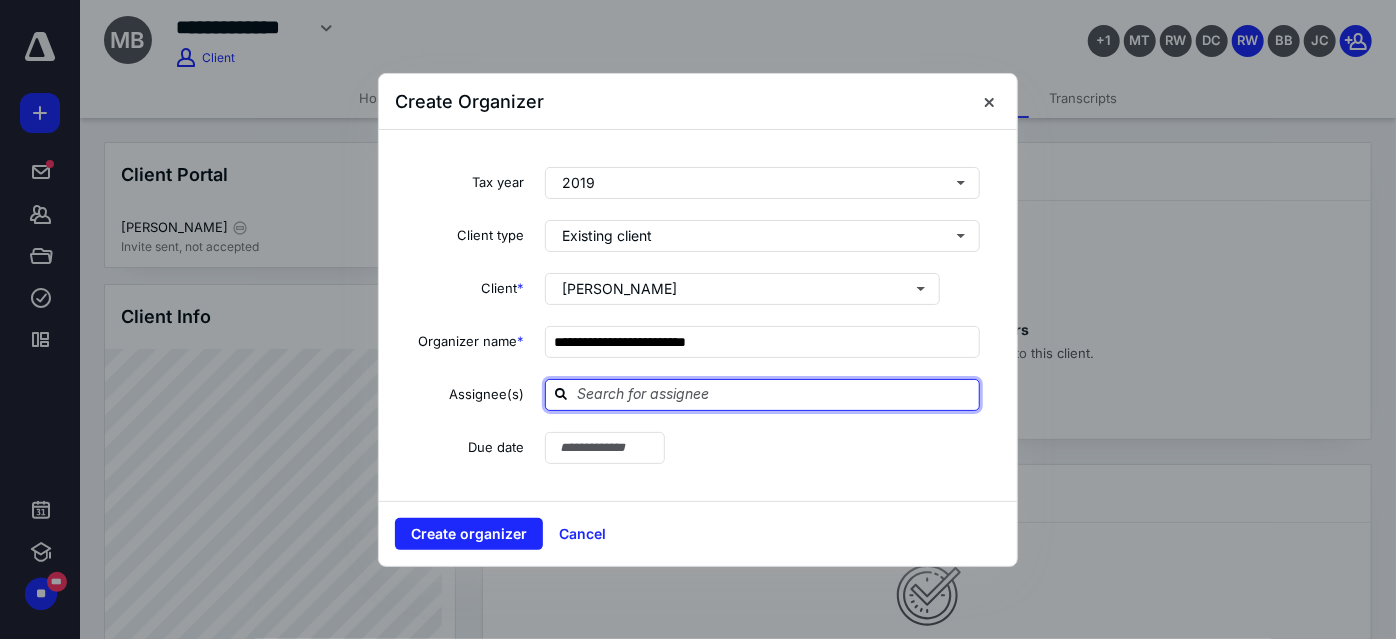 click at bounding box center (774, 394) 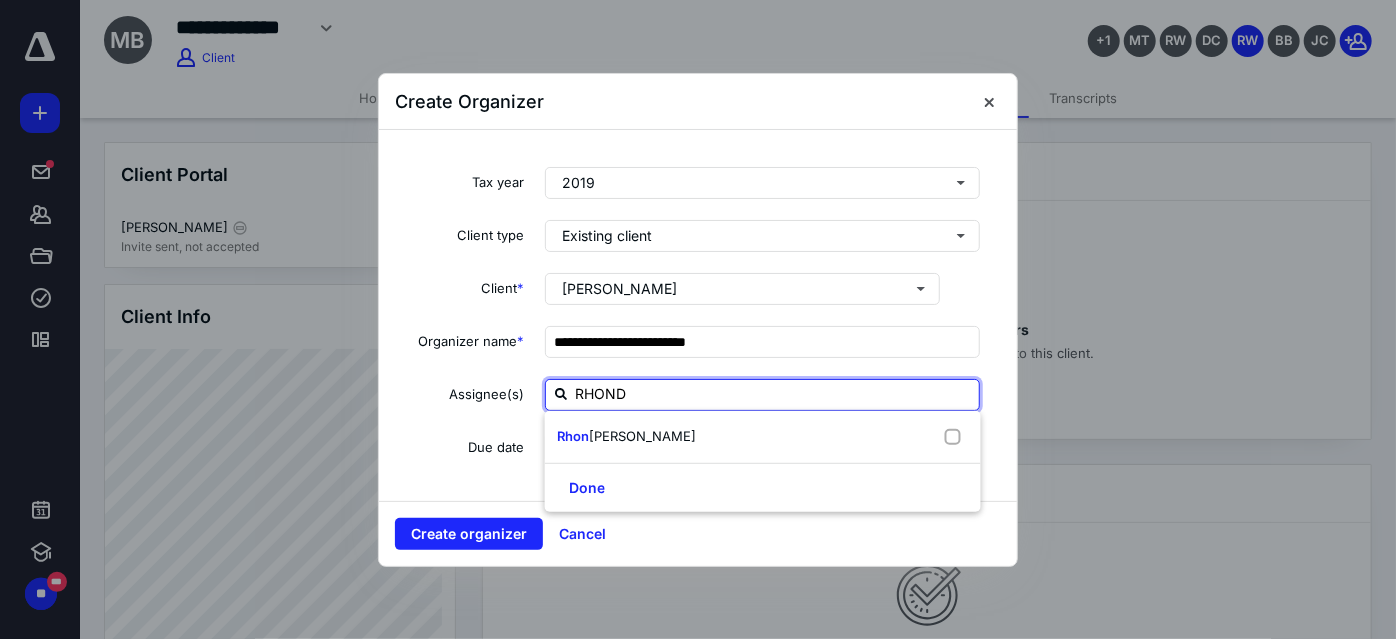 type on "[PERSON_NAME]" 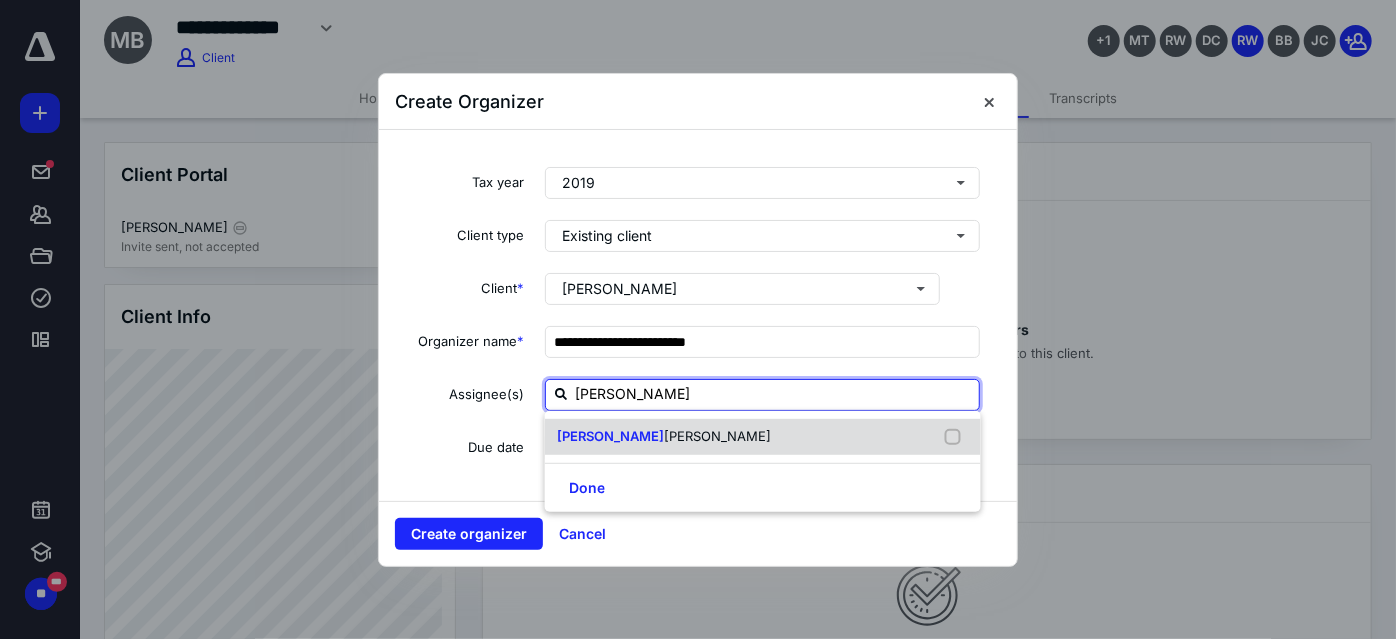 click on "[PERSON_NAME]" at bounding box center [717, 436] 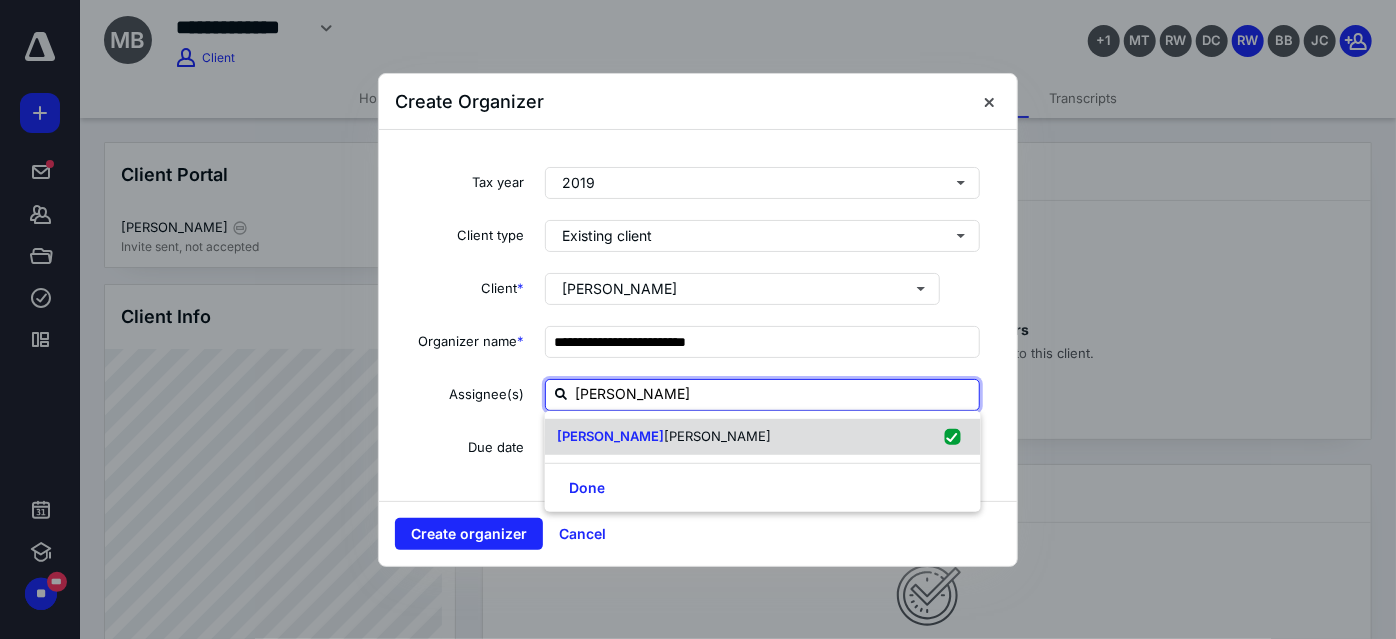 checkbox on "true" 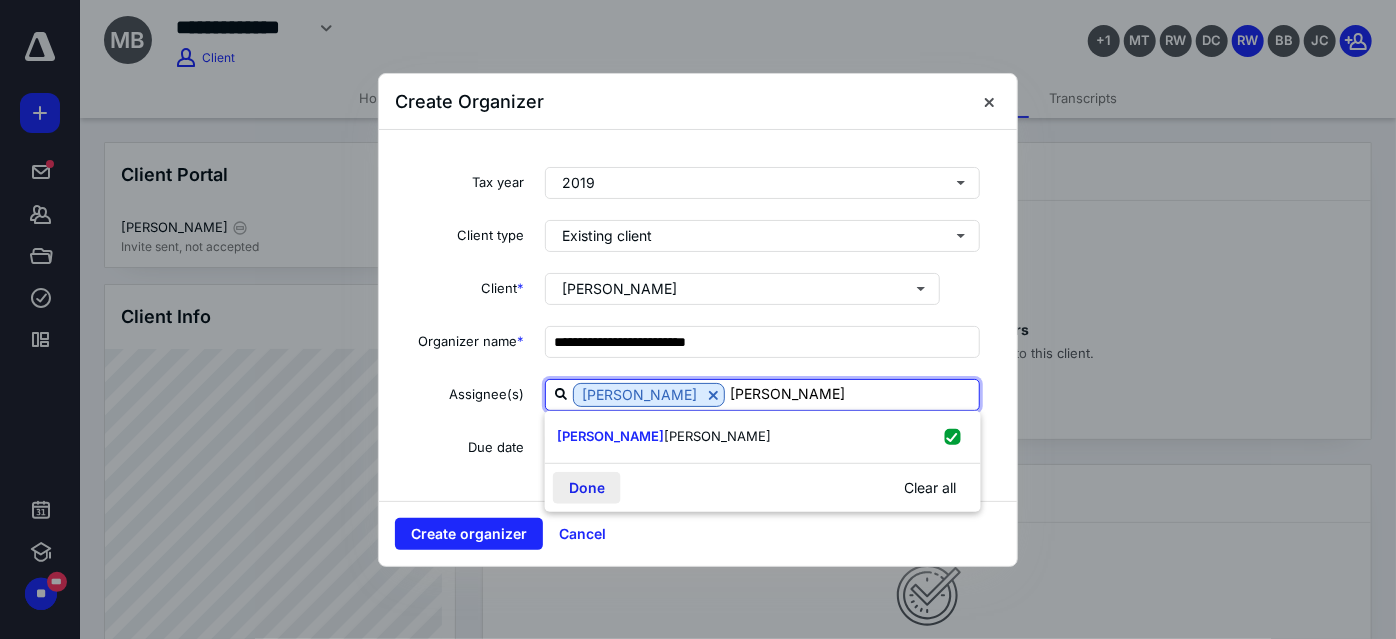 type on "[PERSON_NAME]" 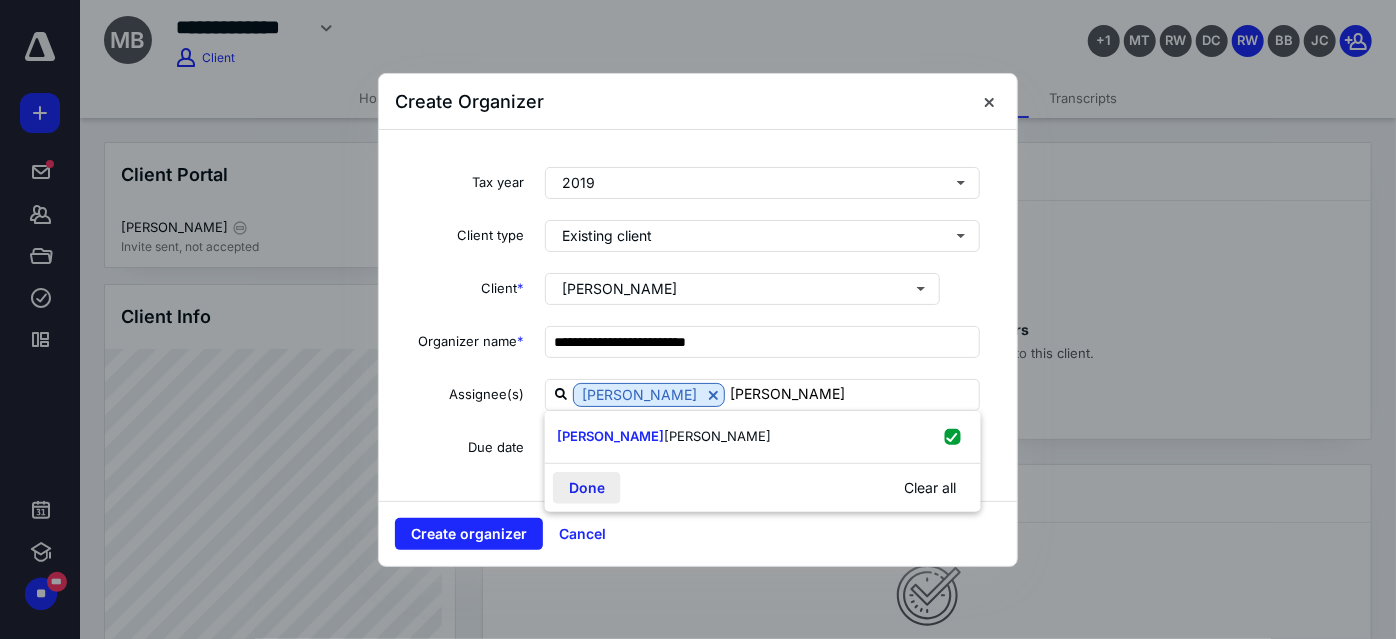 click on "Done" at bounding box center (587, 487) 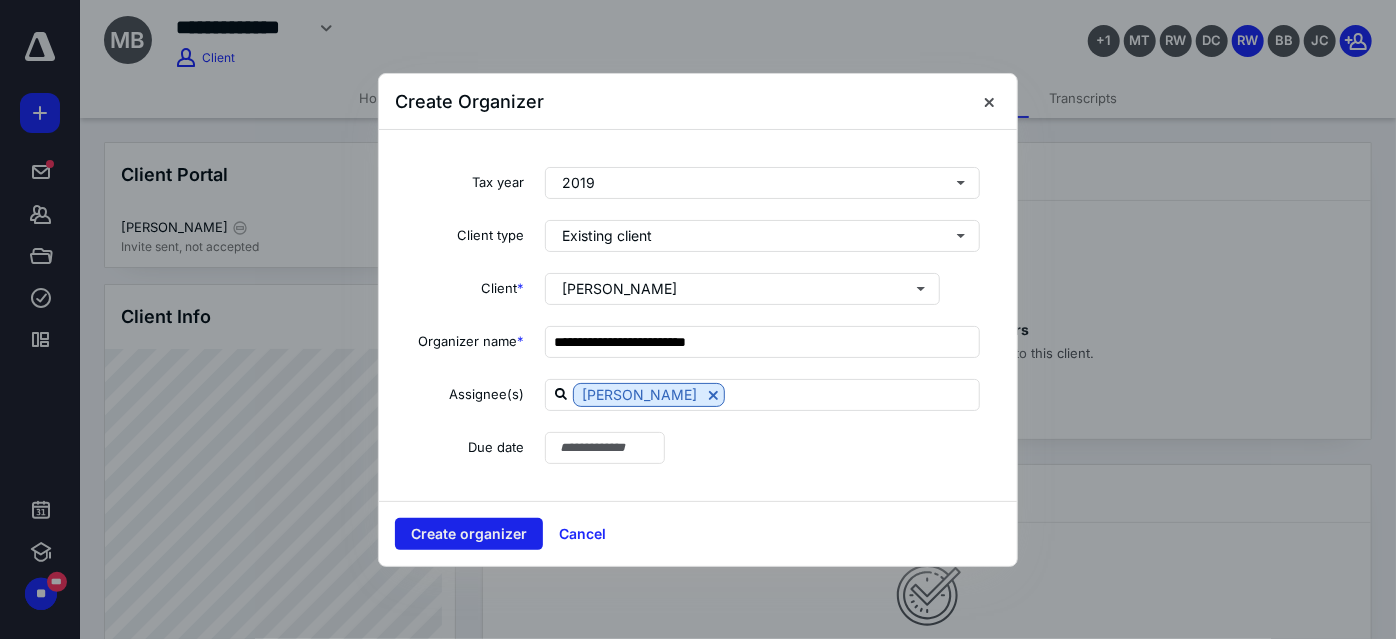 click on "Create organizer" at bounding box center (469, 534) 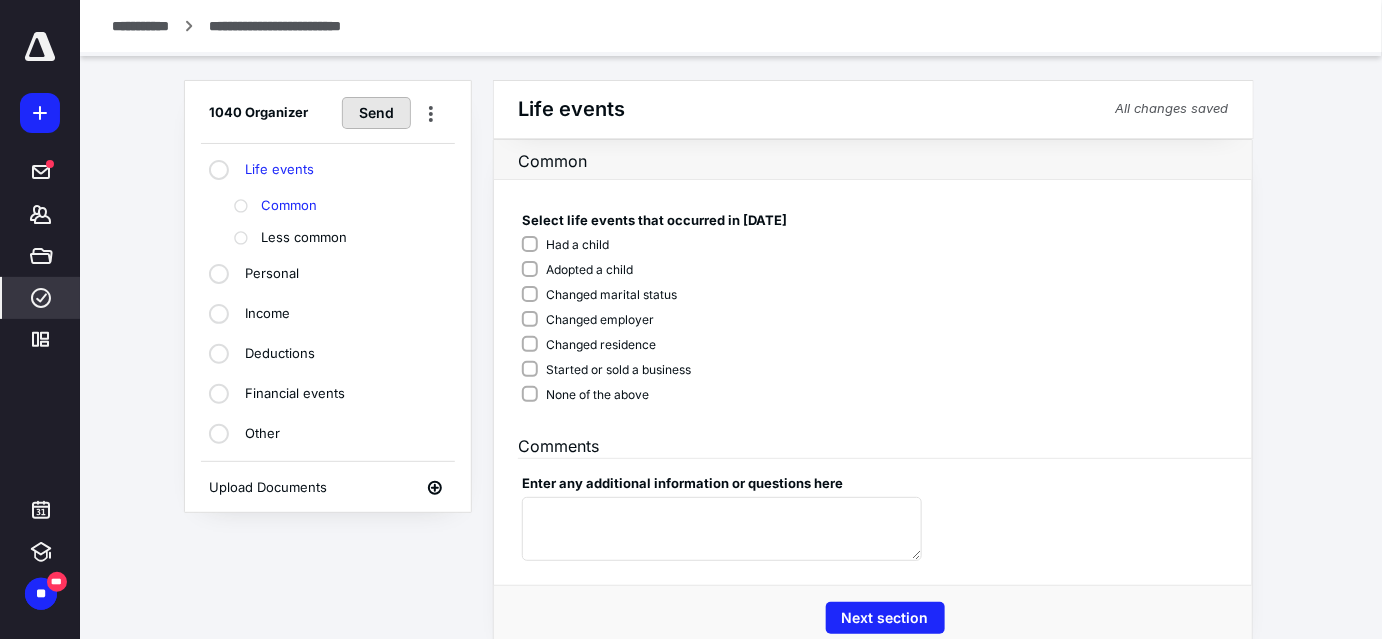 click on "Send" at bounding box center (376, 113) 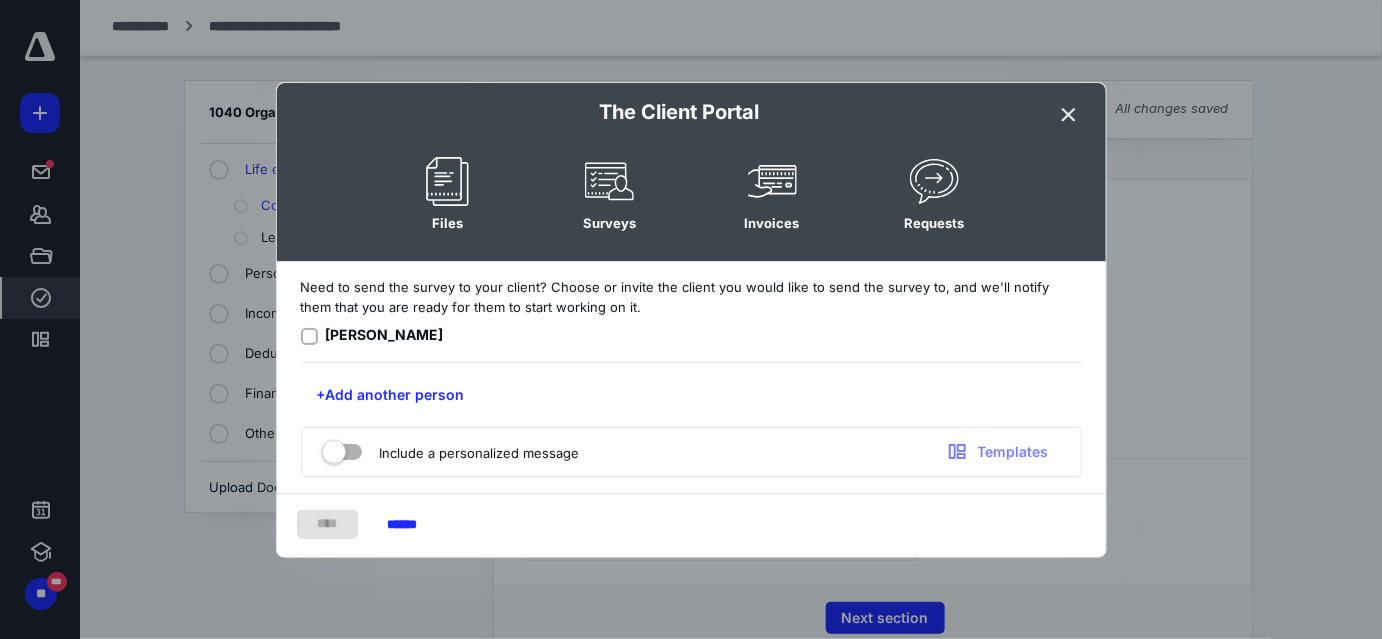 click 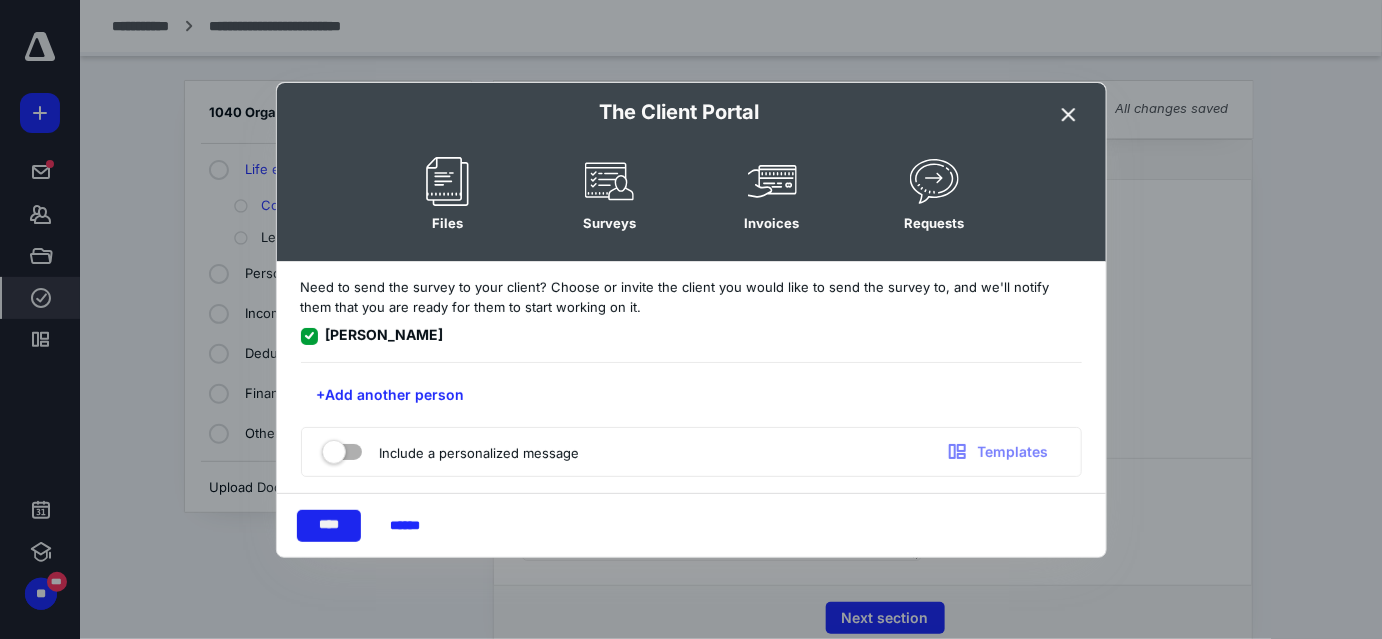 click on "****" at bounding box center (329, 526) 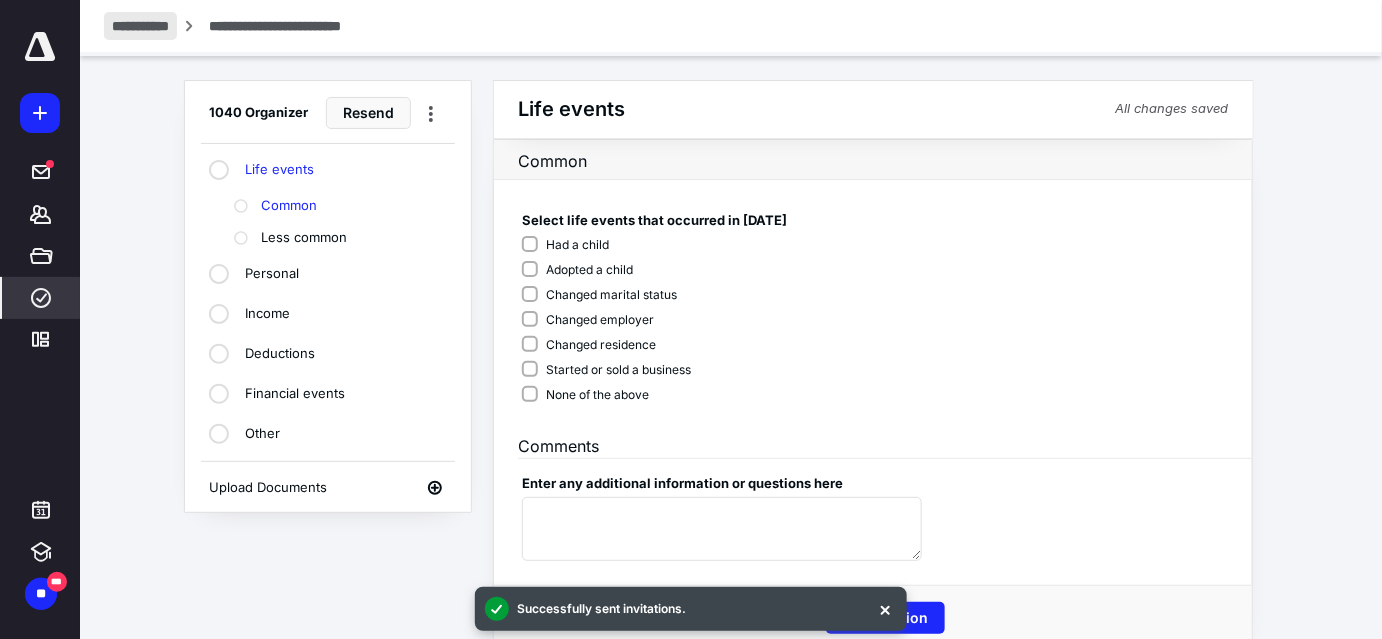 click on "**********" at bounding box center (140, 26) 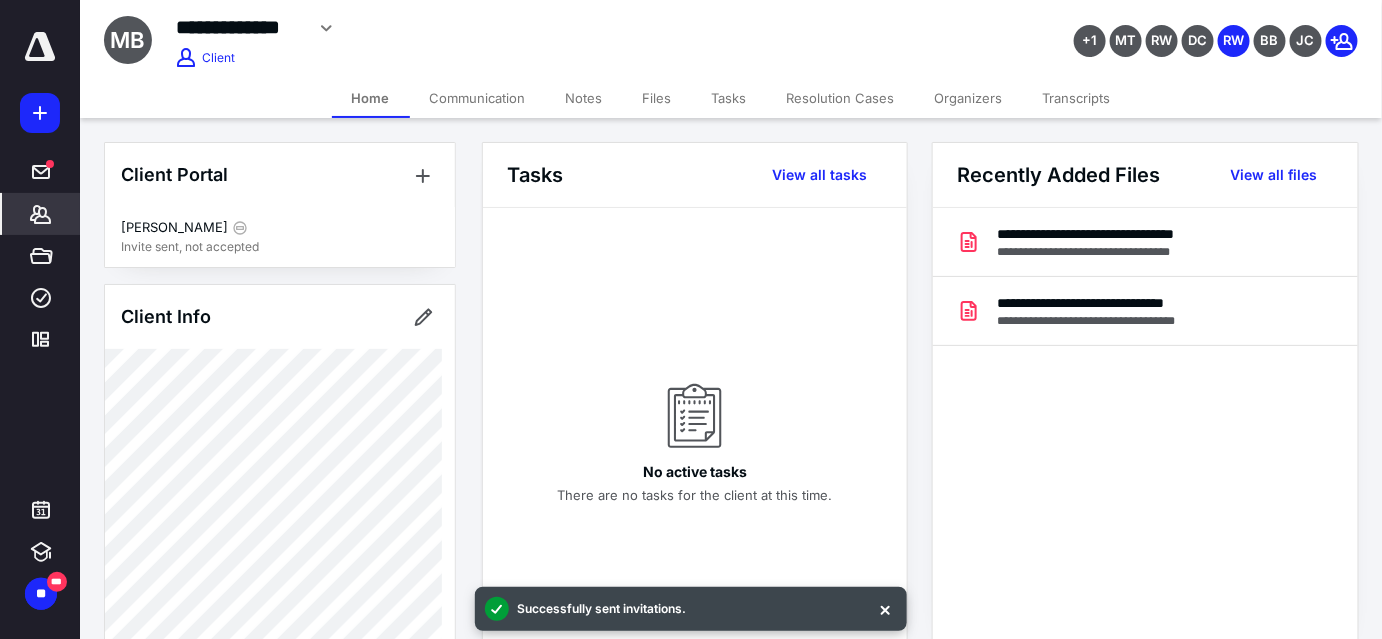 click at bounding box center (40, 113) 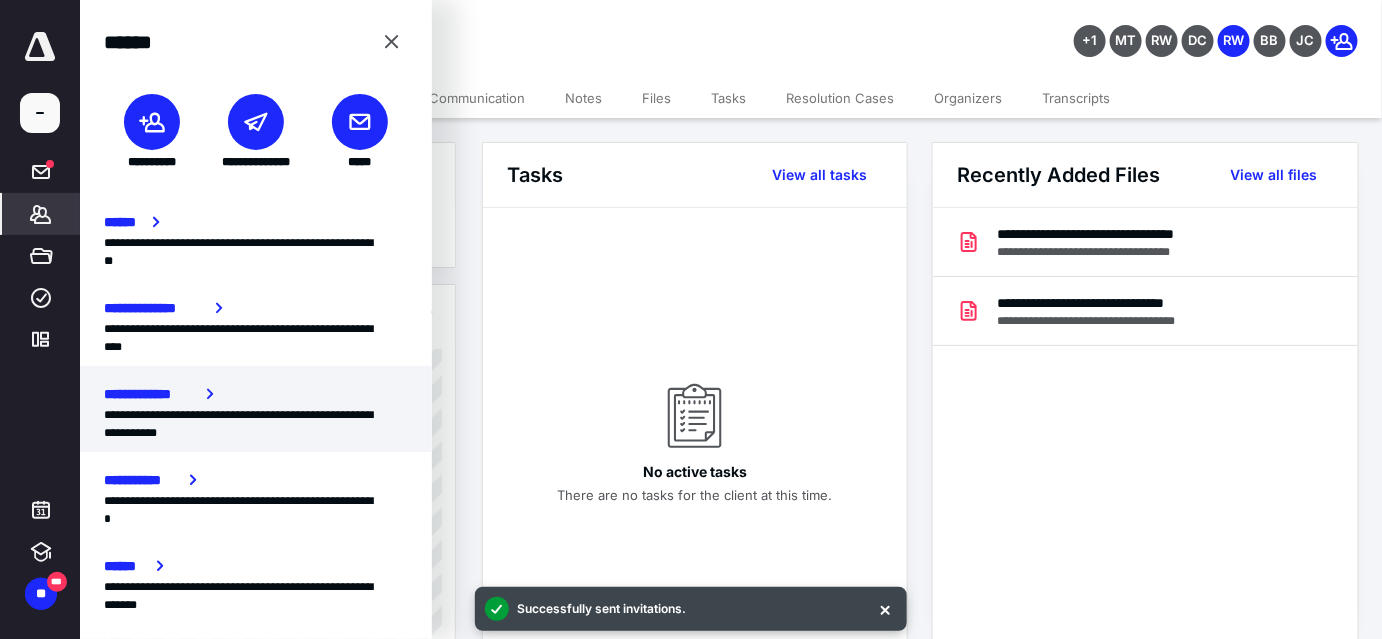 click on "**********" at bounding box center (151, 394) 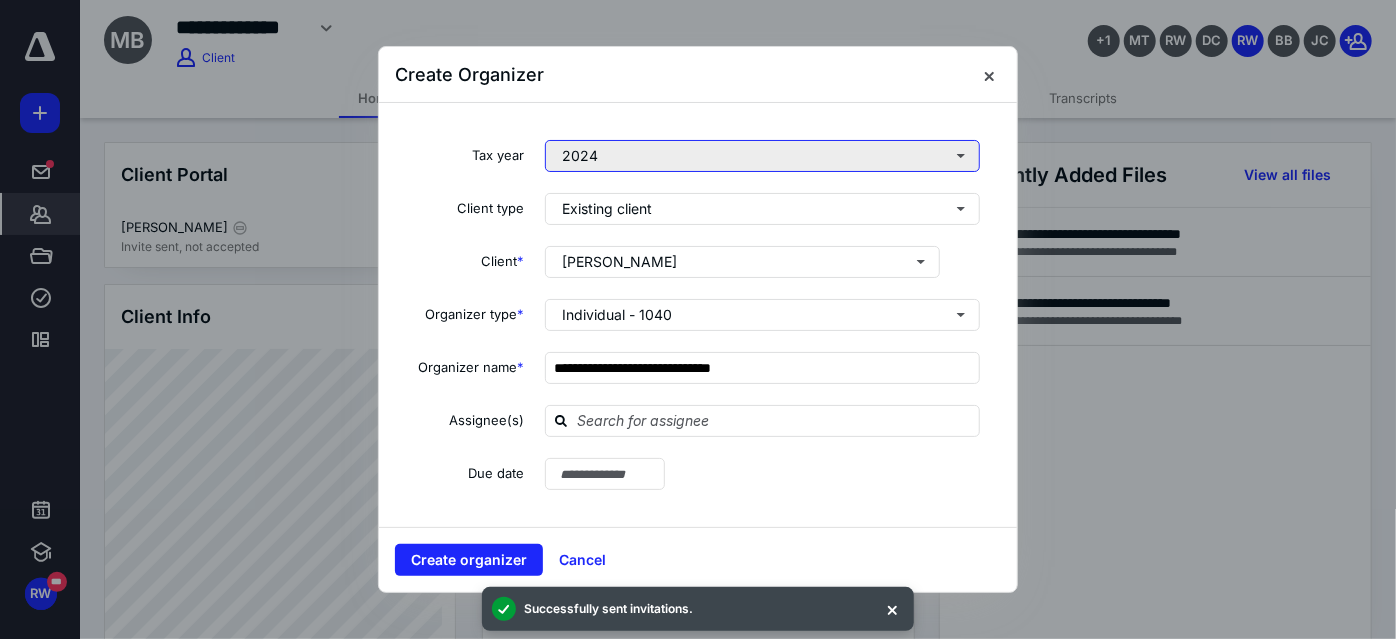 click on "2024" at bounding box center (762, 156) 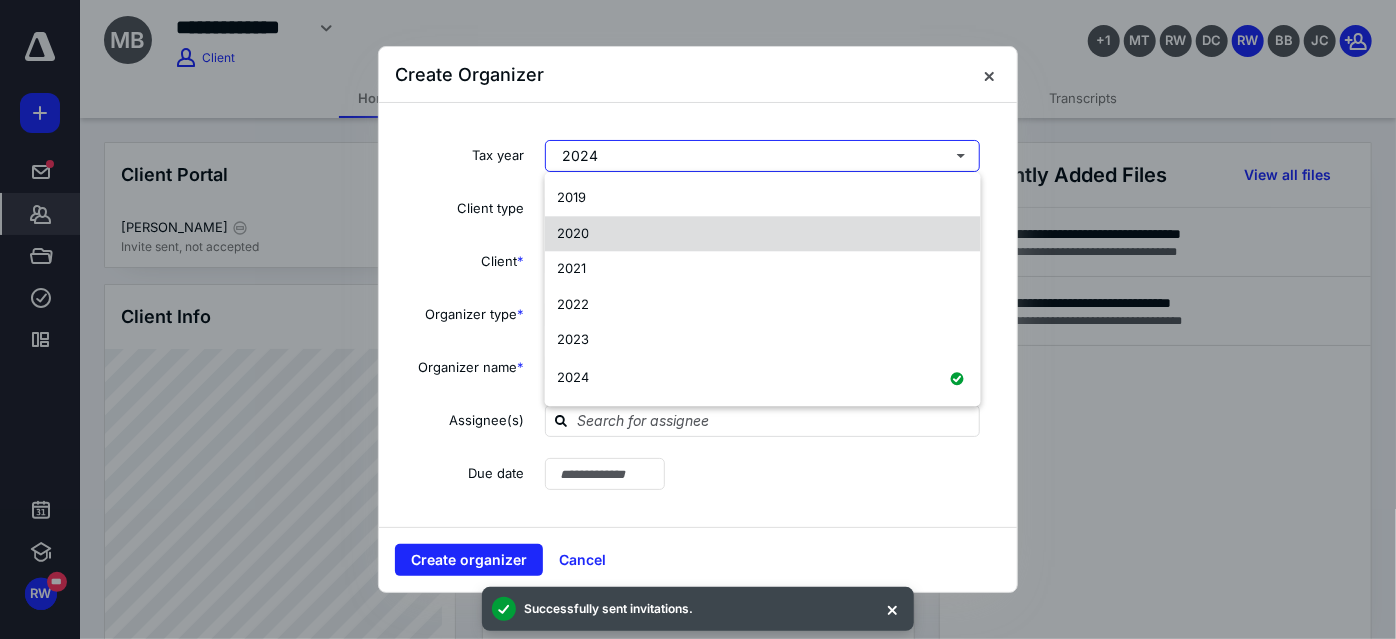 click on "2020" at bounding box center (763, 234) 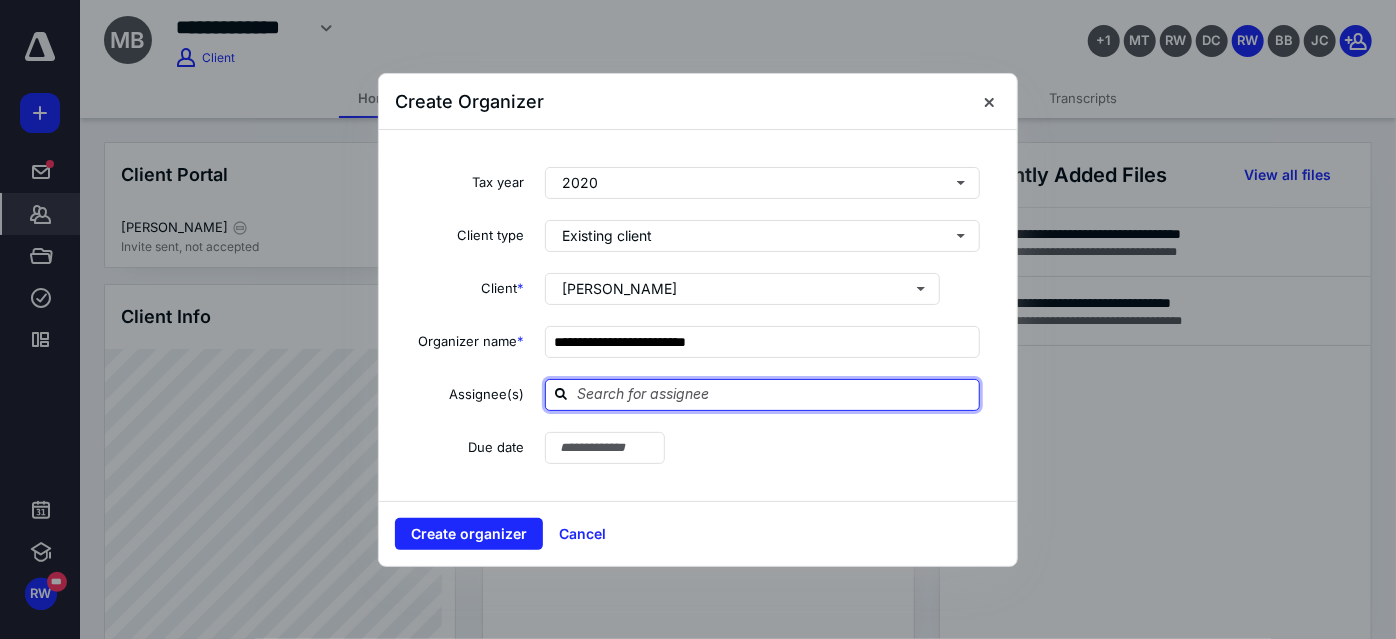 click at bounding box center (774, 394) 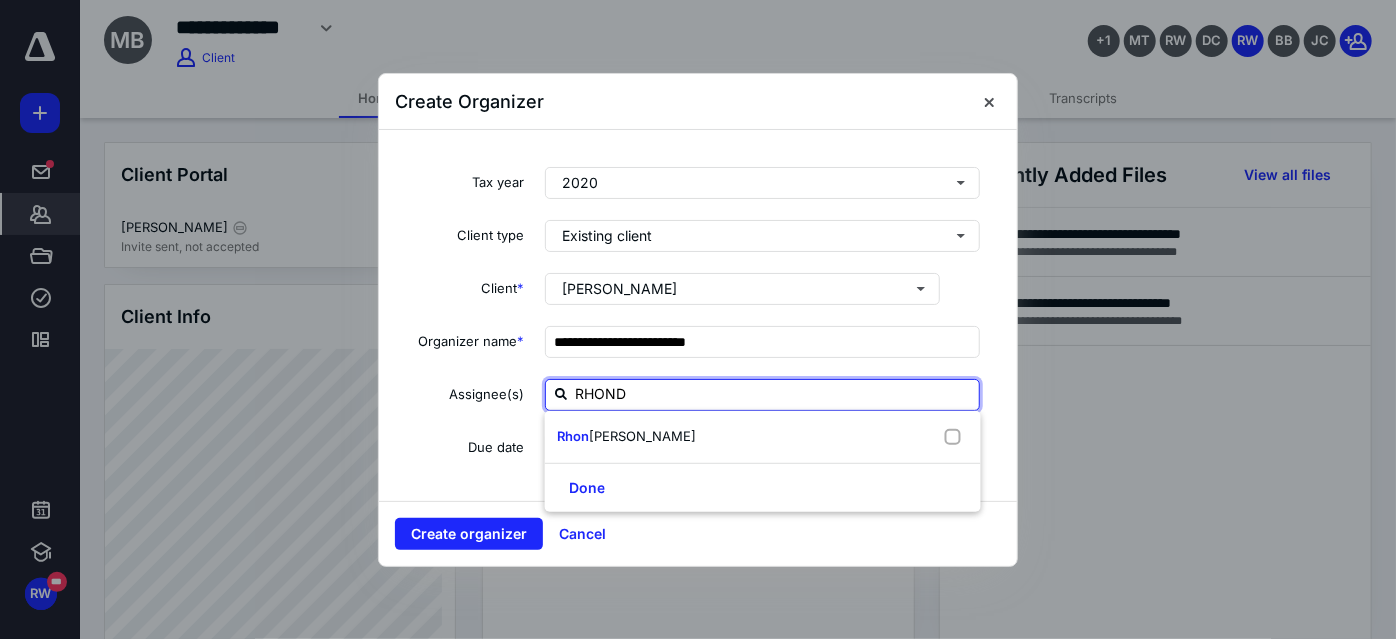 type on "[PERSON_NAME]" 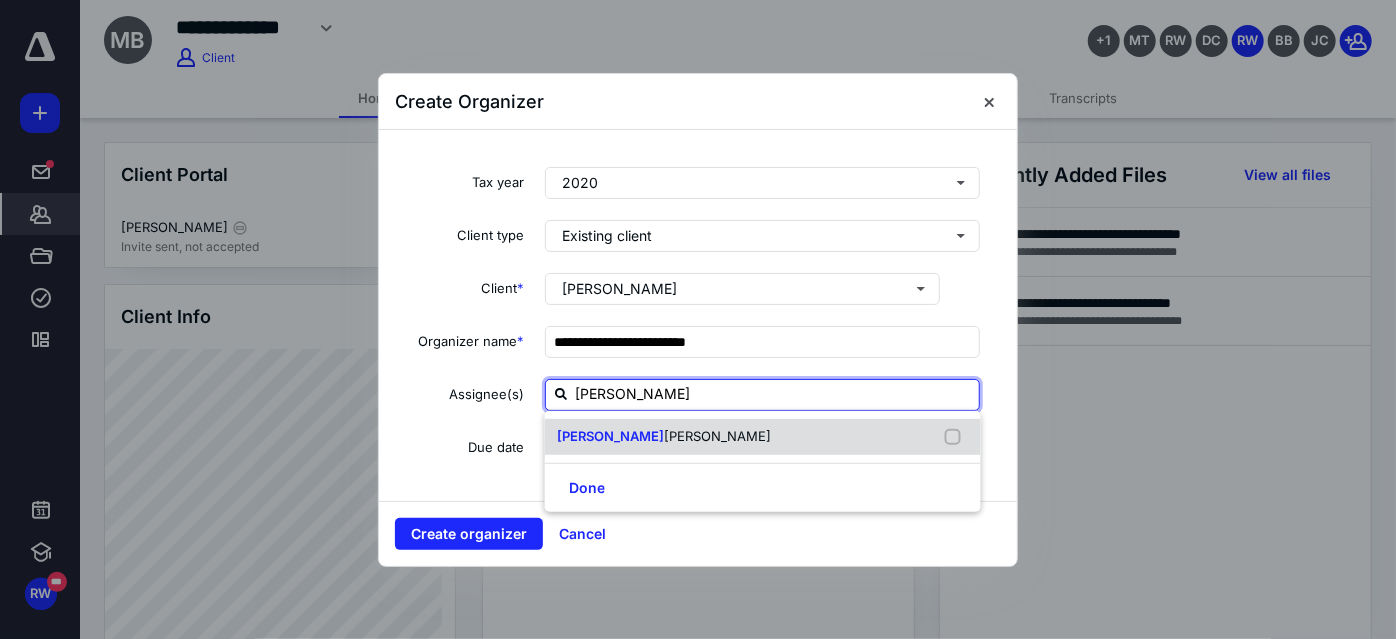 click on "[PERSON_NAME]" at bounding box center [610, 436] 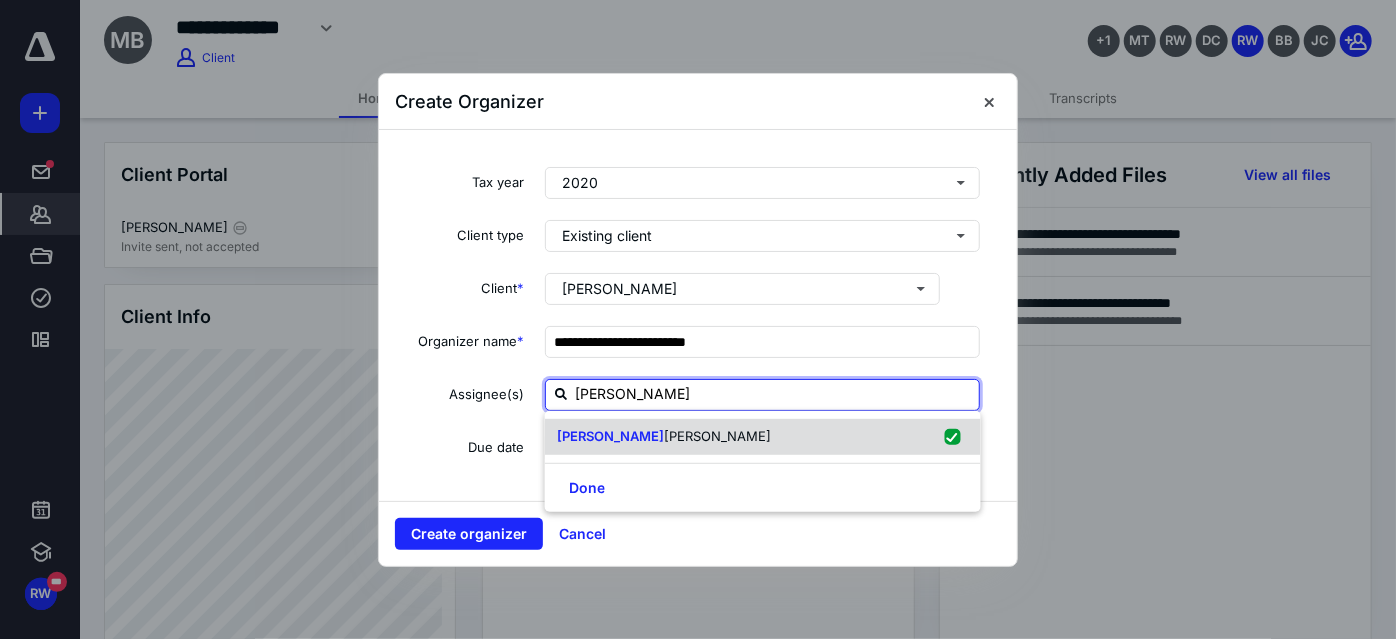 checkbox on "true" 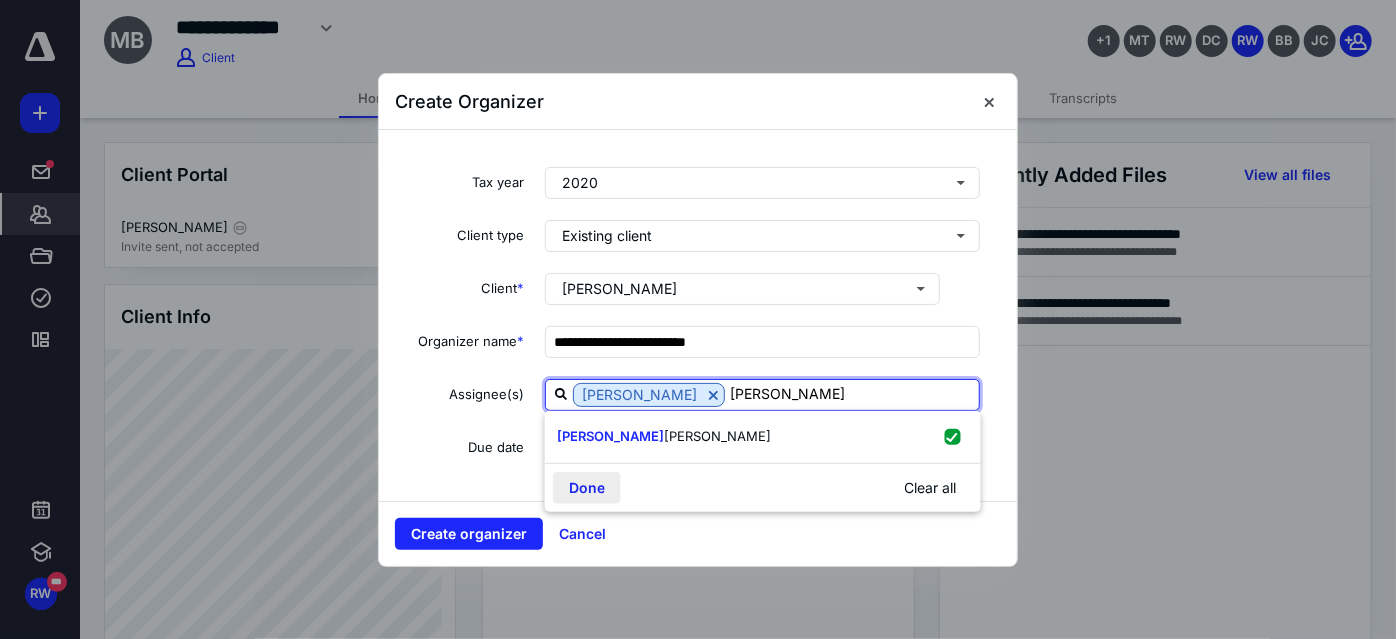 type on "[PERSON_NAME]" 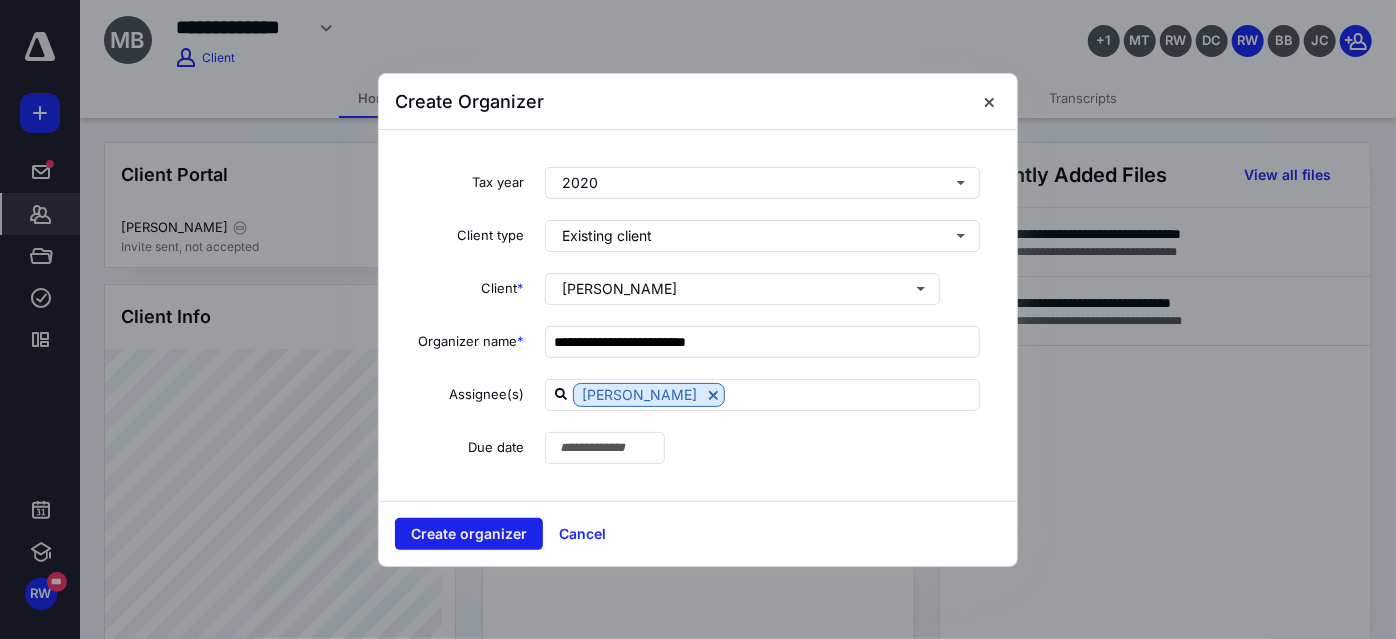 click on "Create organizer" at bounding box center (469, 534) 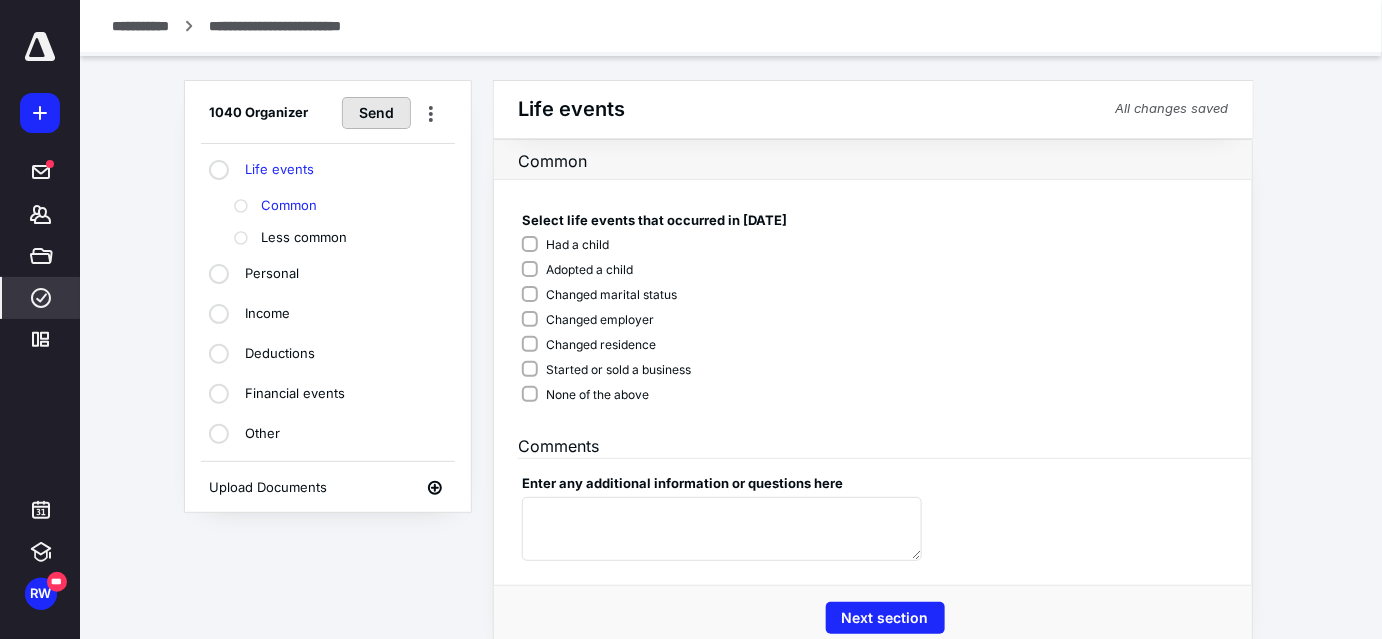 click on "Send" at bounding box center (376, 113) 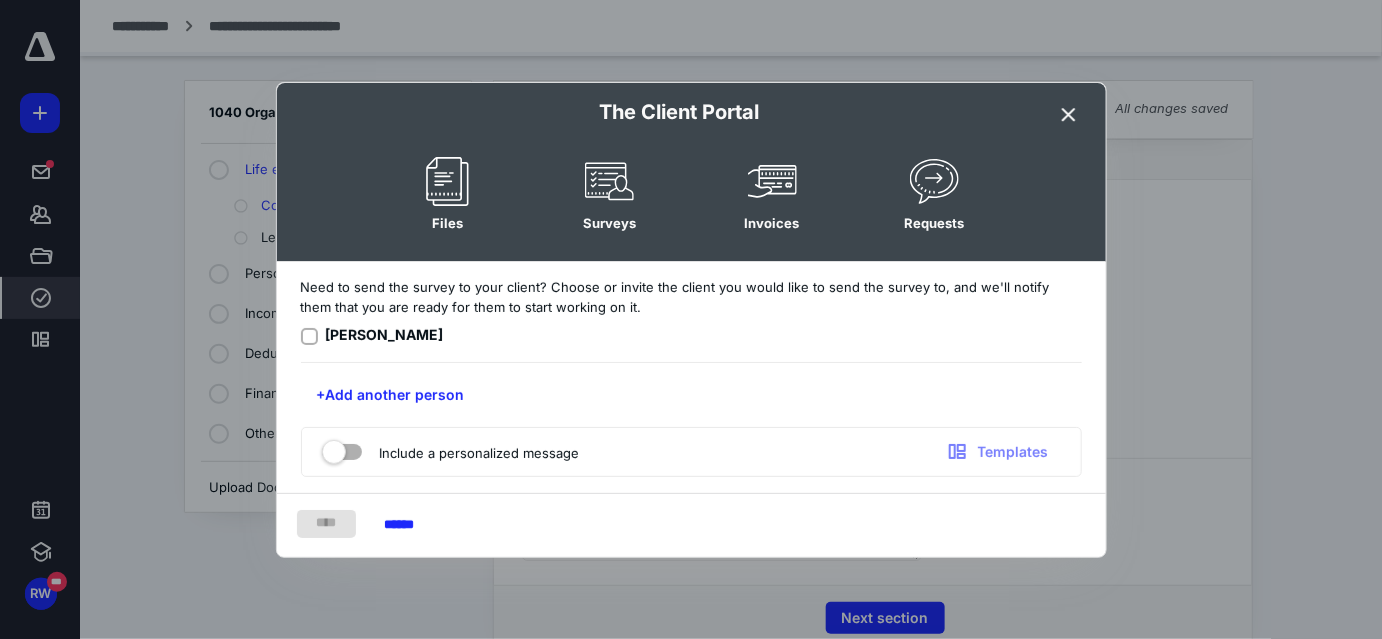 click 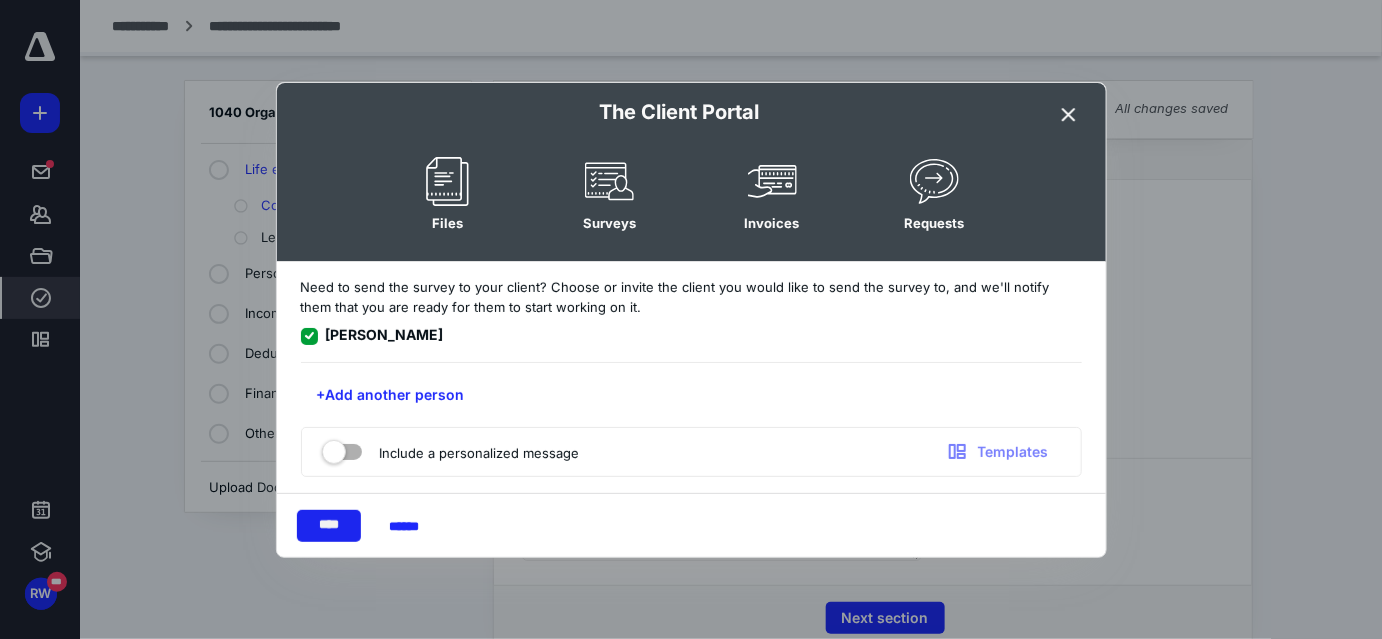 click on "****" at bounding box center (329, 526) 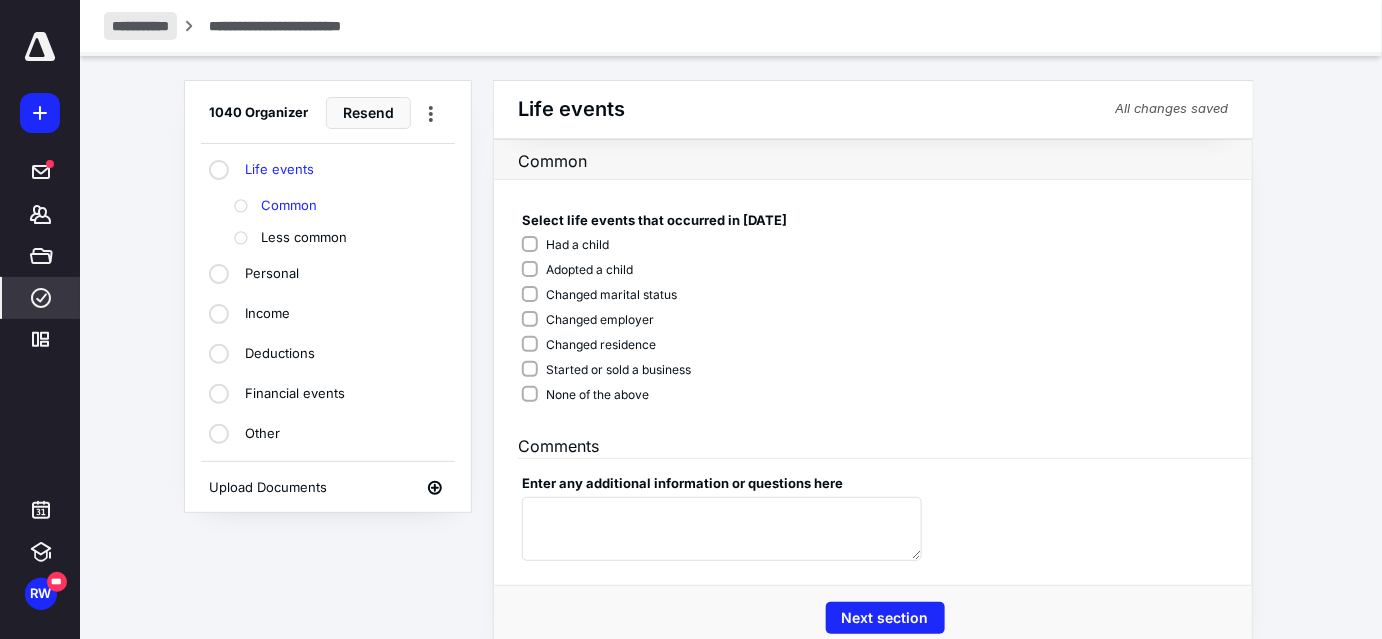 click on "**********" at bounding box center (140, 26) 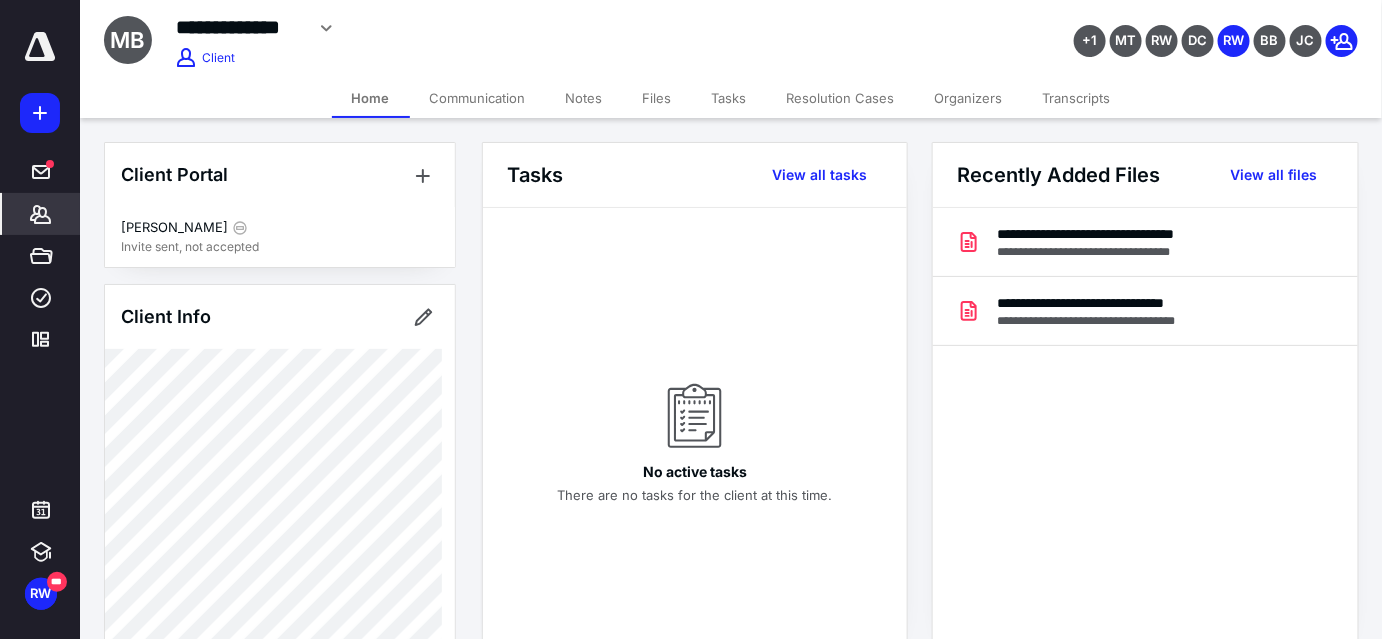 click 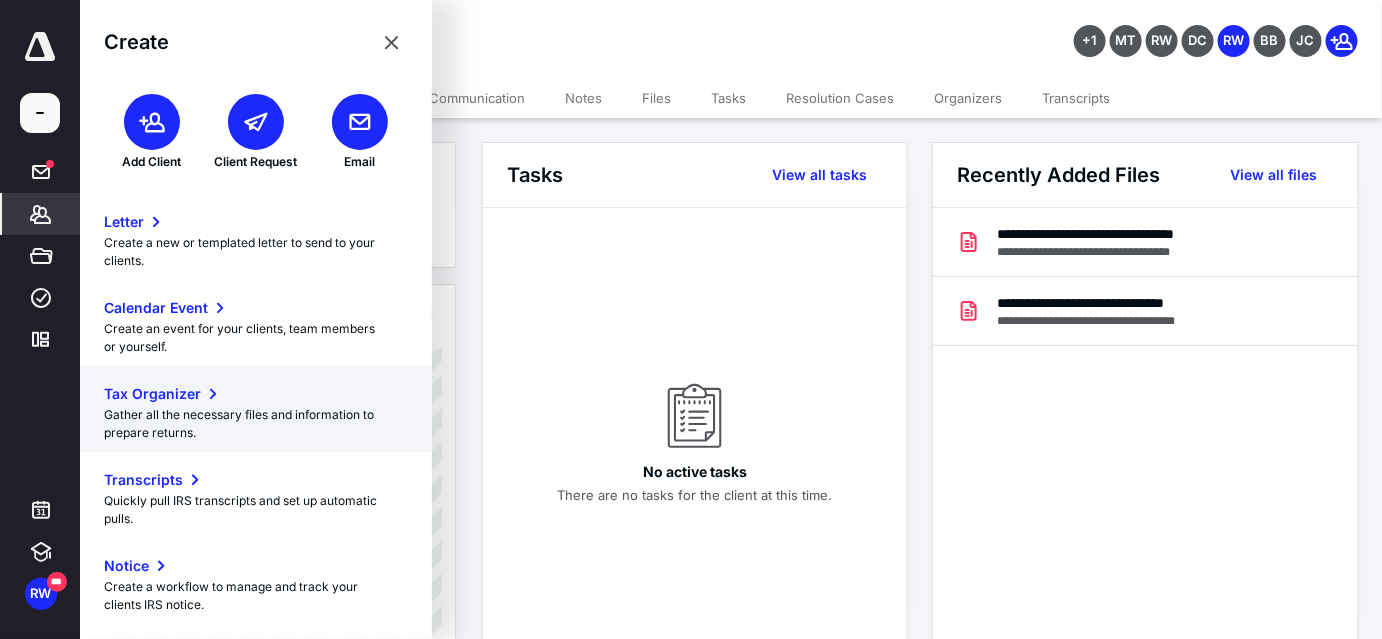 click on "Tax Organizer" at bounding box center (256, 394) 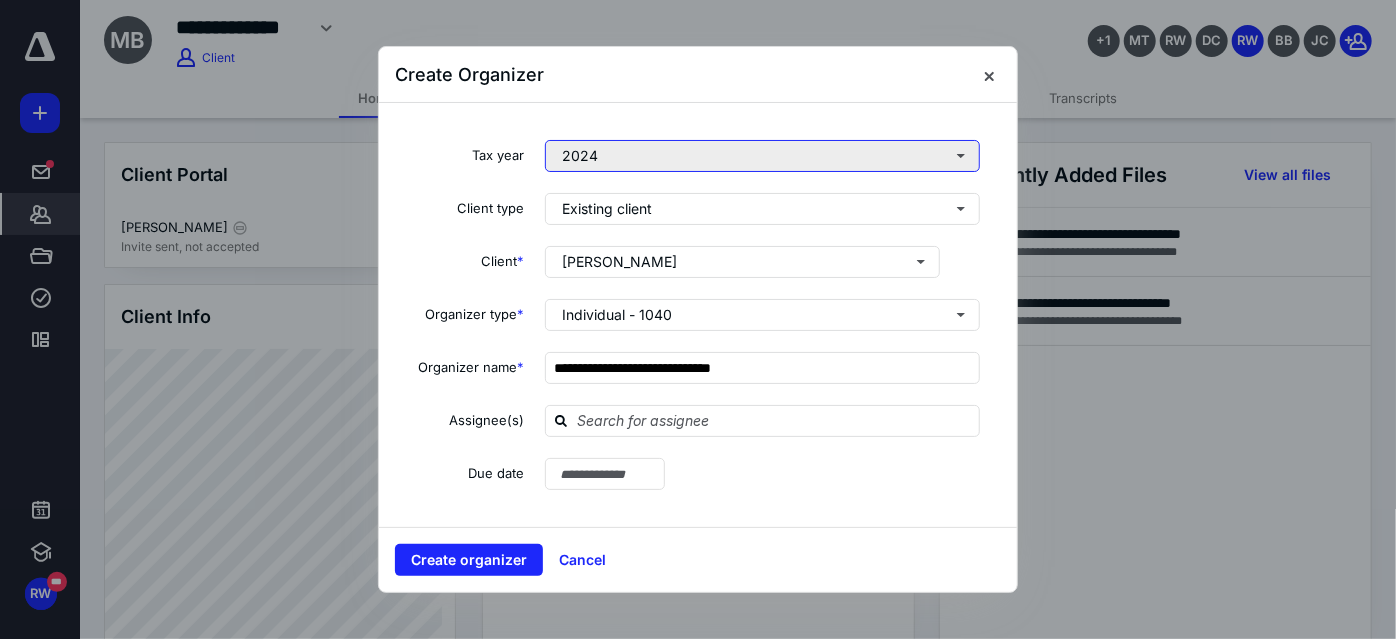 click on "2024" at bounding box center [762, 156] 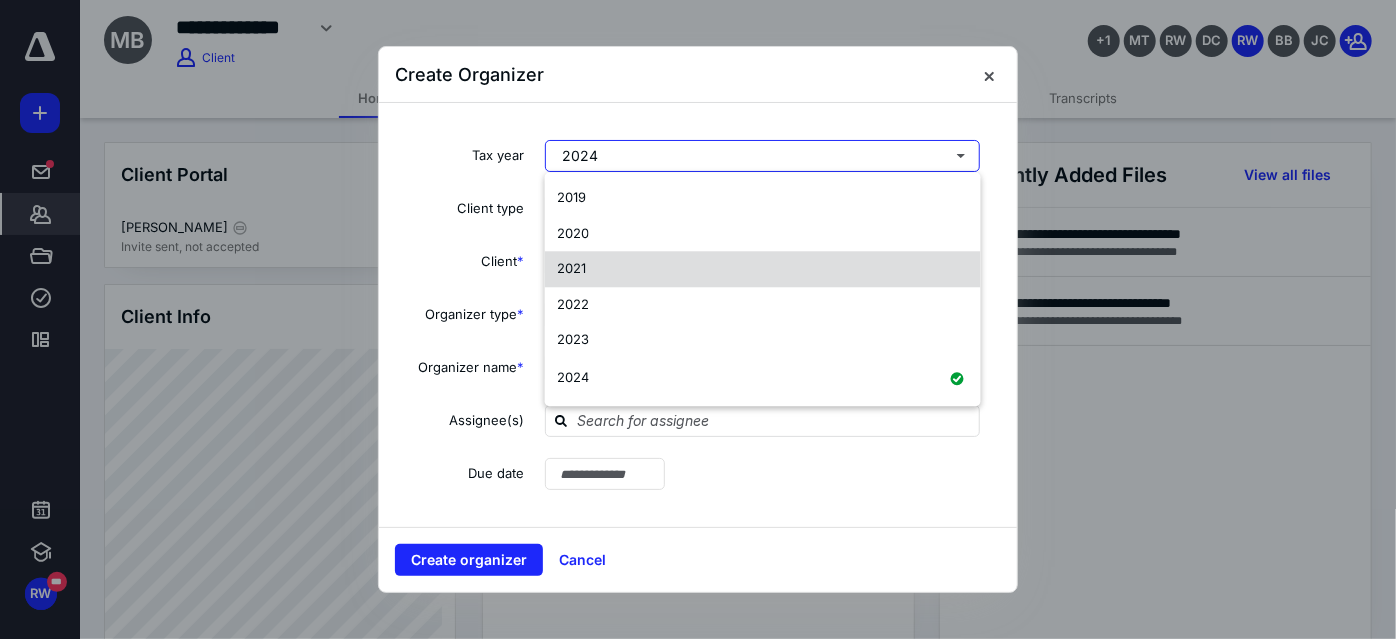 click on "2021" at bounding box center [763, 269] 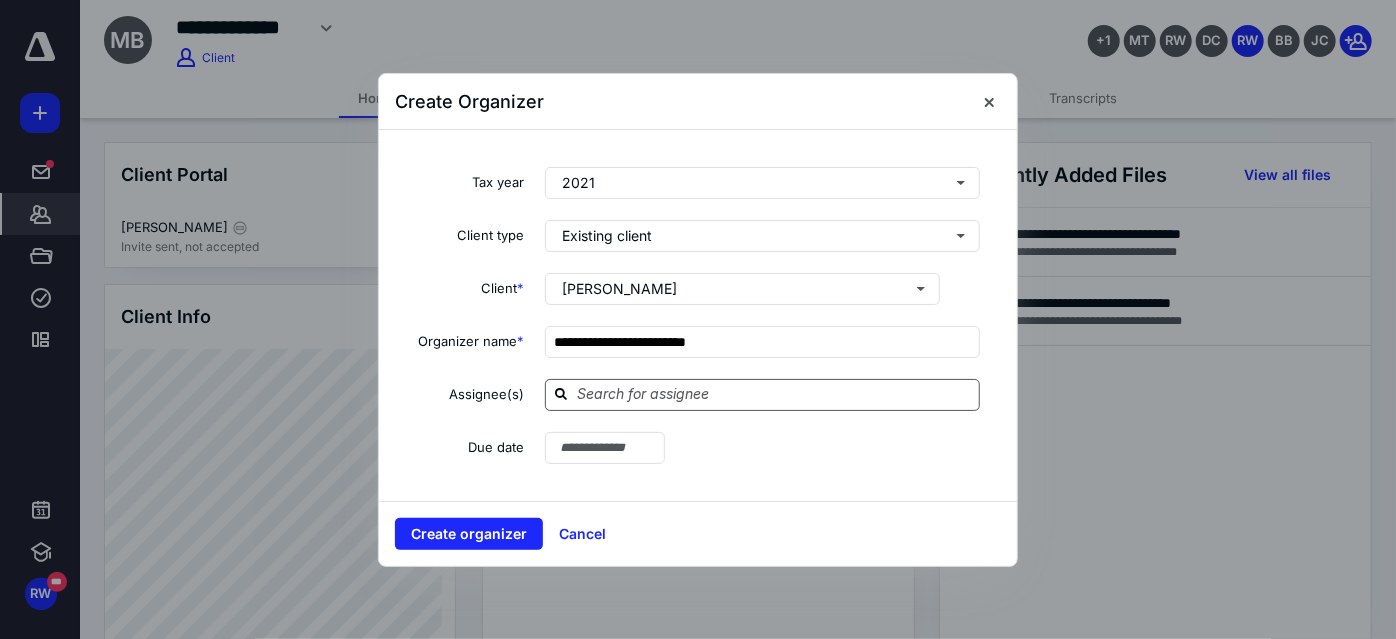 click at bounding box center [774, 394] 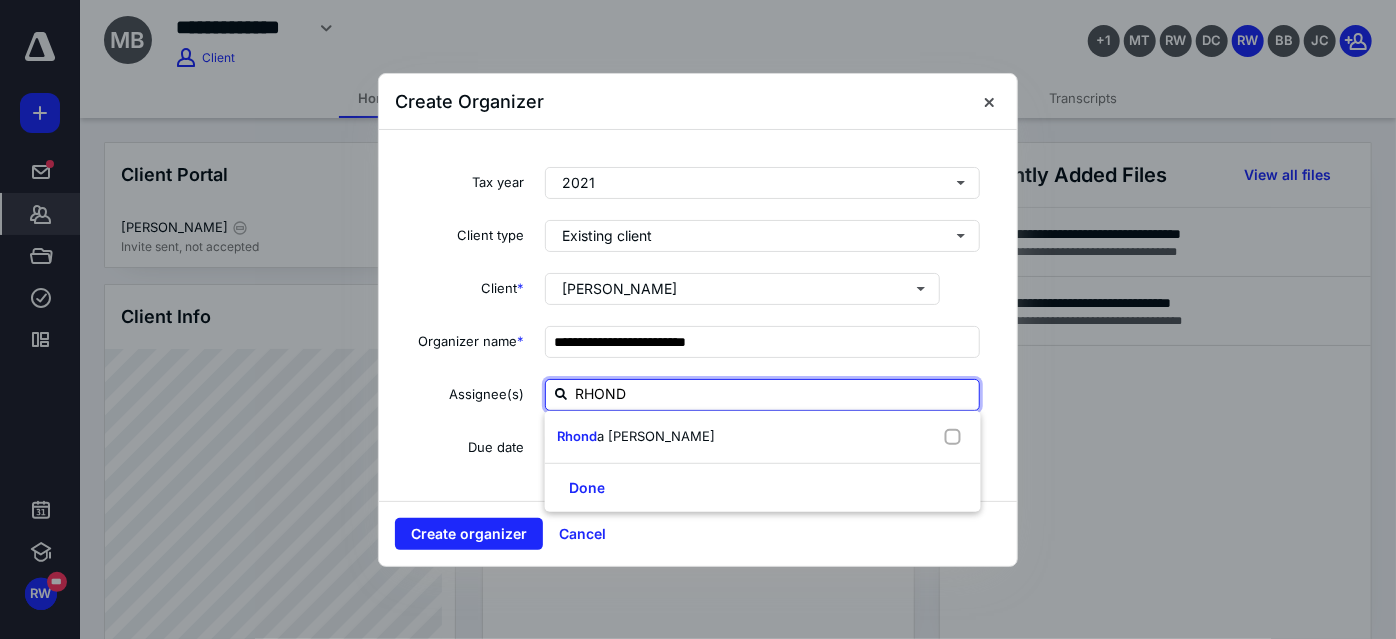 type on "[PERSON_NAME]" 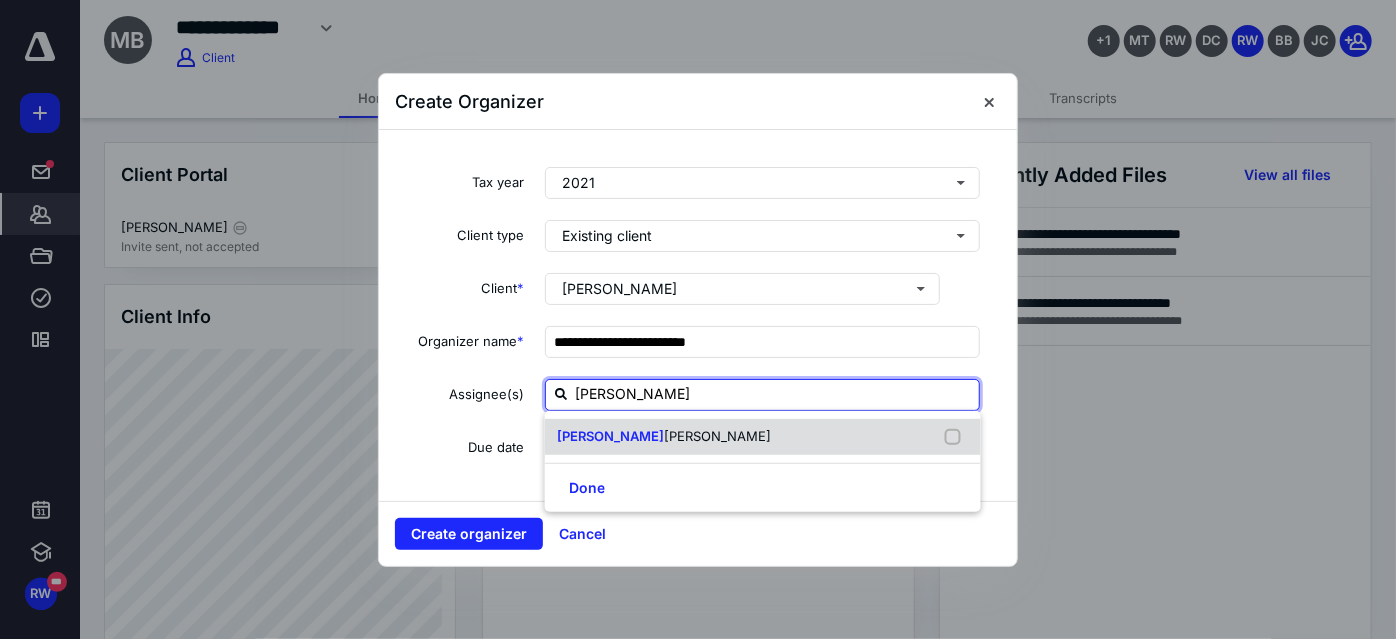 click on "[PERSON_NAME]" at bounding box center (717, 436) 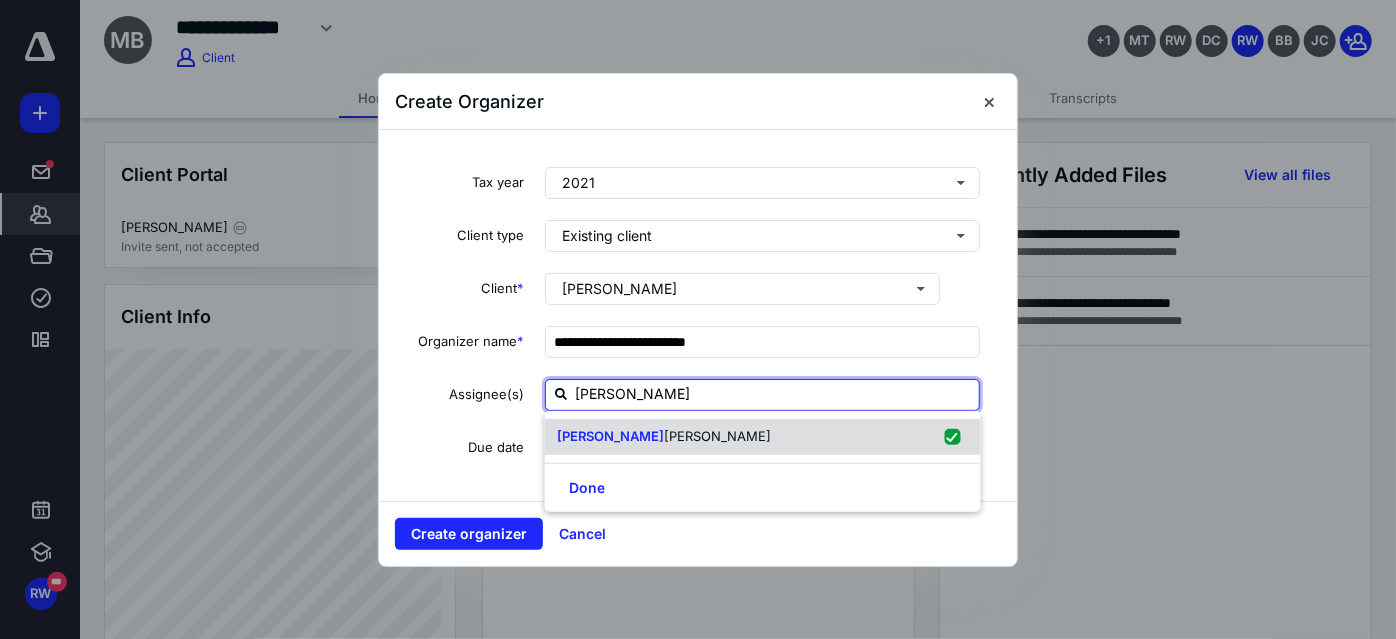 checkbox on "true" 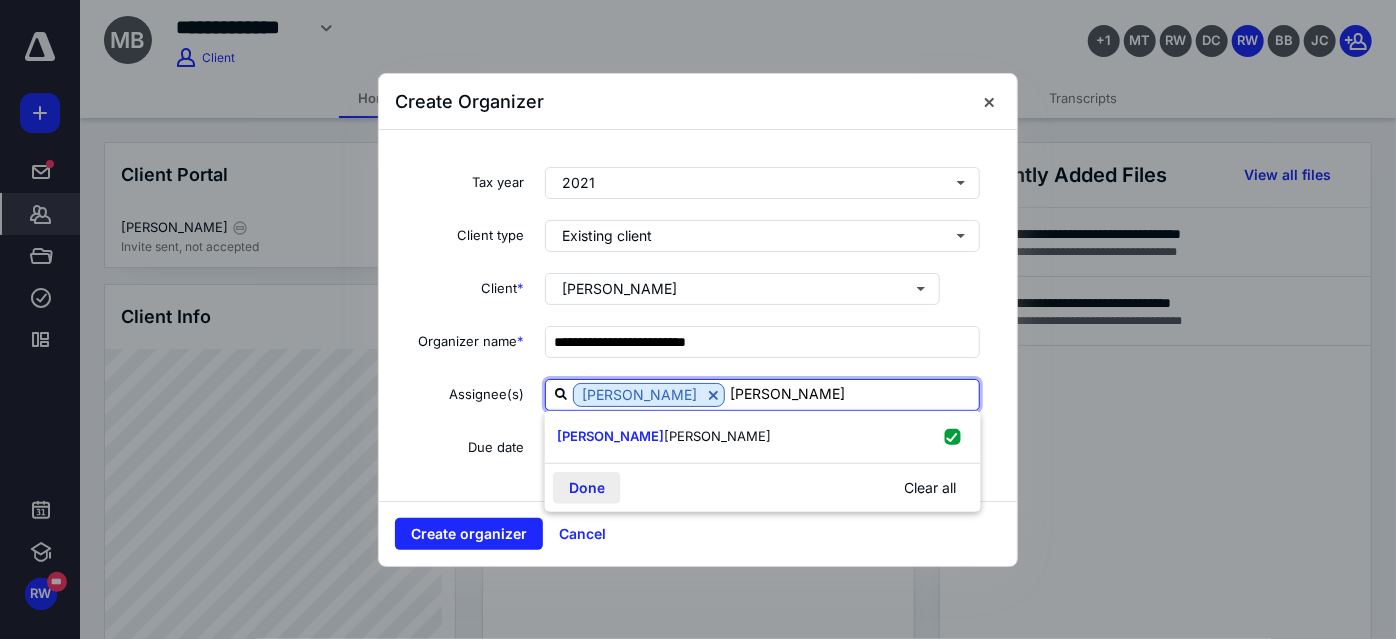 type on "[PERSON_NAME]" 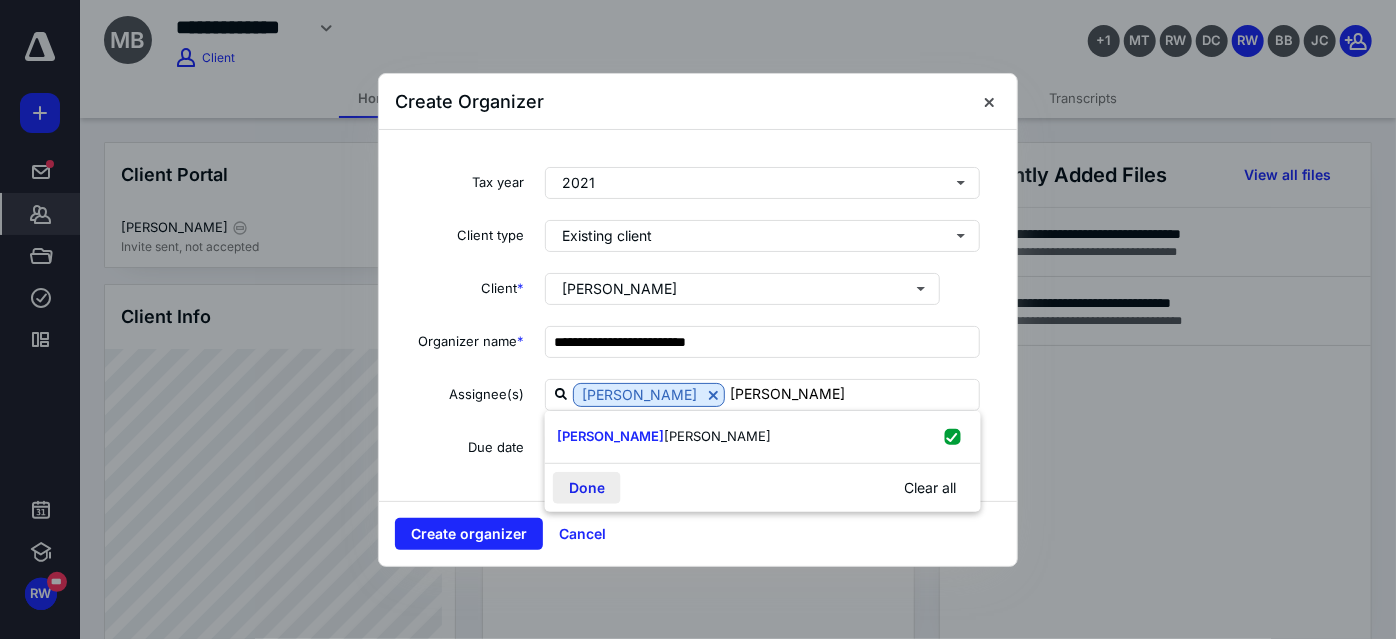 click on "Done" at bounding box center [587, 487] 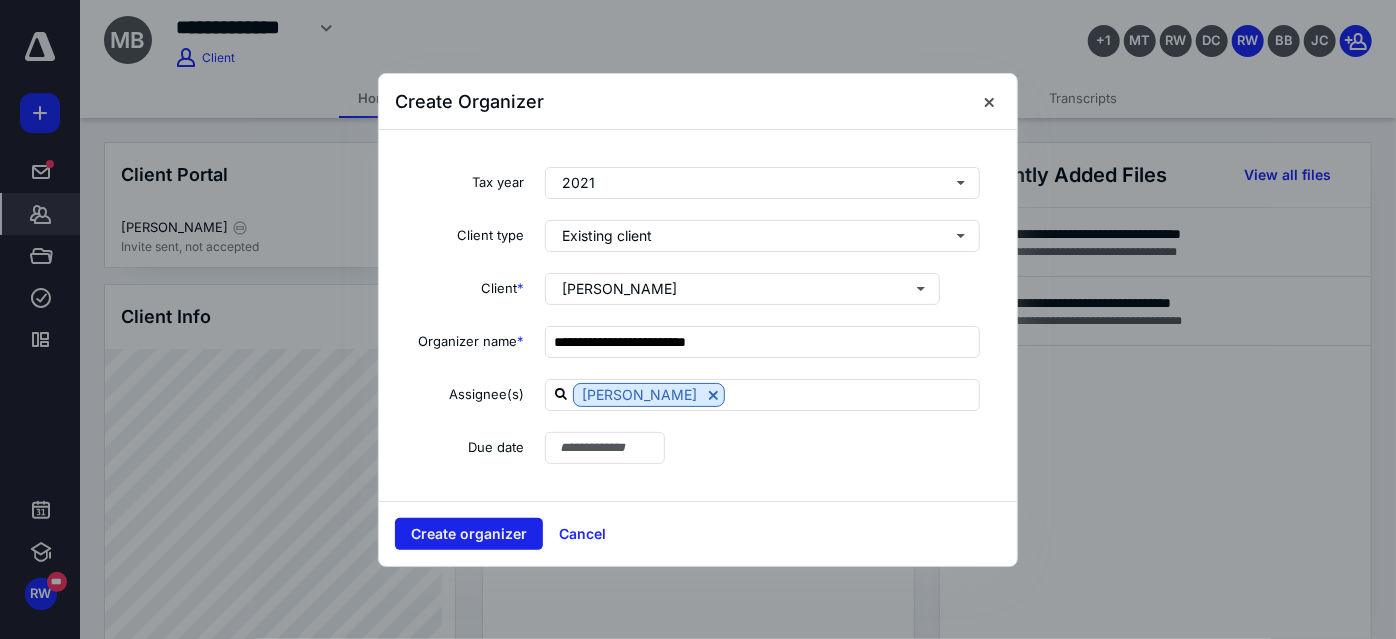 click on "Create organizer" at bounding box center [469, 534] 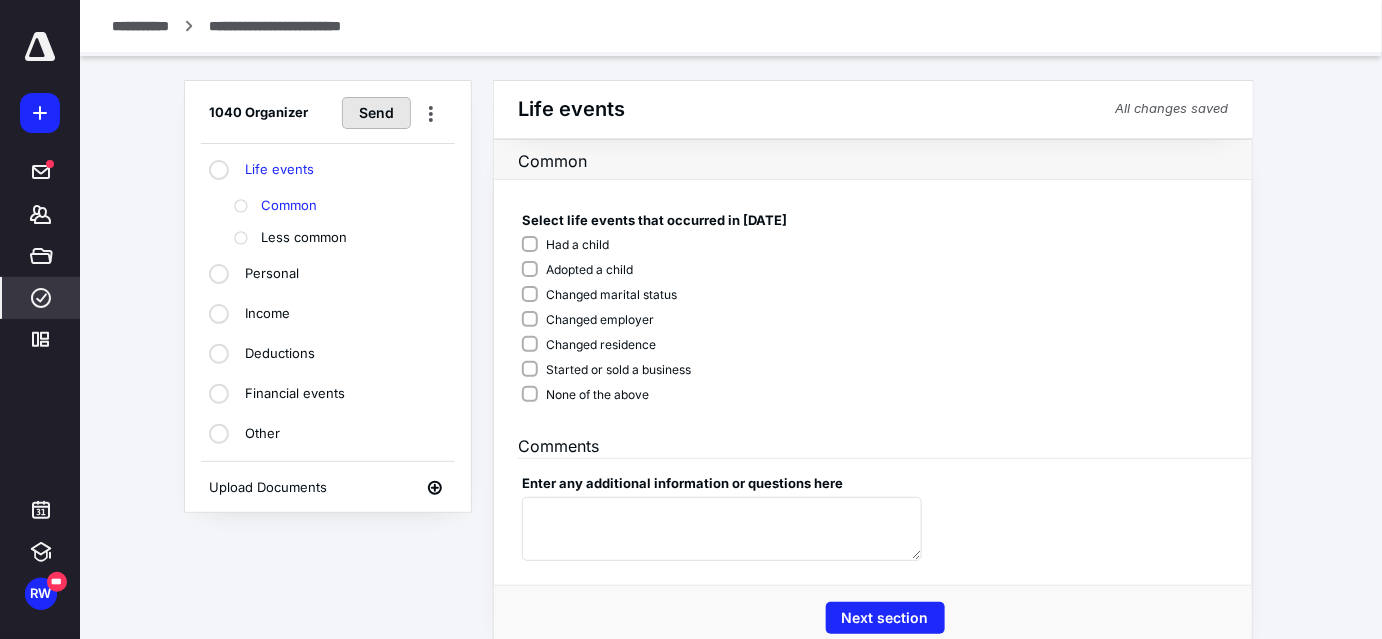 click on "Send" at bounding box center [376, 113] 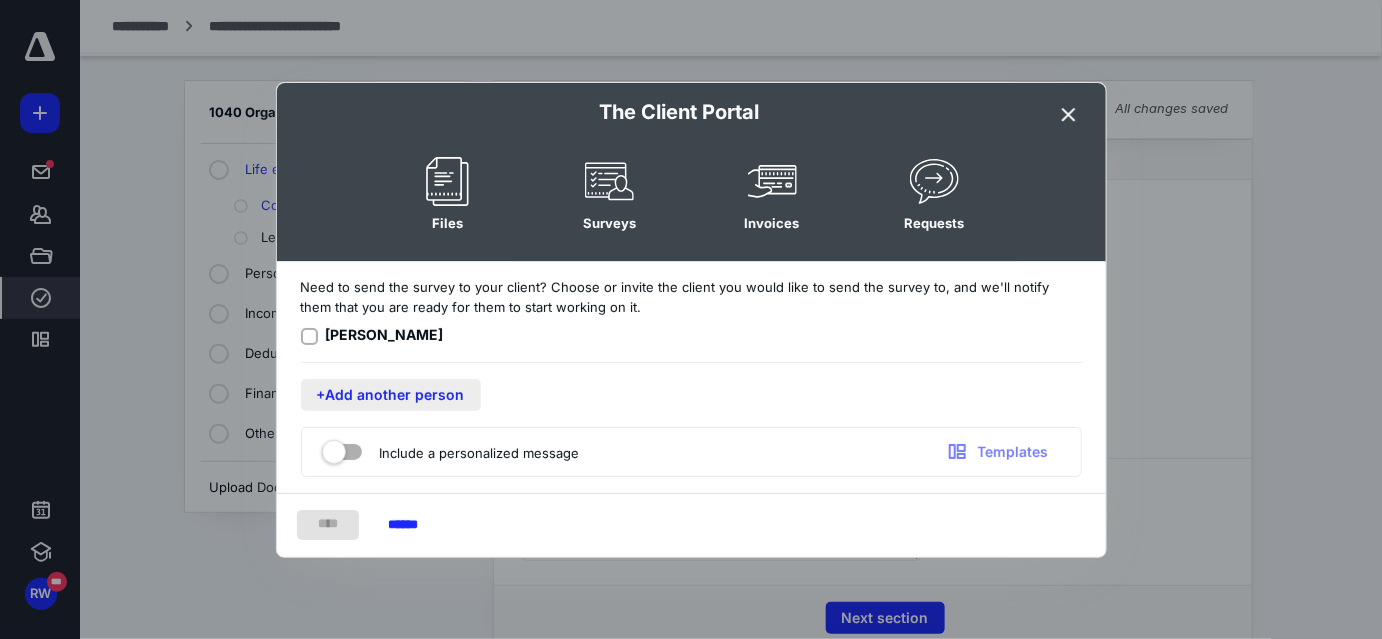drag, startPoint x: 306, startPoint y: 337, endPoint x: 320, endPoint y: 388, distance: 52.886673 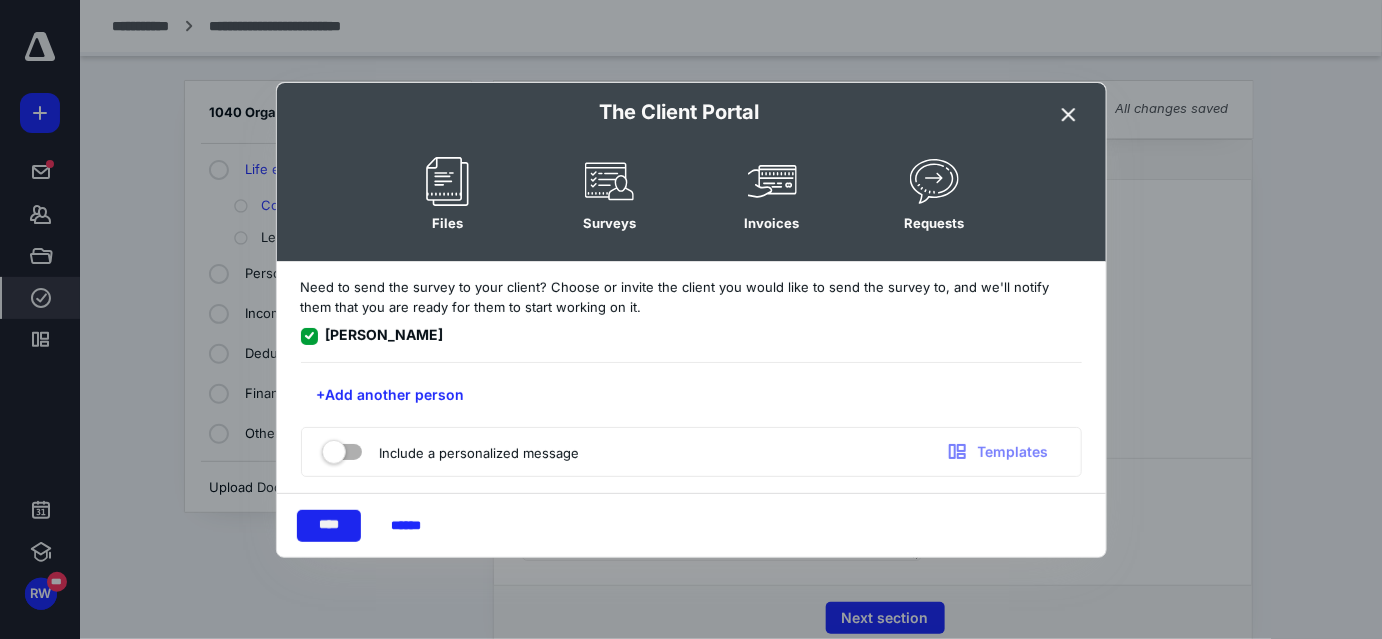 click on "****" at bounding box center (329, 526) 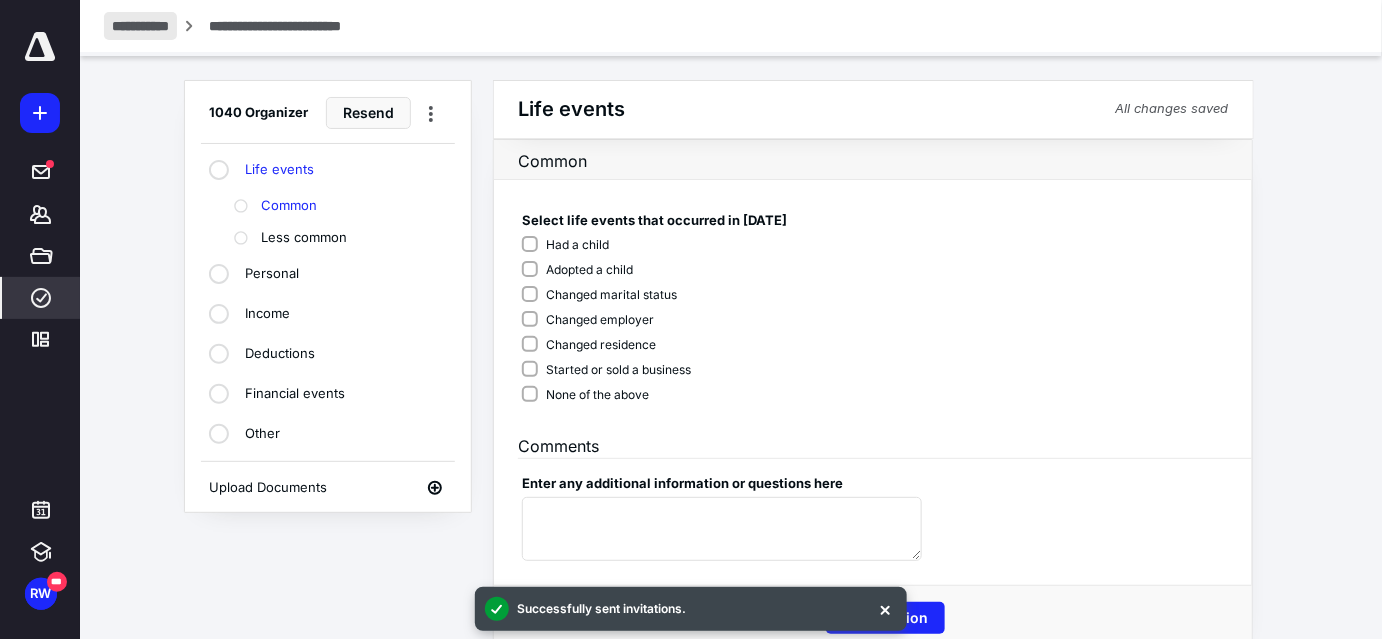 click on "**********" at bounding box center [140, 26] 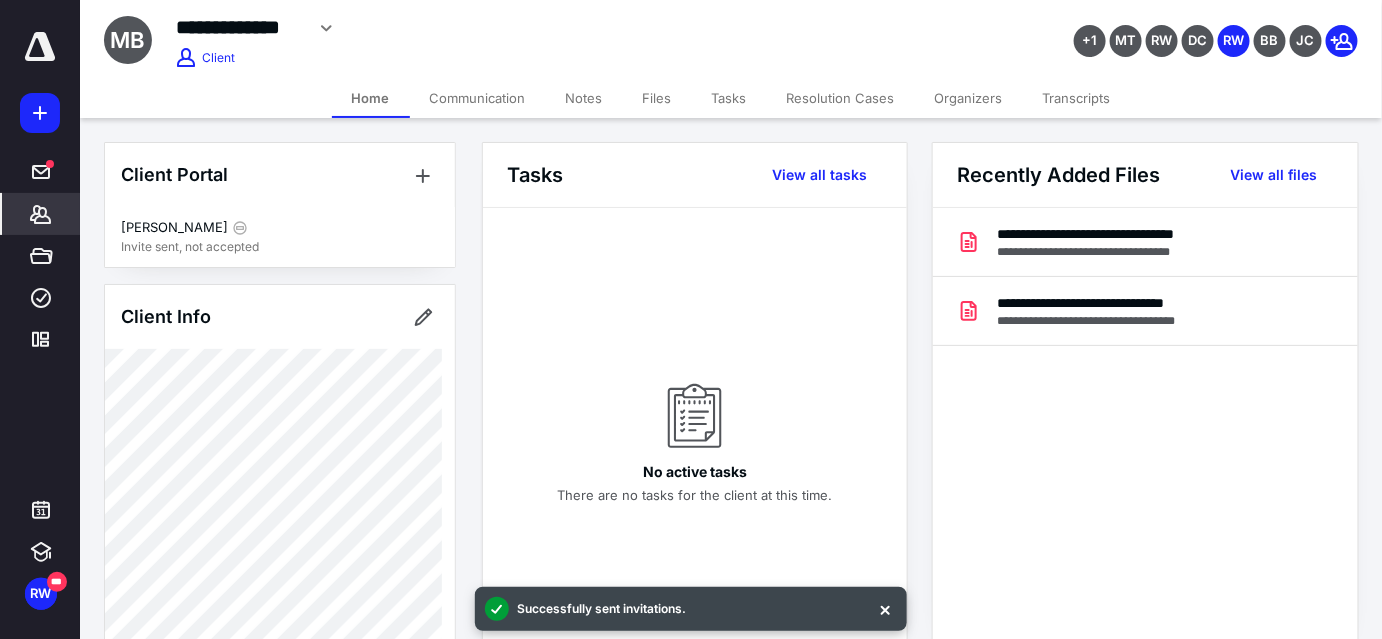 click 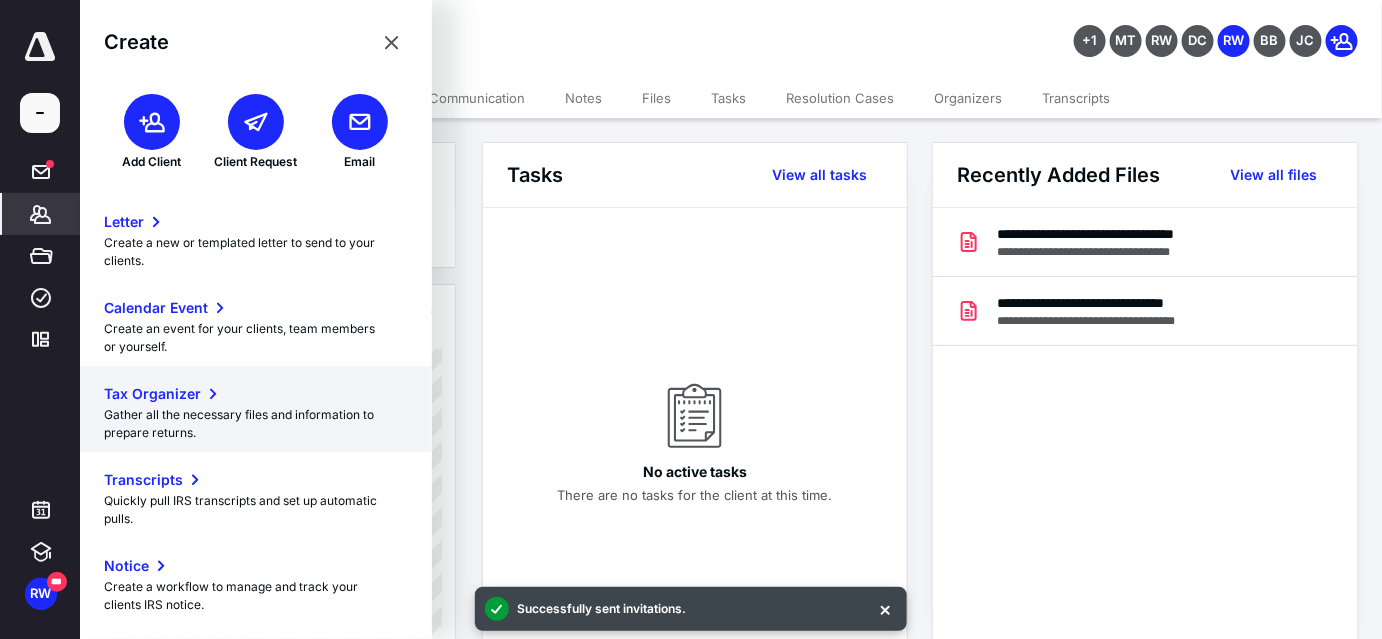 click on "Gather all the necessary files and information to prepare returns." at bounding box center (256, 424) 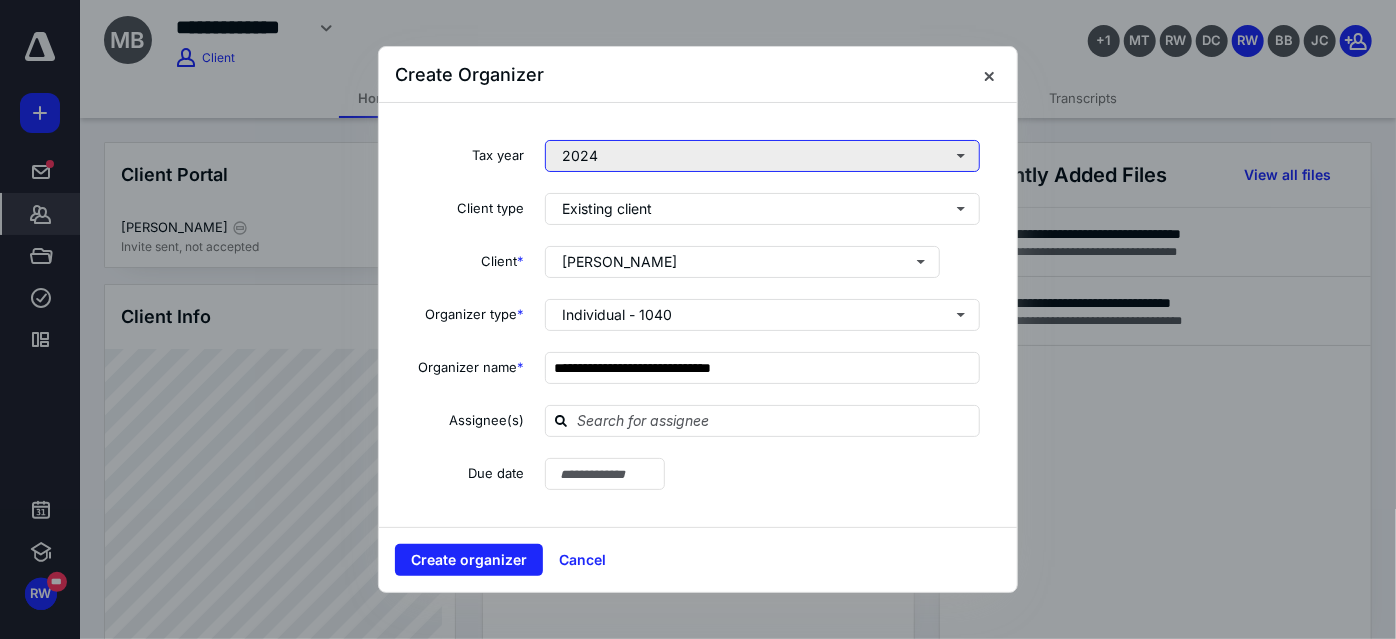 click on "2024" at bounding box center [762, 156] 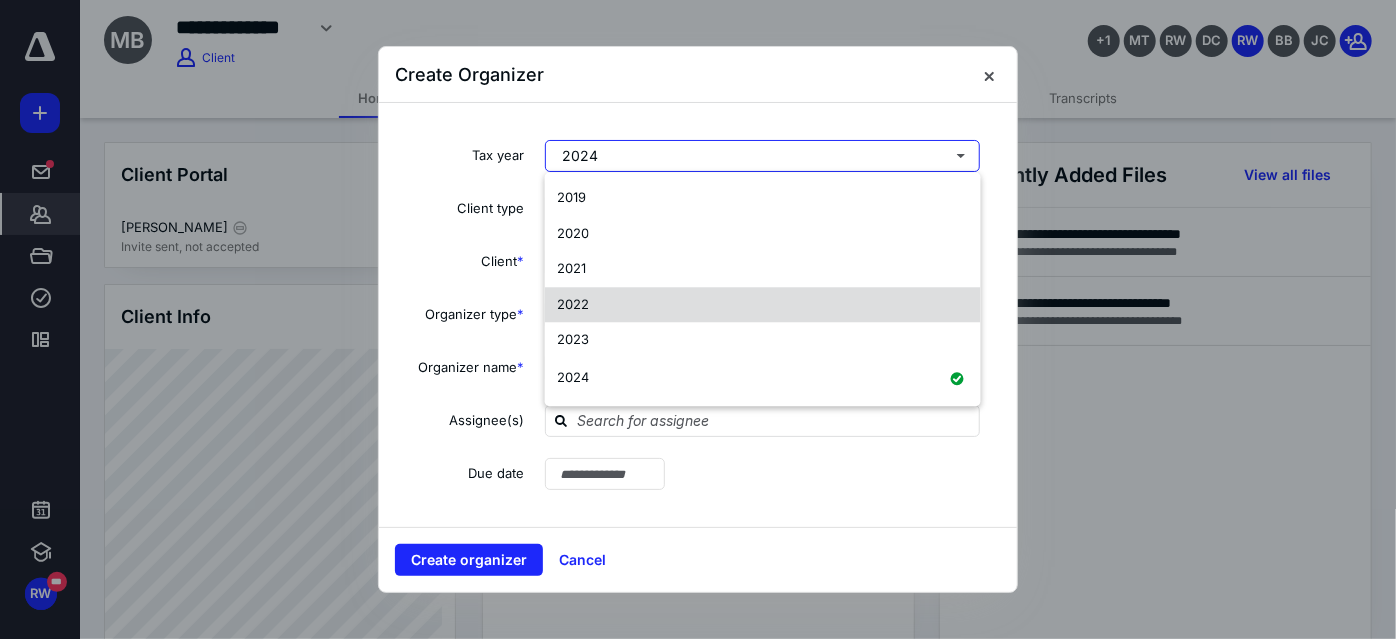 click on "2022" at bounding box center [763, 305] 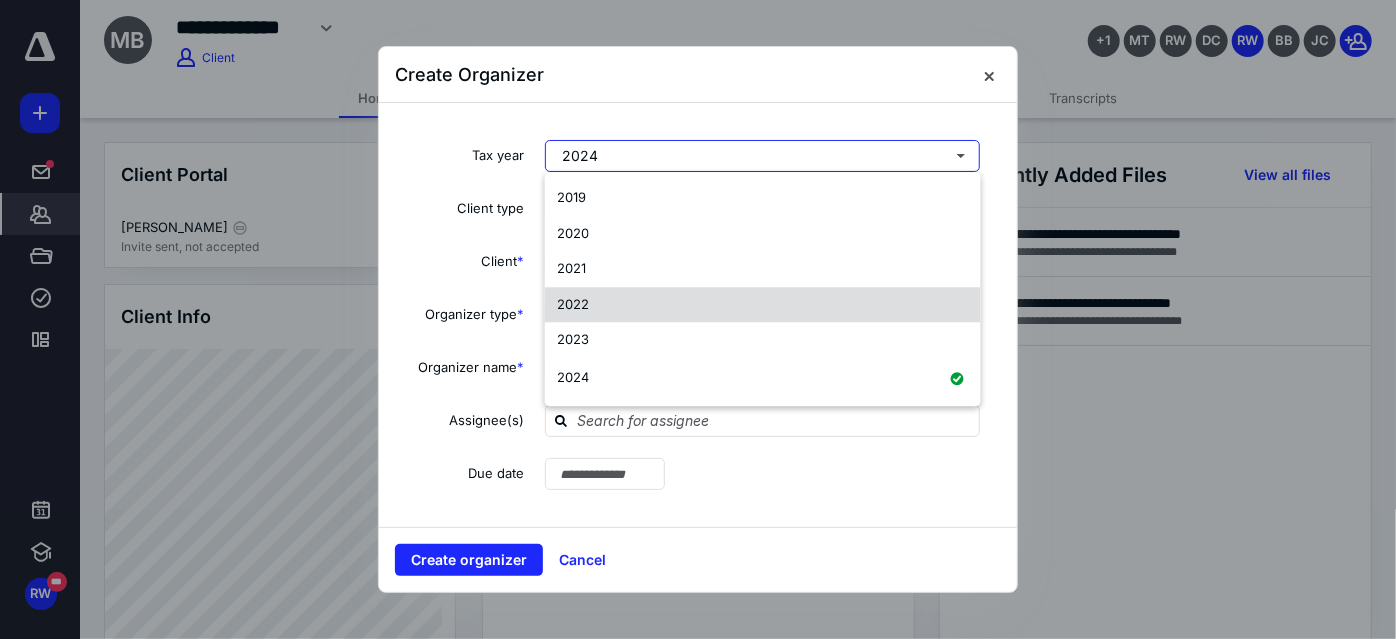 type on "**********" 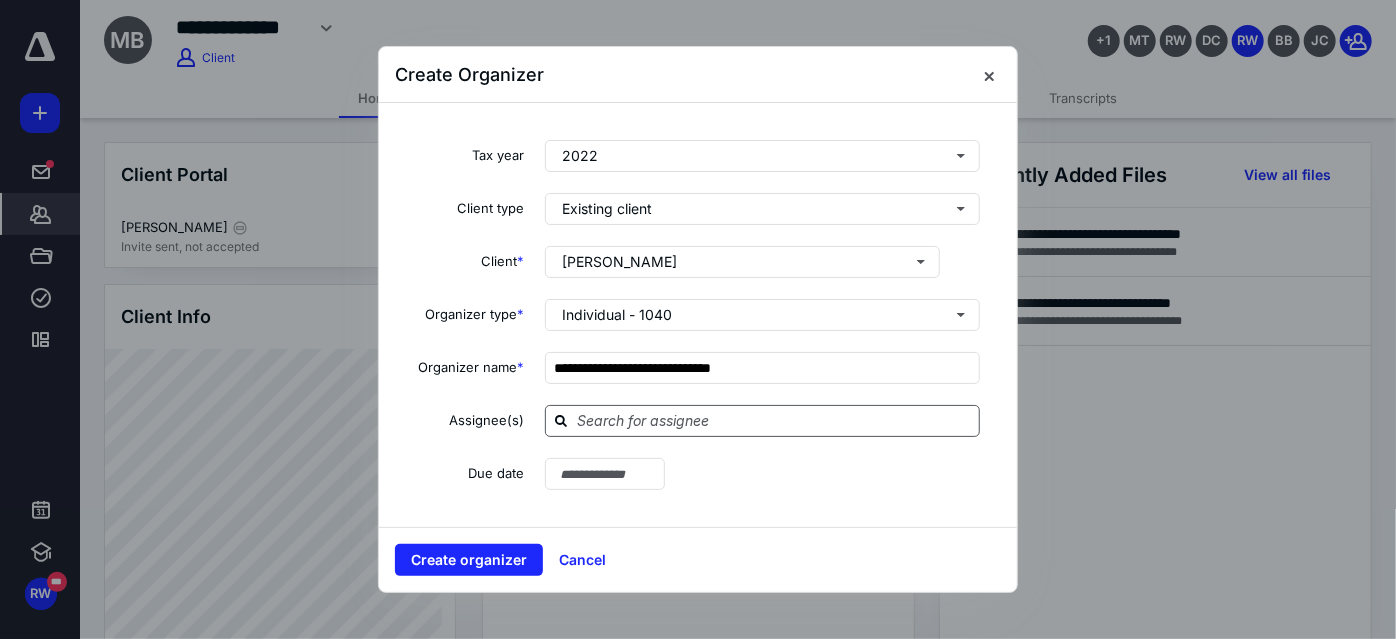 click at bounding box center [774, 420] 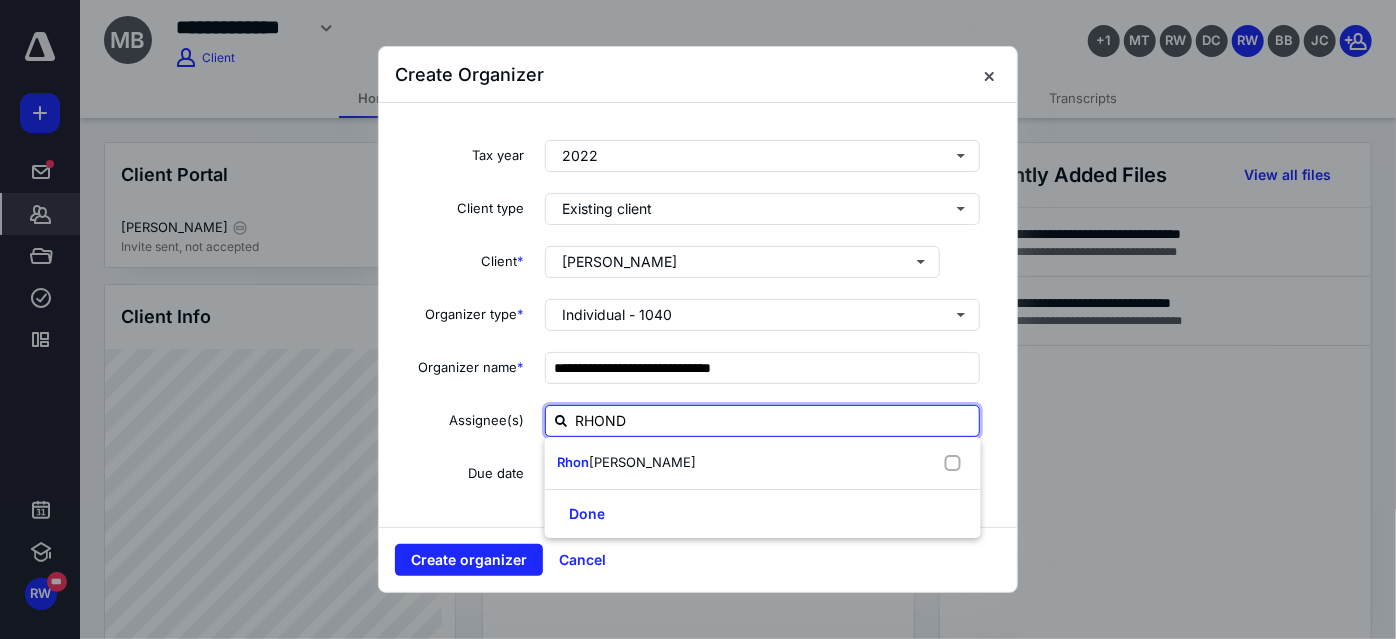 type on "[PERSON_NAME]" 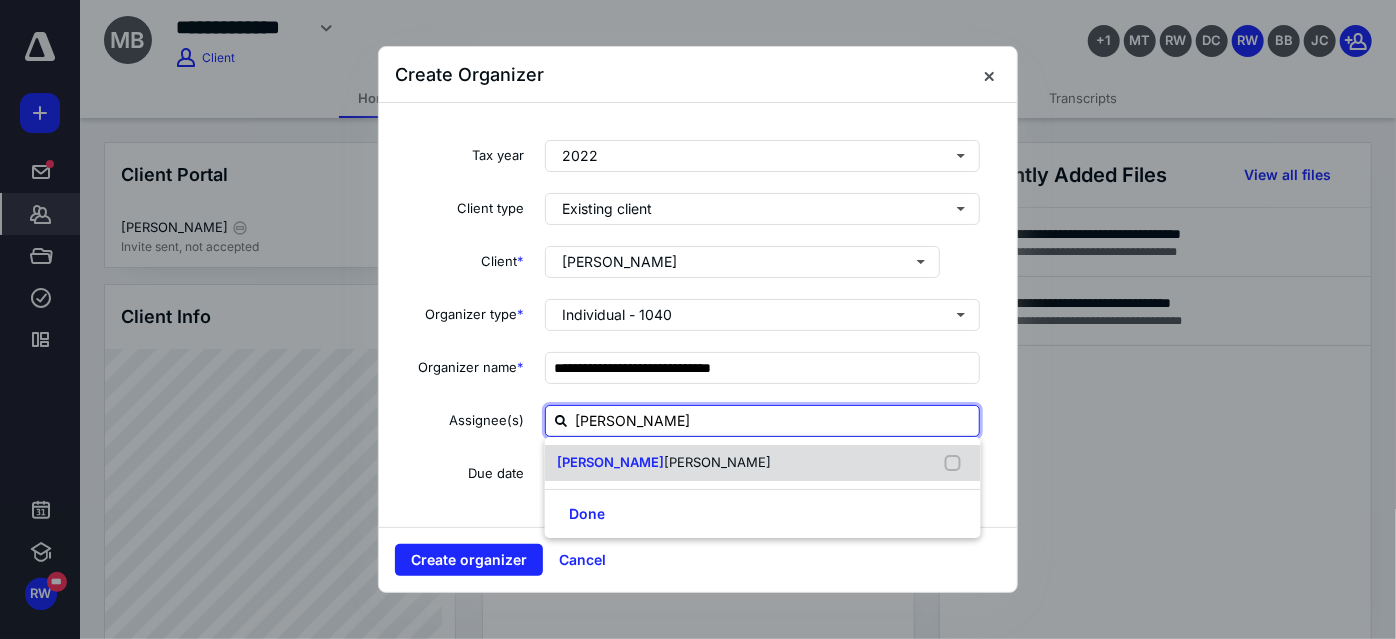 click on "[PERSON_NAME]" at bounding box center [717, 462] 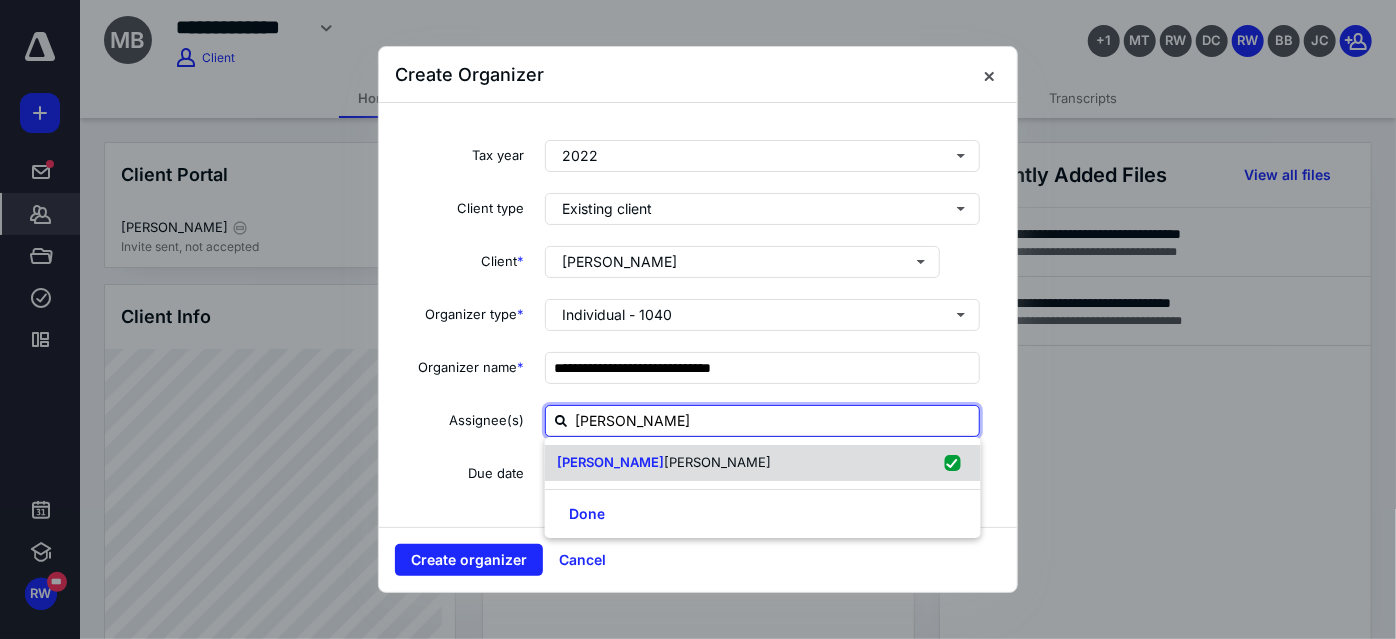 checkbox on "true" 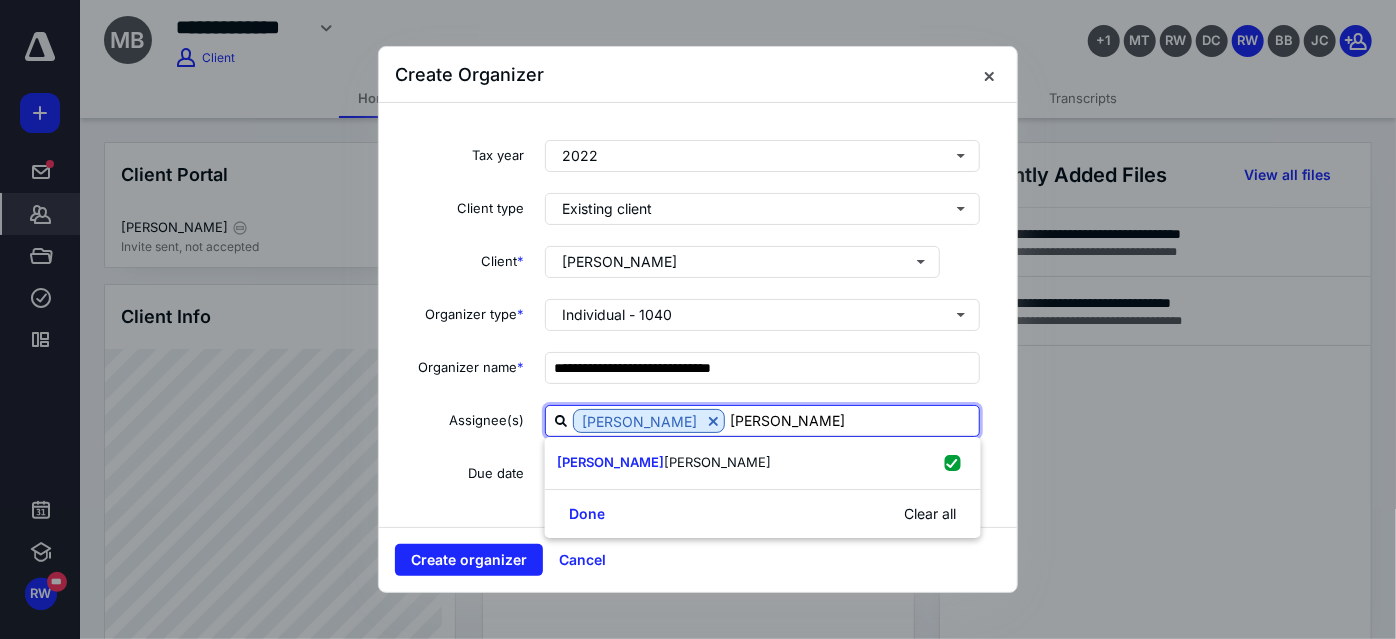 type on "[PERSON_NAME]" 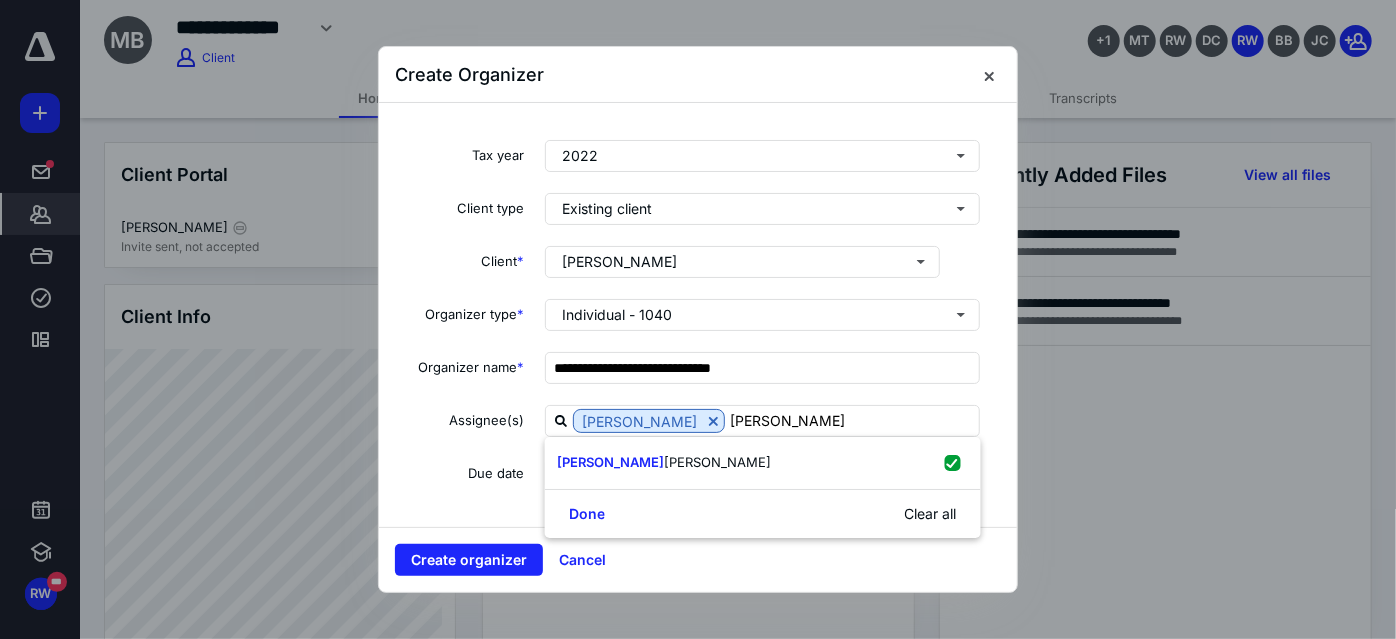drag, startPoint x: 594, startPoint y: 494, endPoint x: 602, endPoint y: 485, distance: 12.0415945 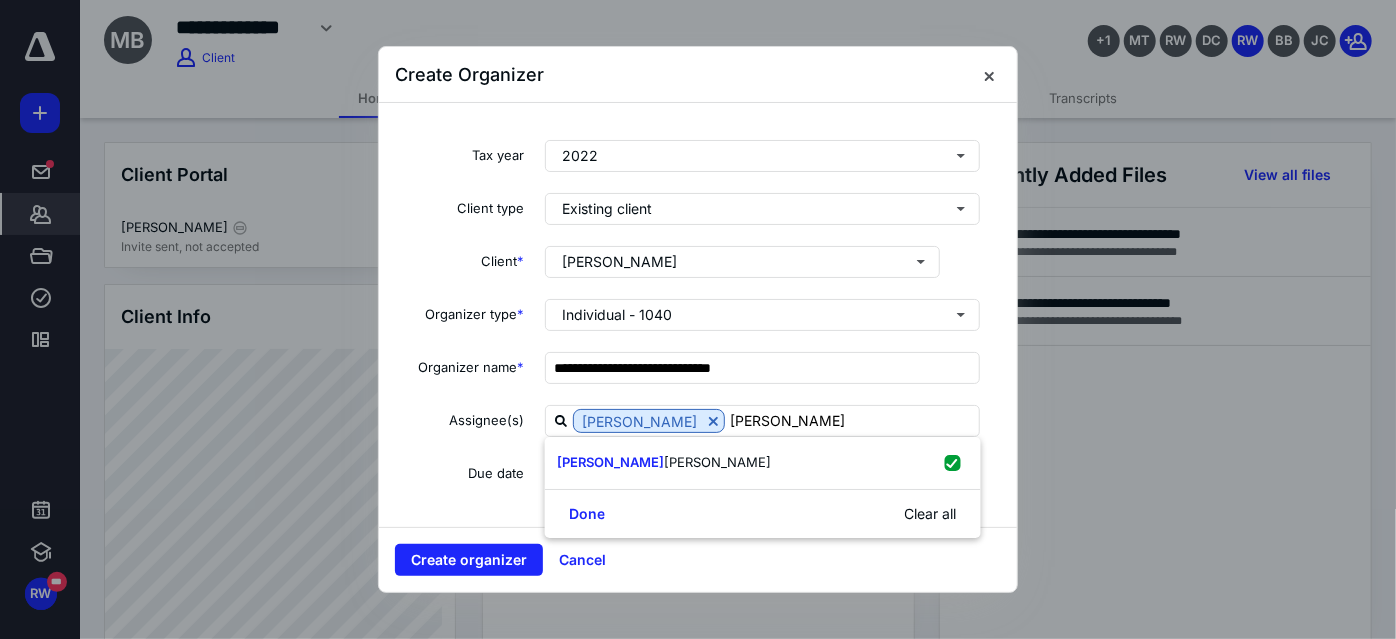 click on "[PERSON_NAME] Done Clear all" at bounding box center [763, 487] 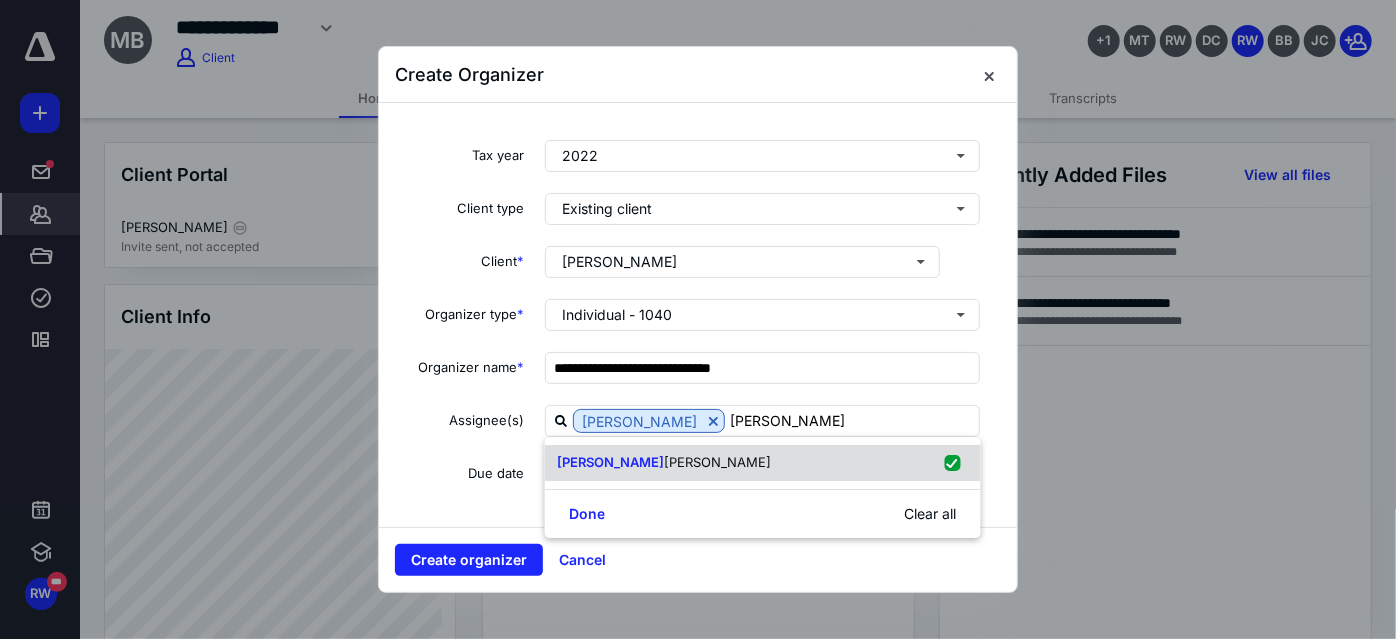 drag, startPoint x: 555, startPoint y: 472, endPoint x: 547, endPoint y: 458, distance: 16.124516 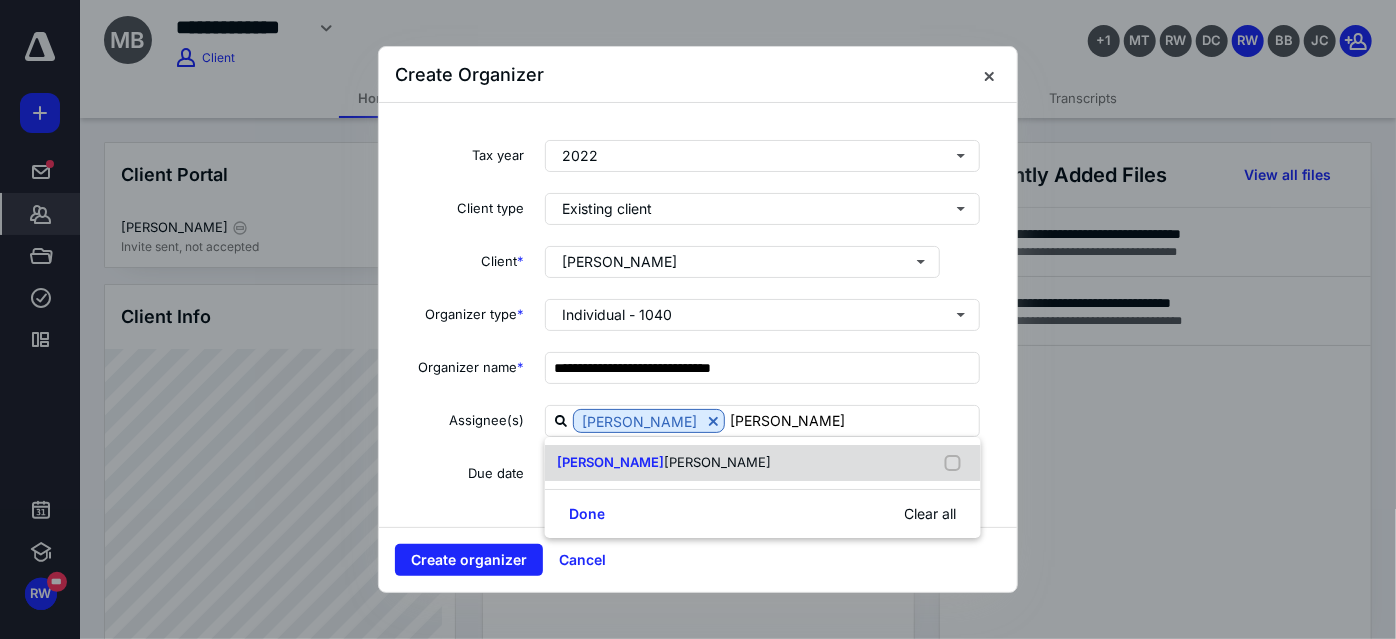 checkbox on "false" 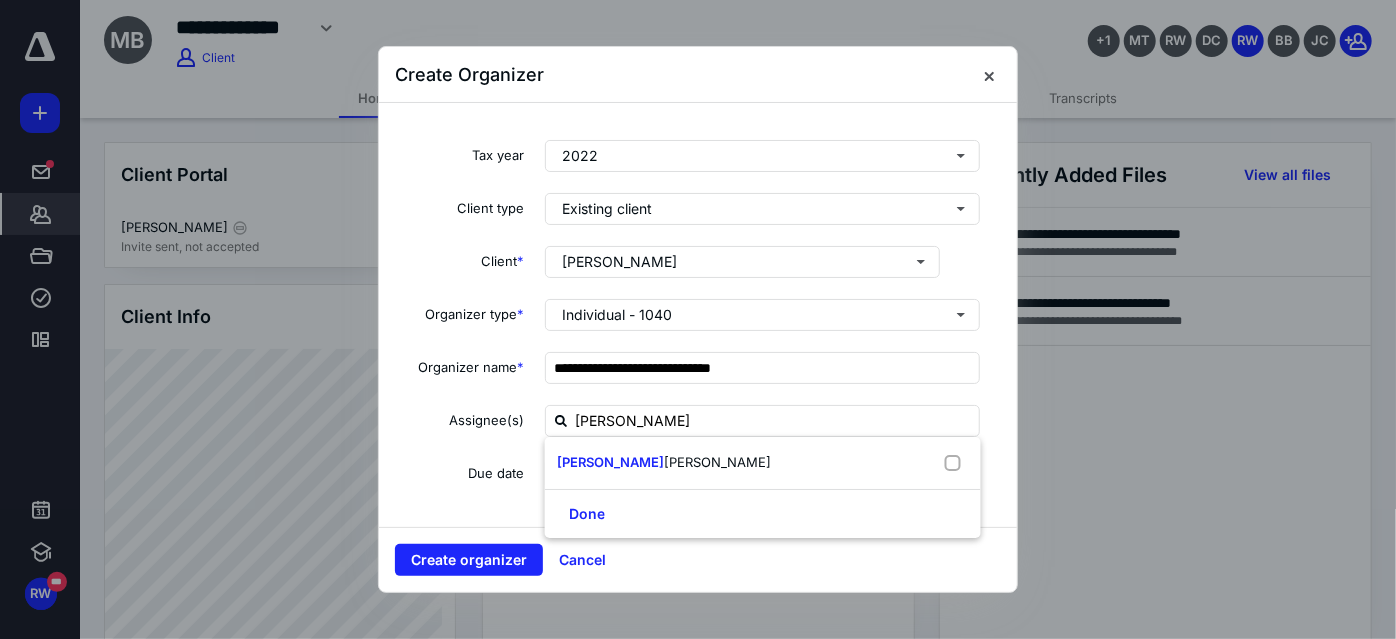 drag, startPoint x: 550, startPoint y: 458, endPoint x: 503, endPoint y: 427, distance: 56.302753 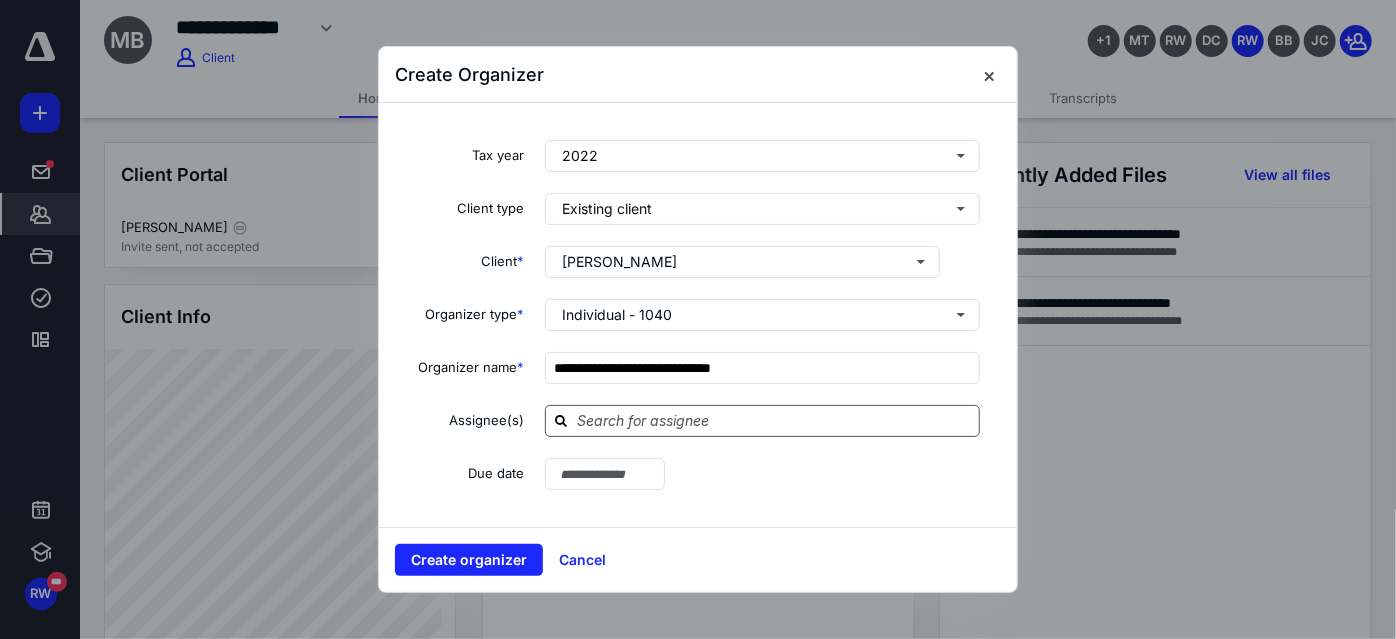 click at bounding box center [774, 420] 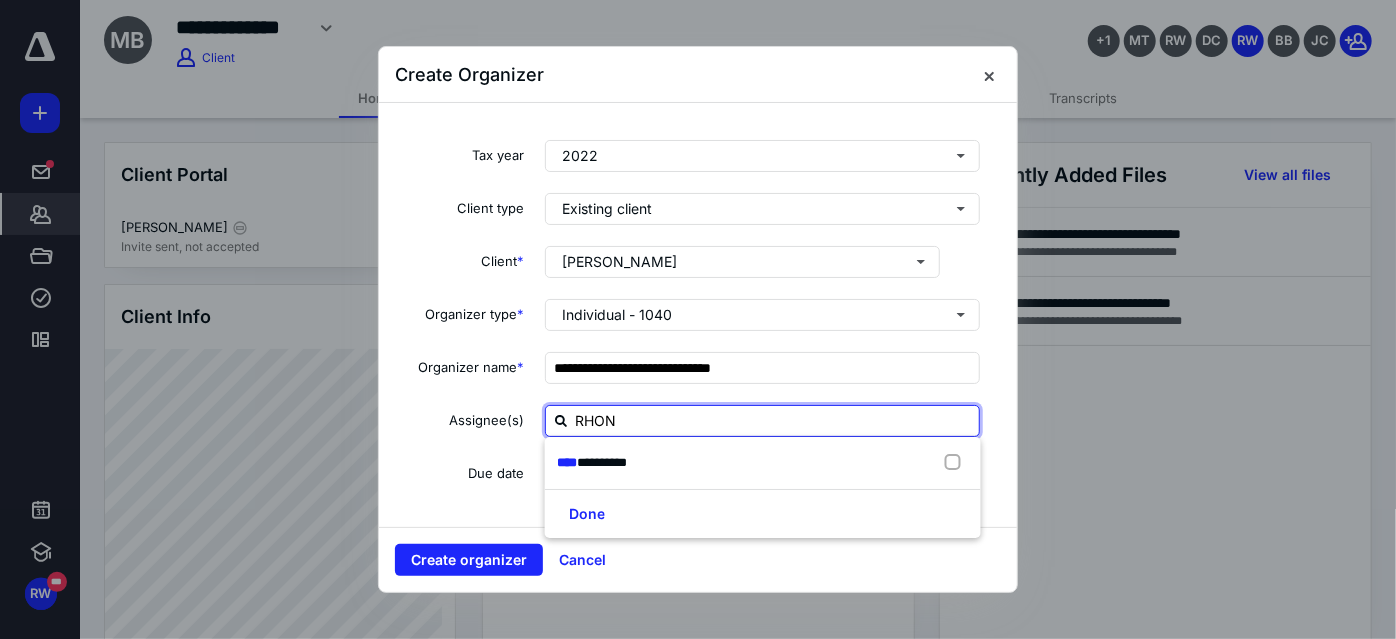 type on "RHOND" 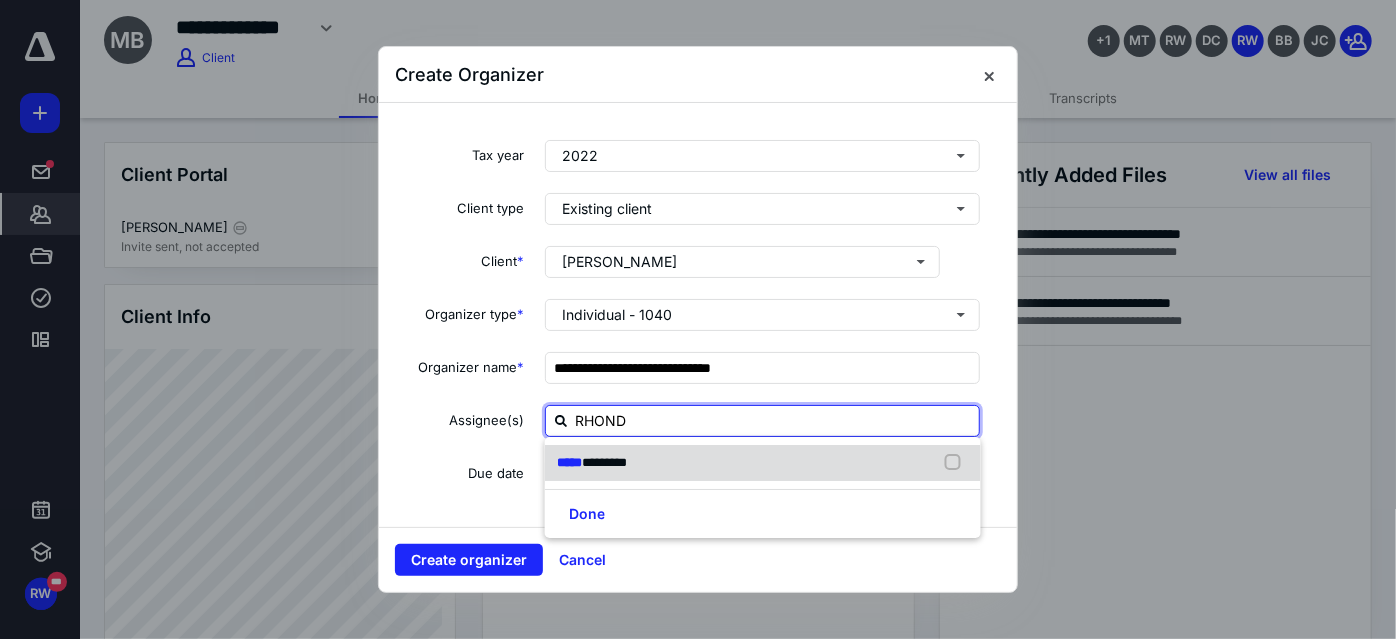 click on "*********" at bounding box center (604, 462) 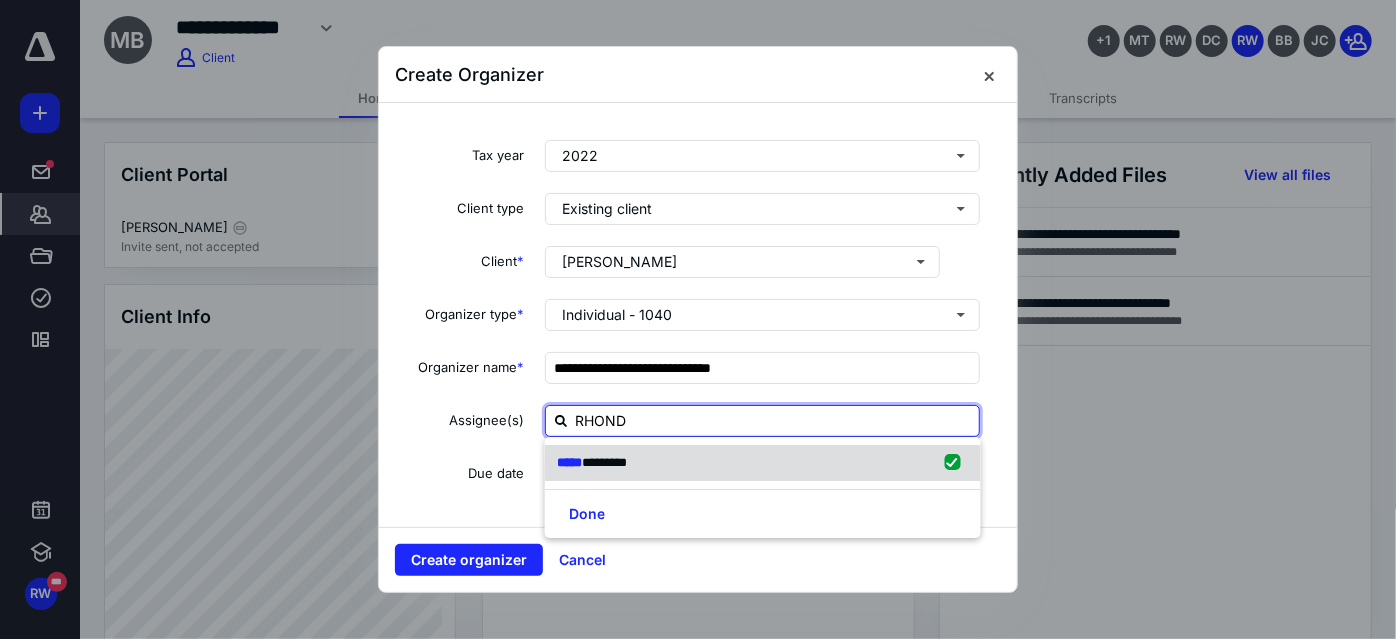 checkbox on "true" 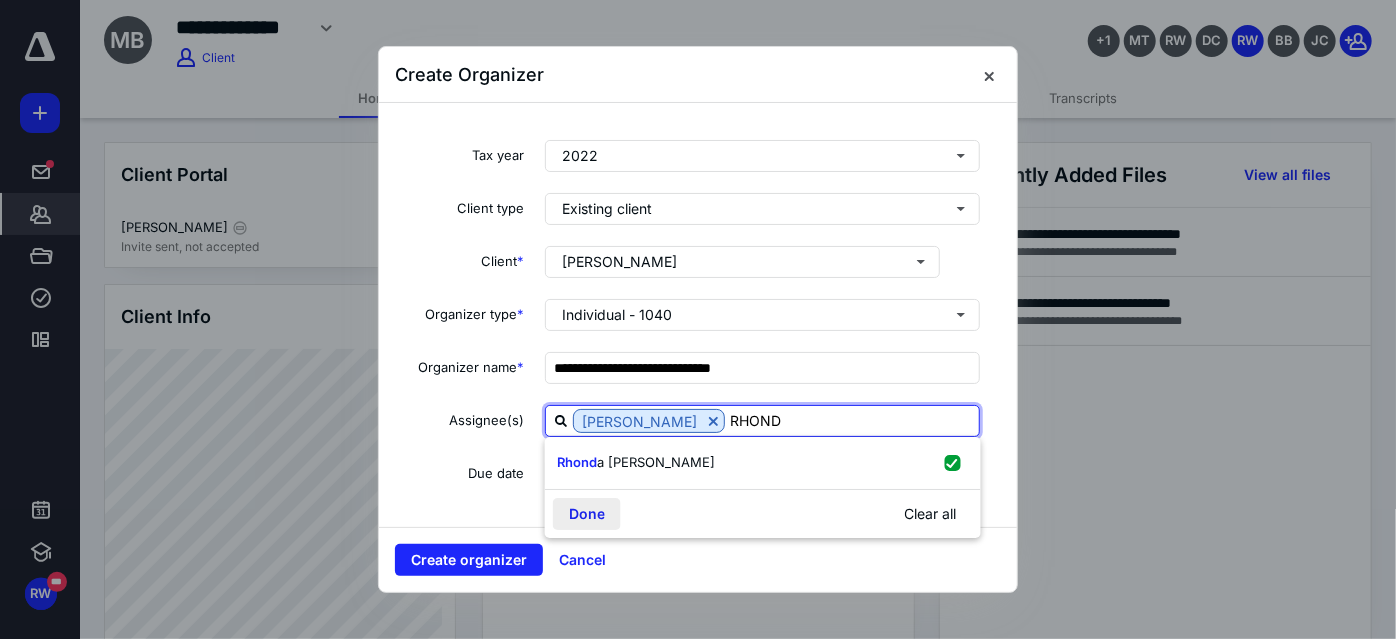 type on "RHOND" 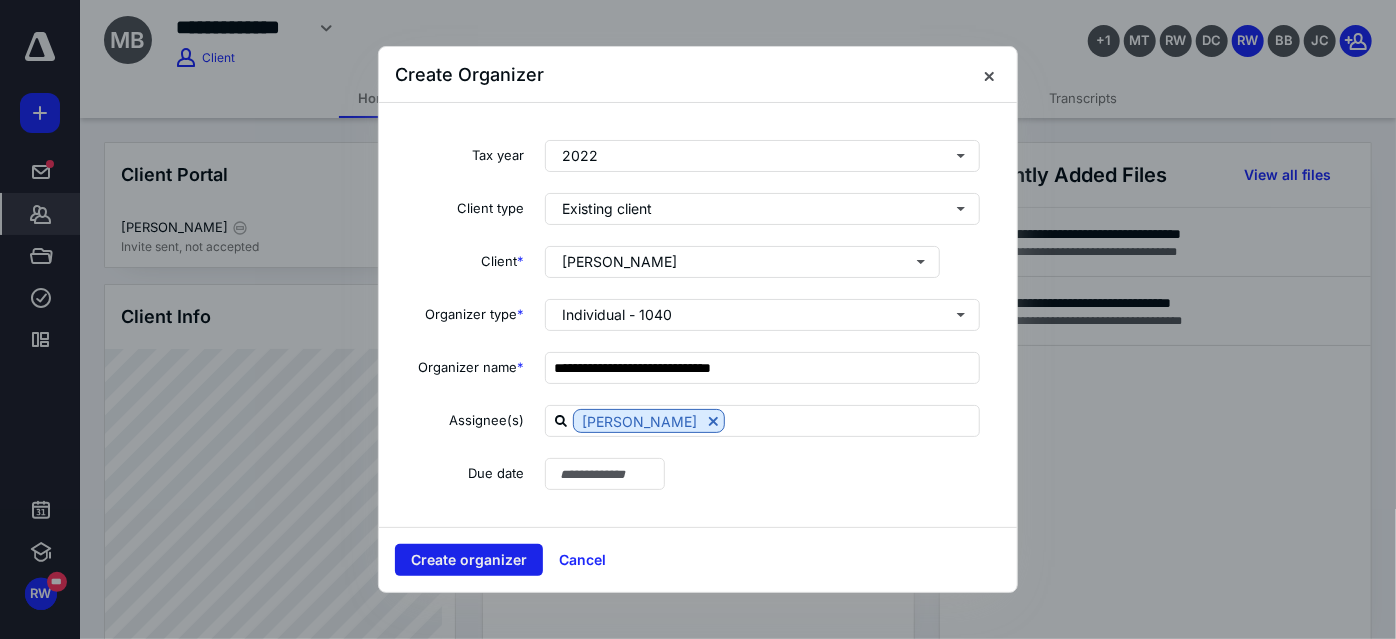 click on "Create organizer" at bounding box center (469, 560) 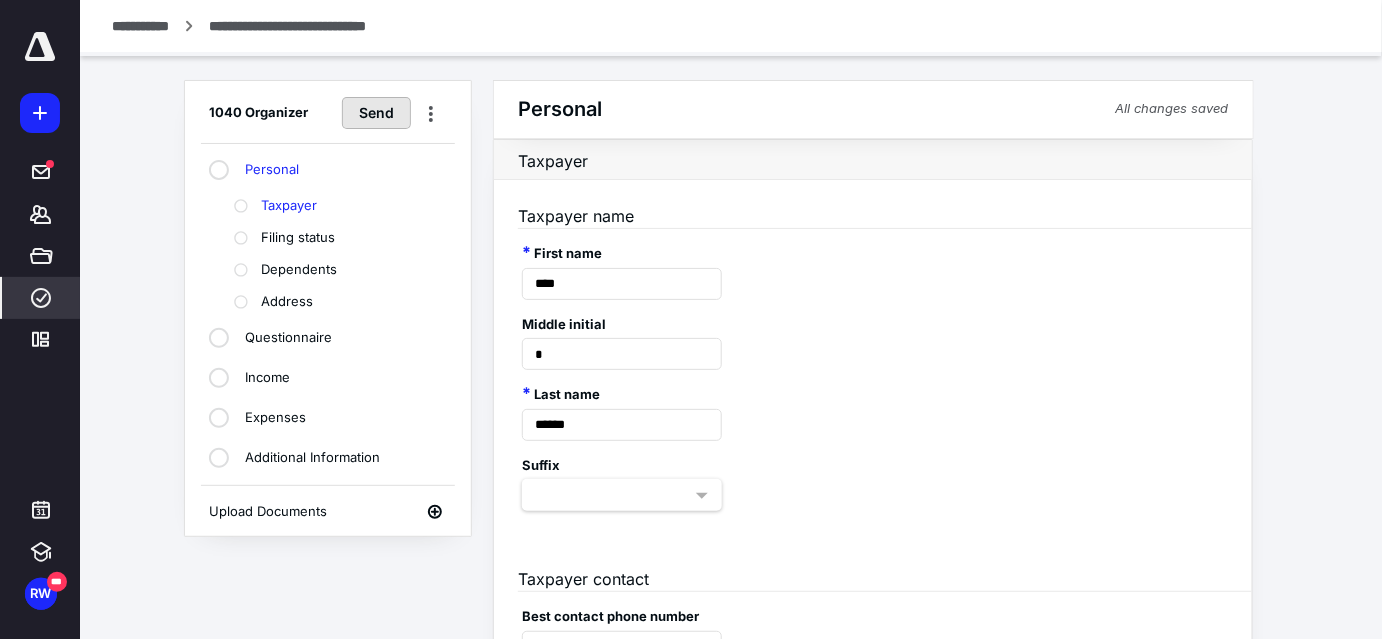click on "Send" at bounding box center [376, 113] 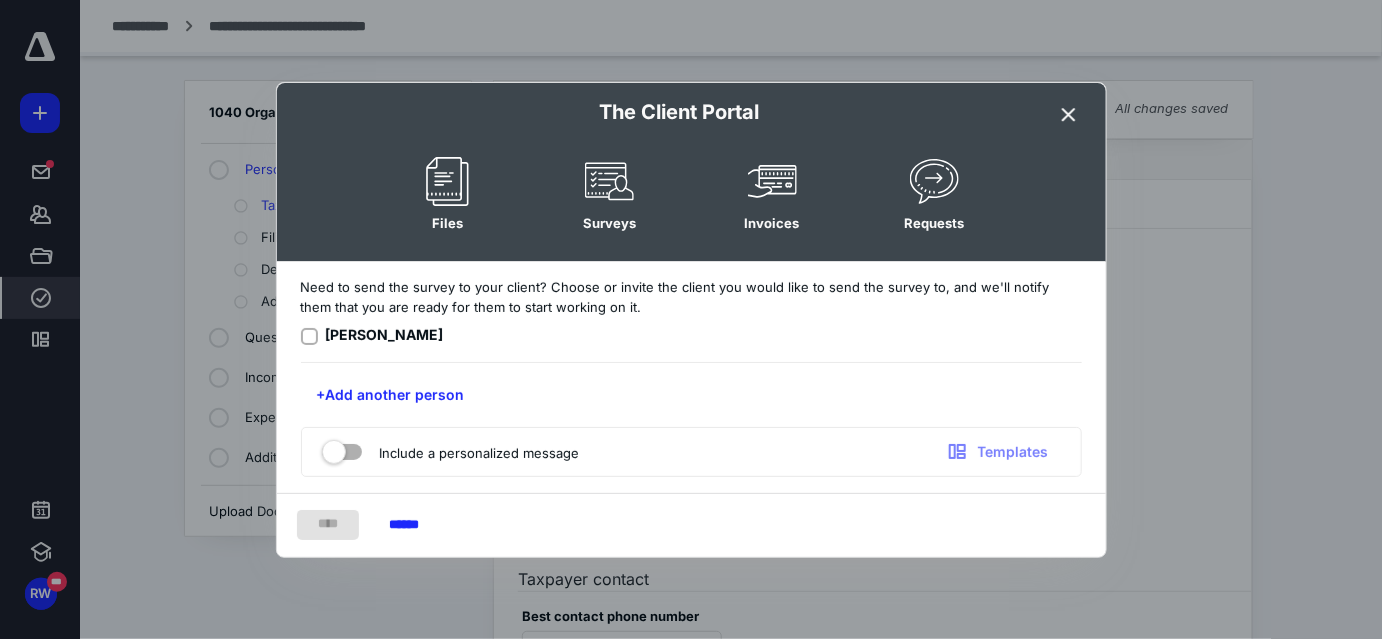 click at bounding box center (309, 336) 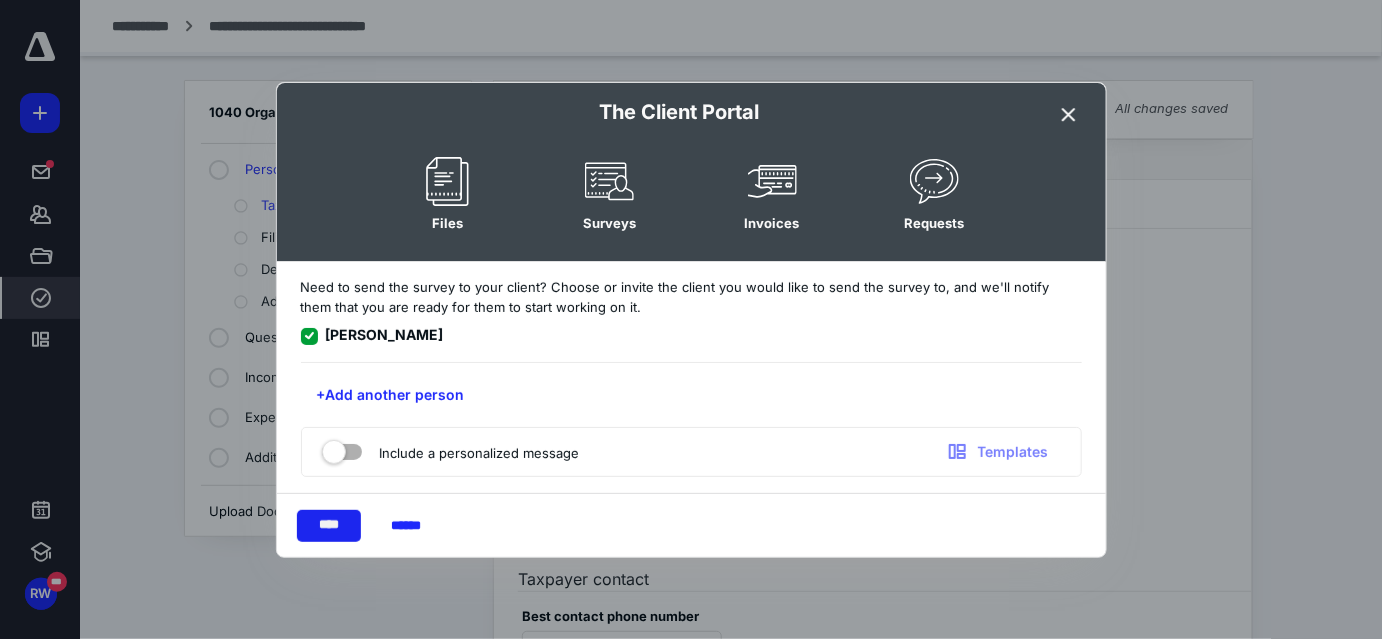 click on "****" at bounding box center [329, 526] 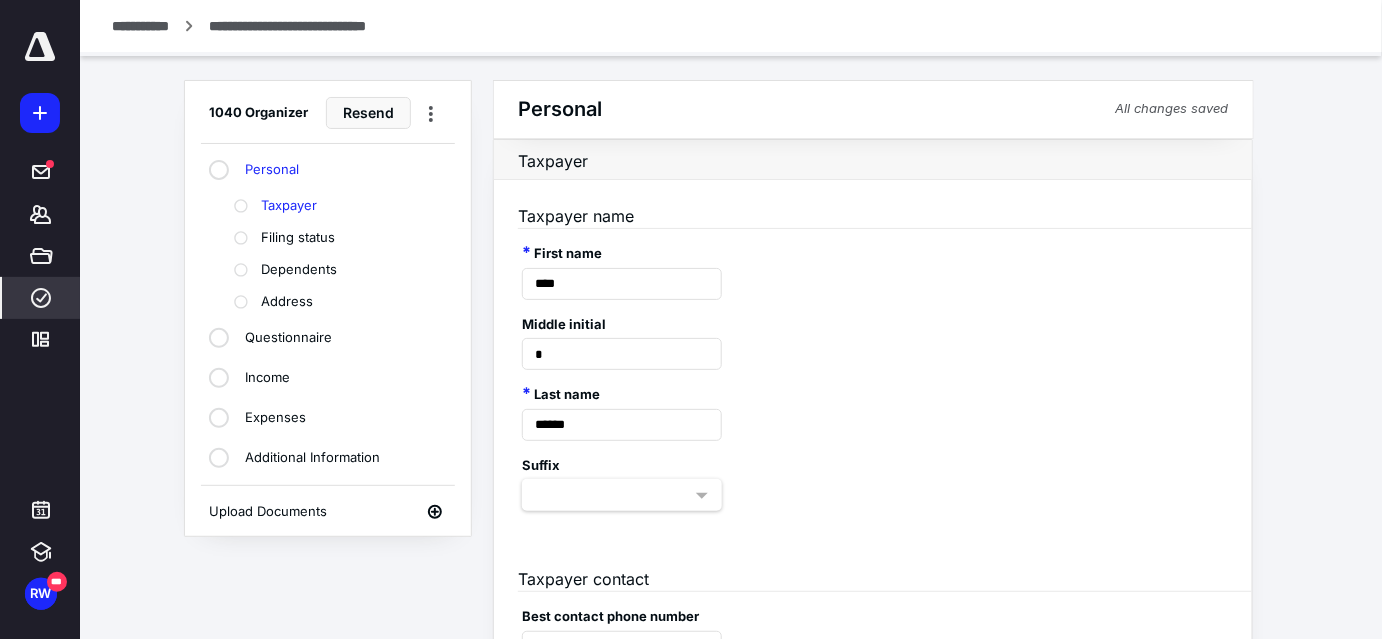 click on "**********" at bounding box center (696, 948) 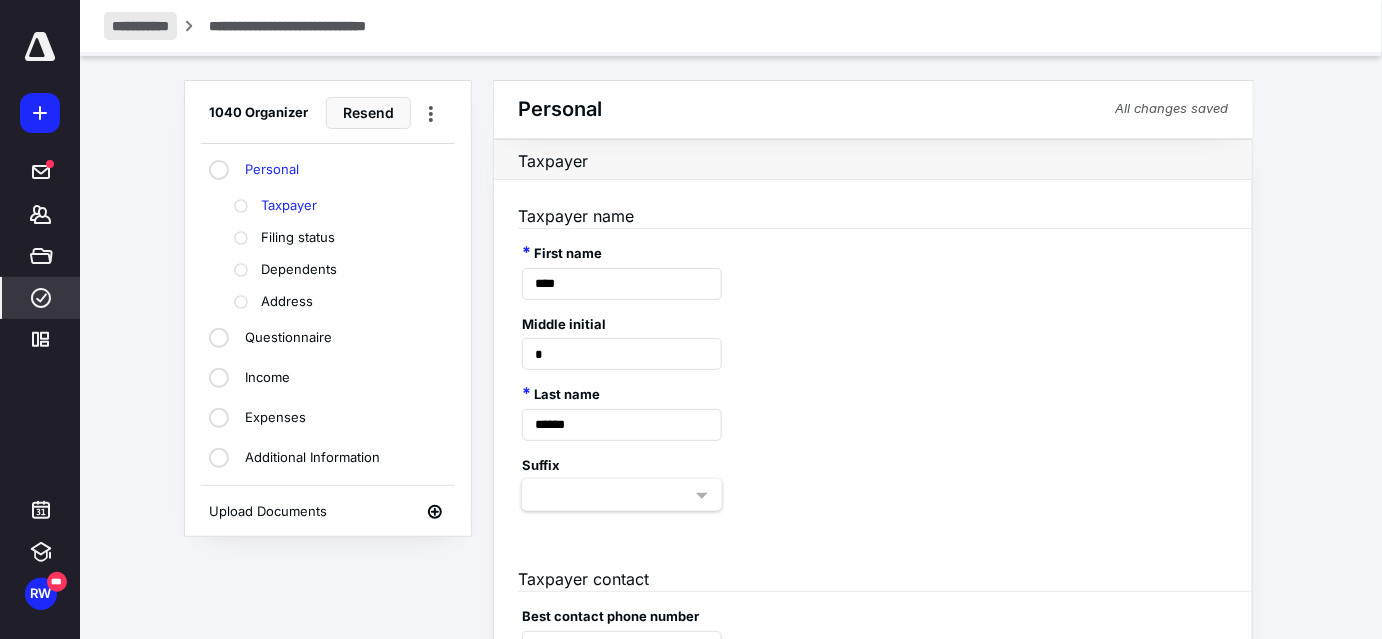 click on "**********" at bounding box center [140, 26] 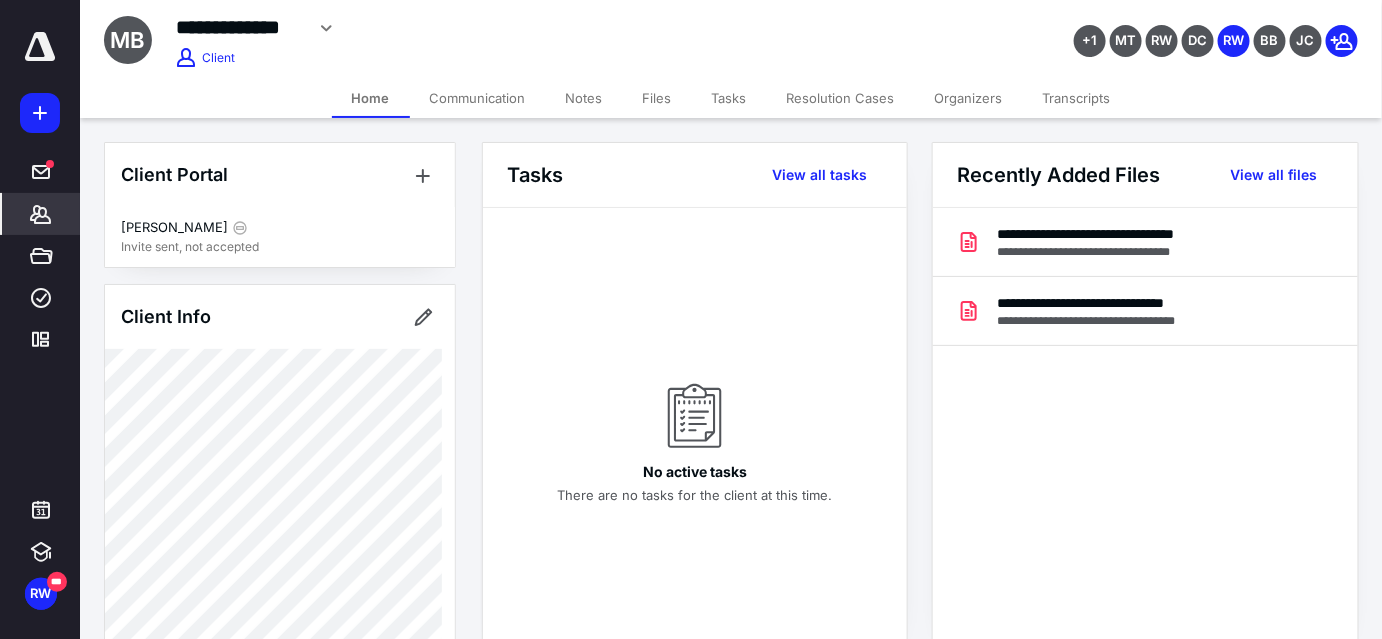 click on "Organizers" at bounding box center (969, 98) 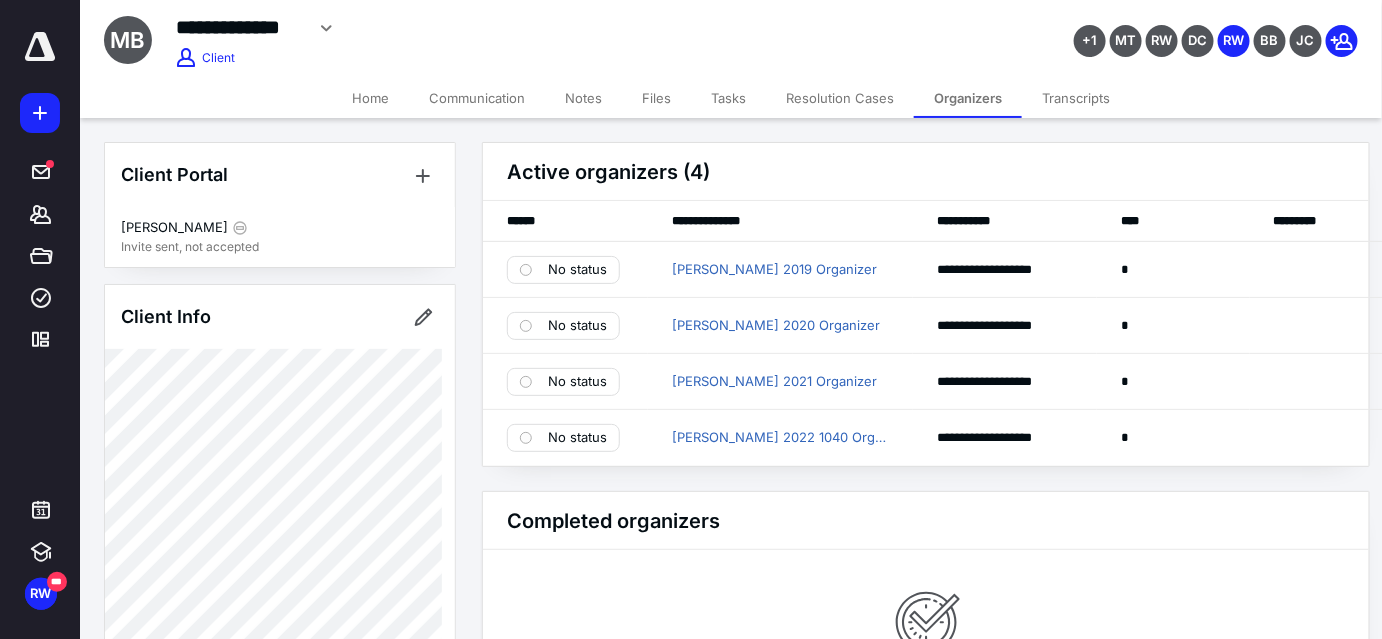 click 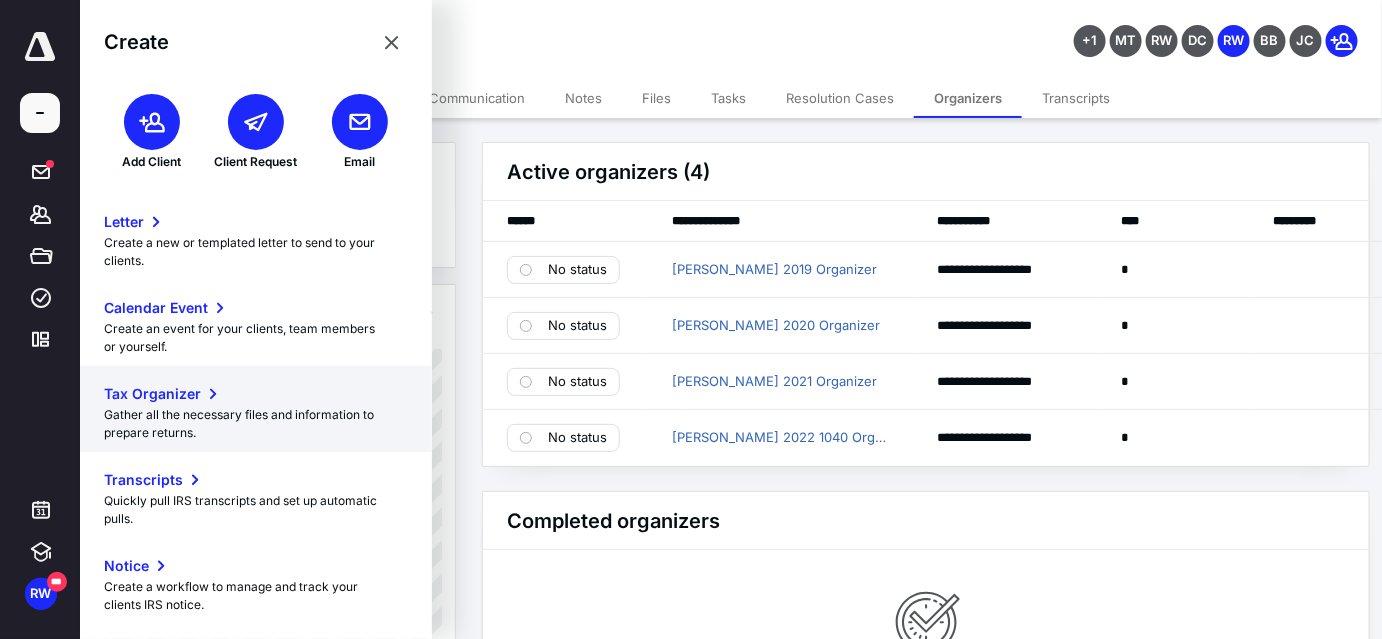 click on "Gather all the necessary files and information to prepare returns." at bounding box center [256, 424] 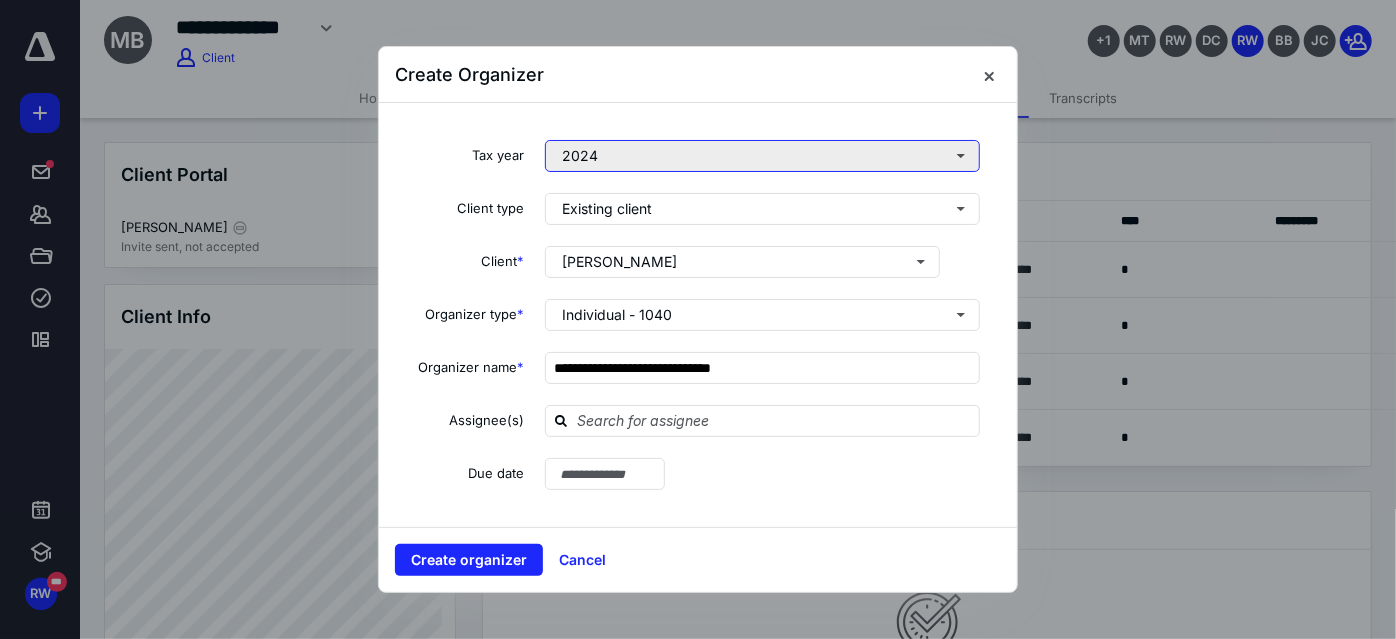 click on "2024" at bounding box center [762, 156] 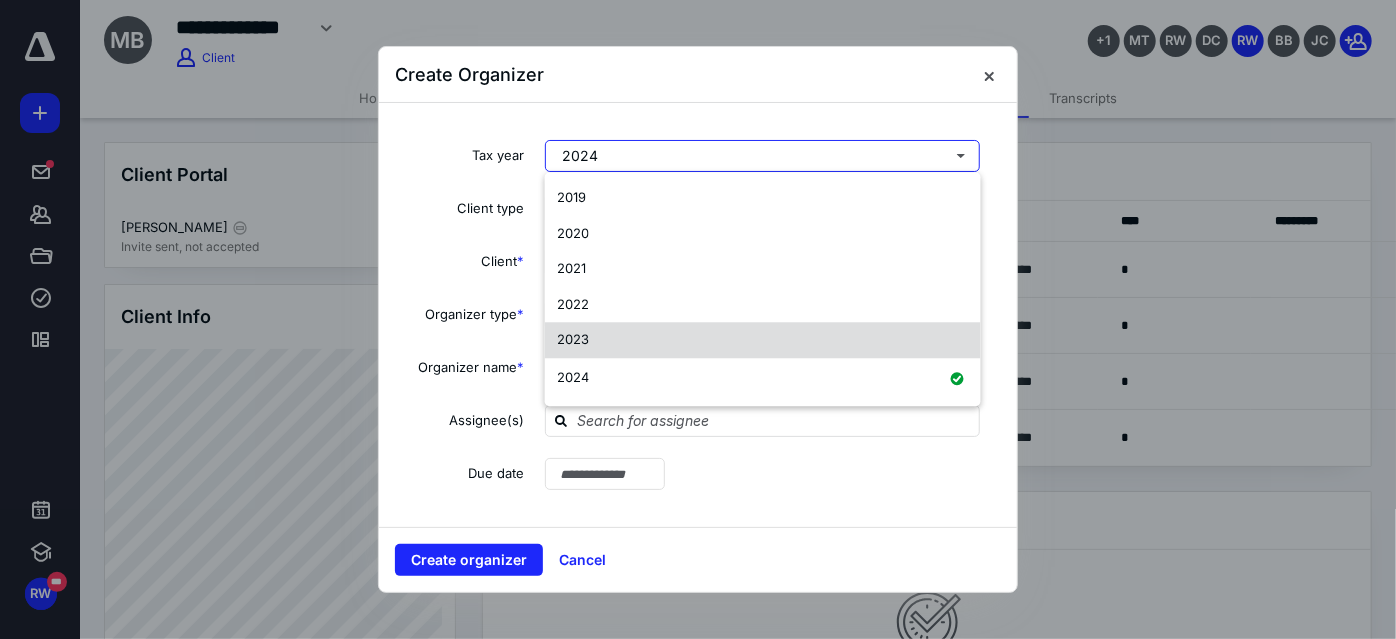click on "2023" at bounding box center (573, 339) 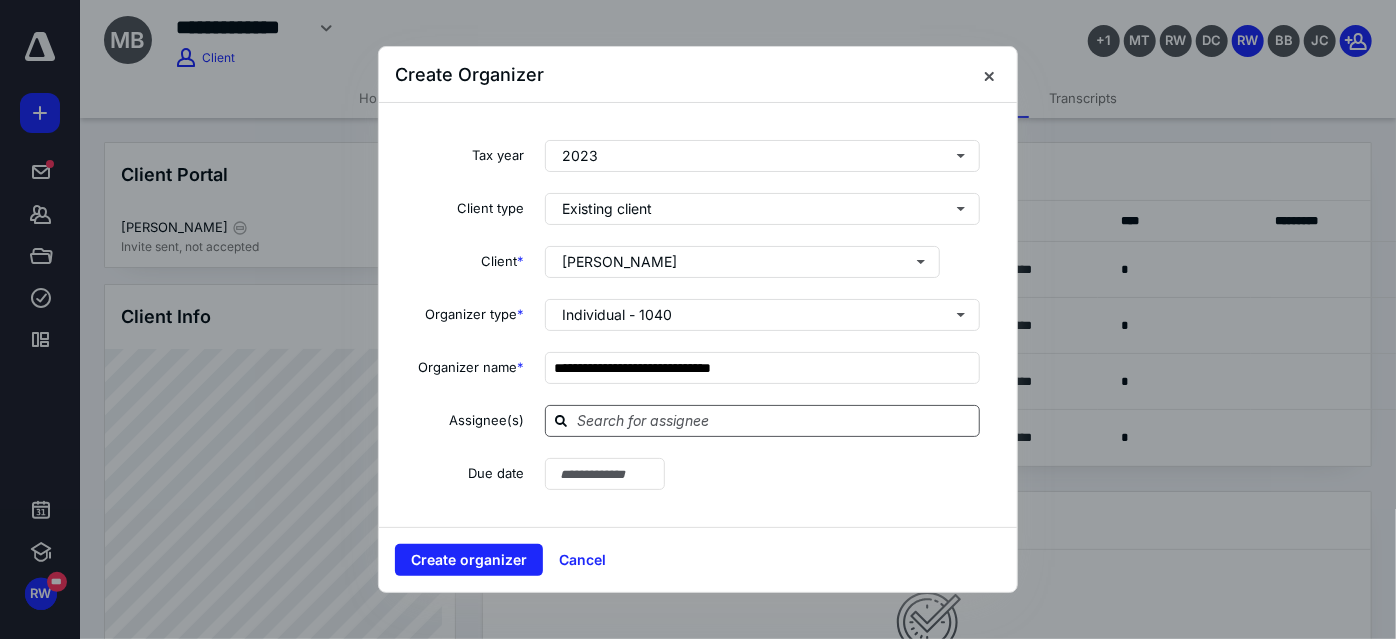 click at bounding box center (762, 421) 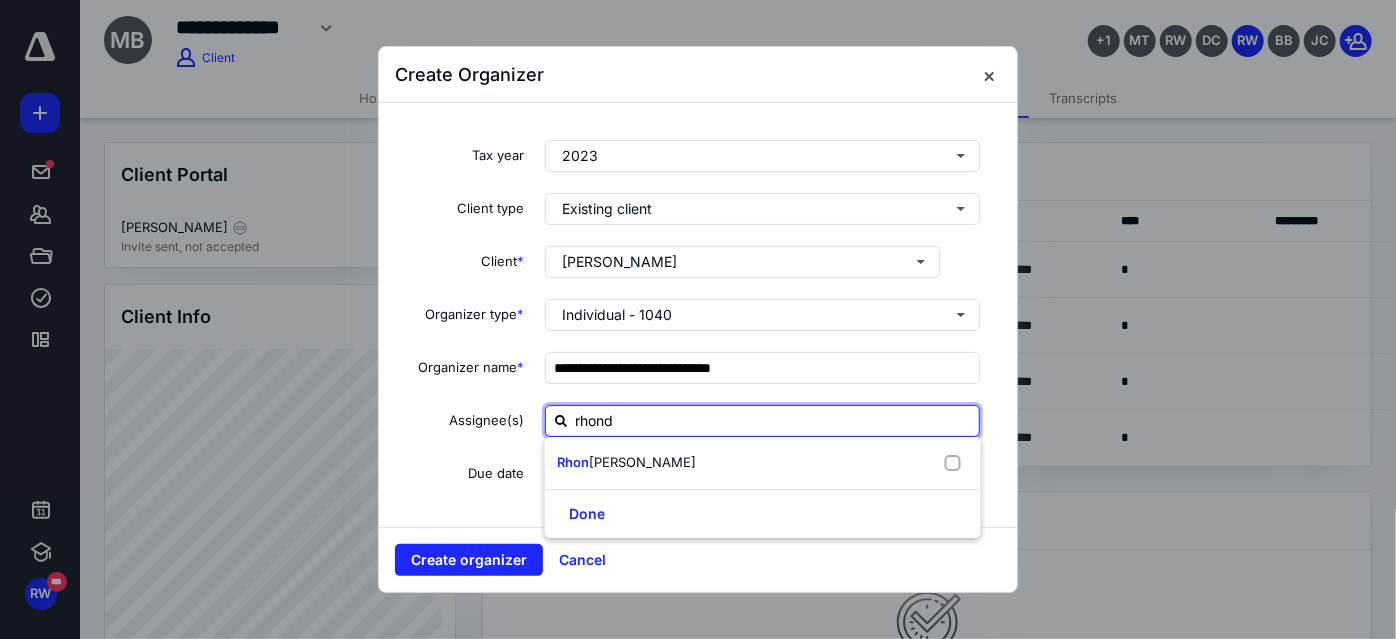 type on "[PERSON_NAME]" 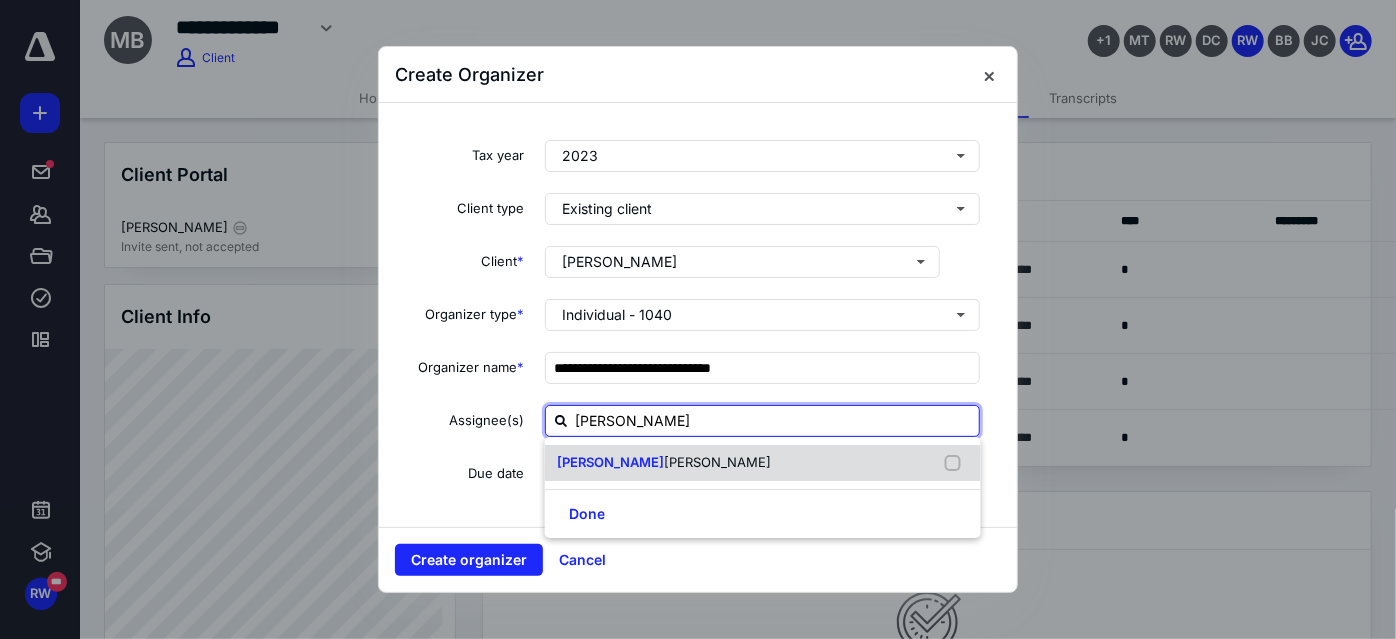 click on "[PERSON_NAME]" at bounding box center [763, 463] 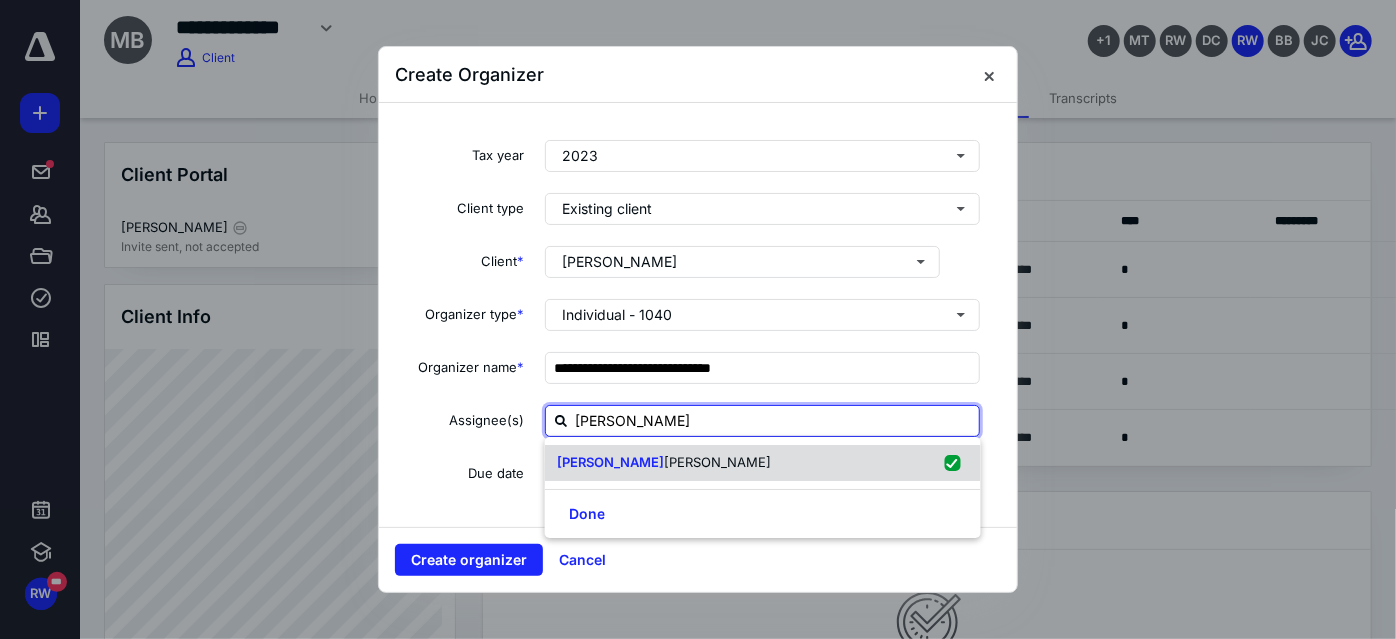 checkbox on "true" 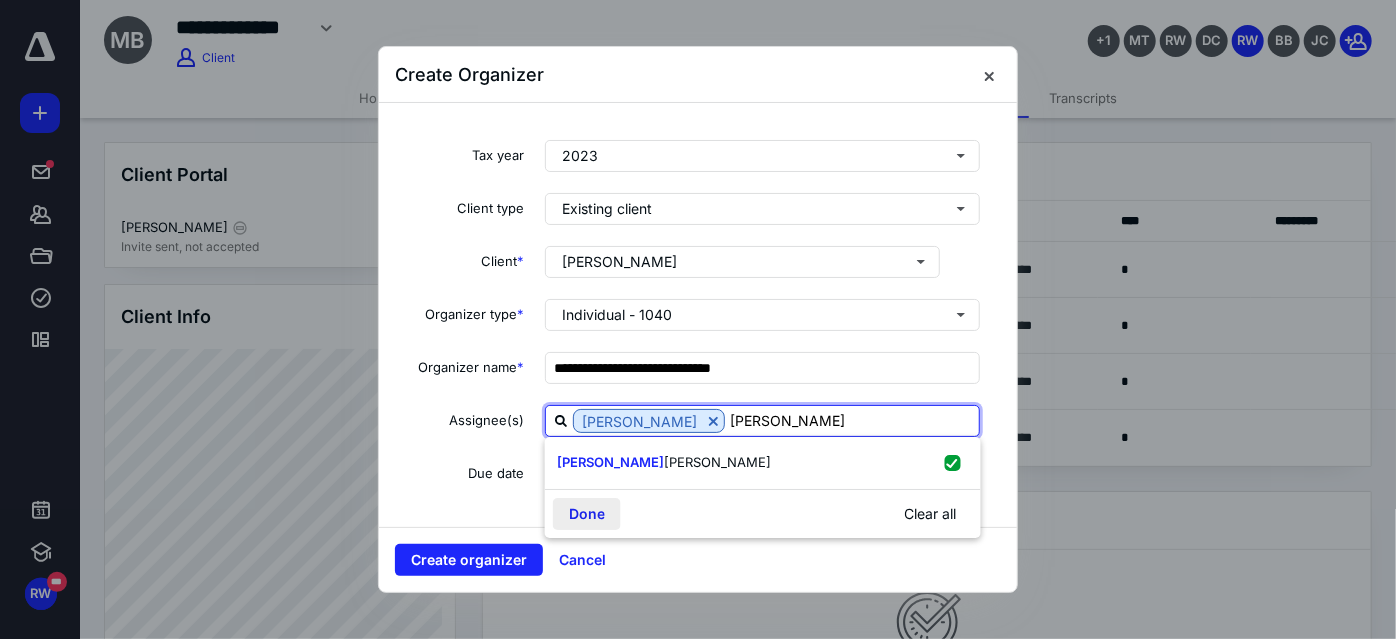 type on "[PERSON_NAME]" 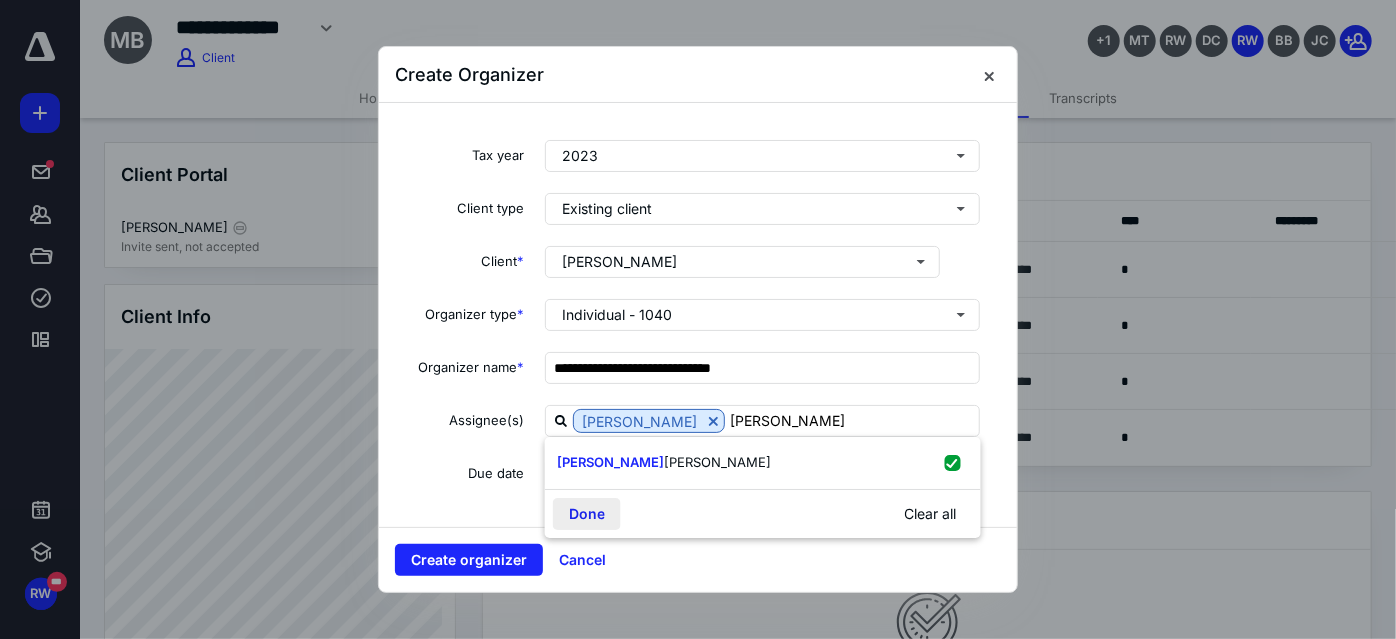 click on "Done" at bounding box center (587, 514) 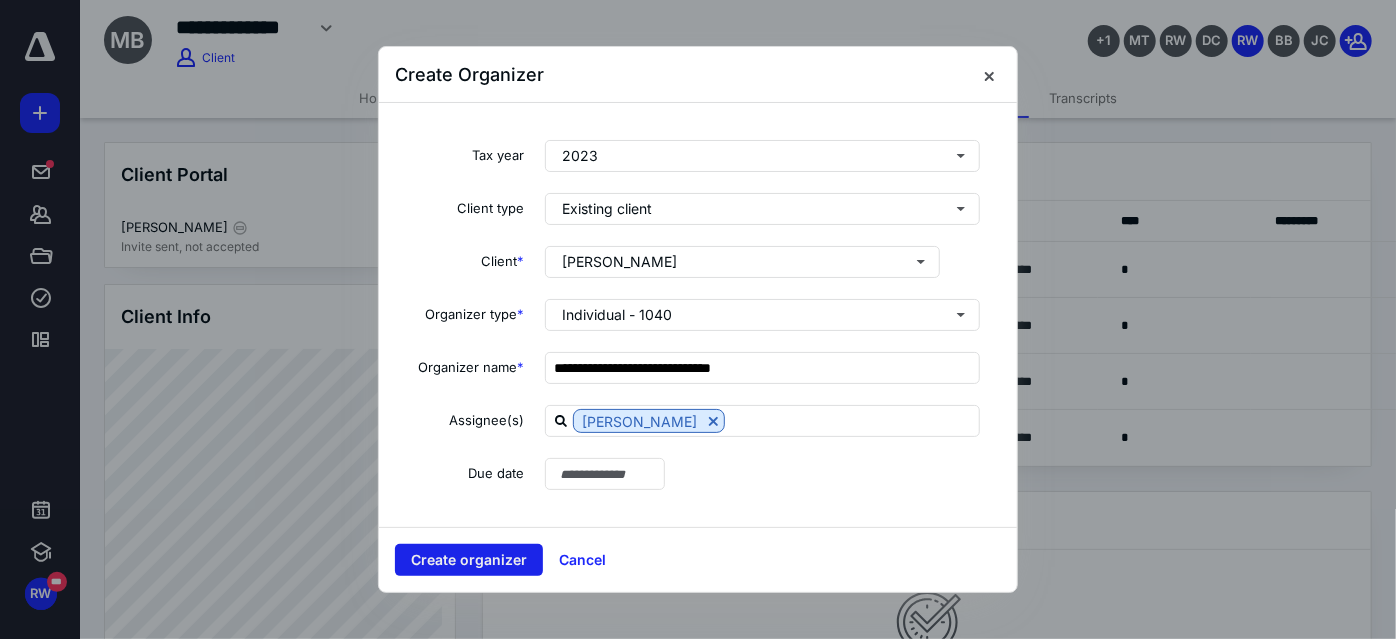 click on "Create organizer" at bounding box center [469, 560] 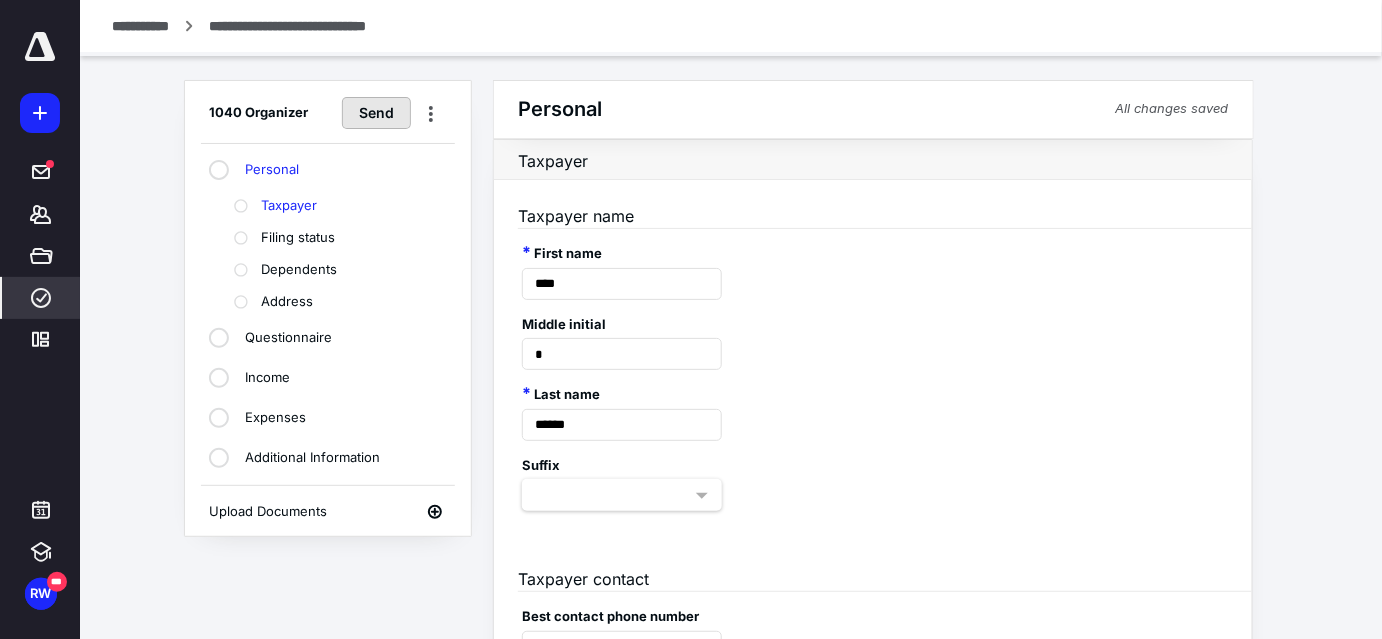 click on "Send" at bounding box center (376, 113) 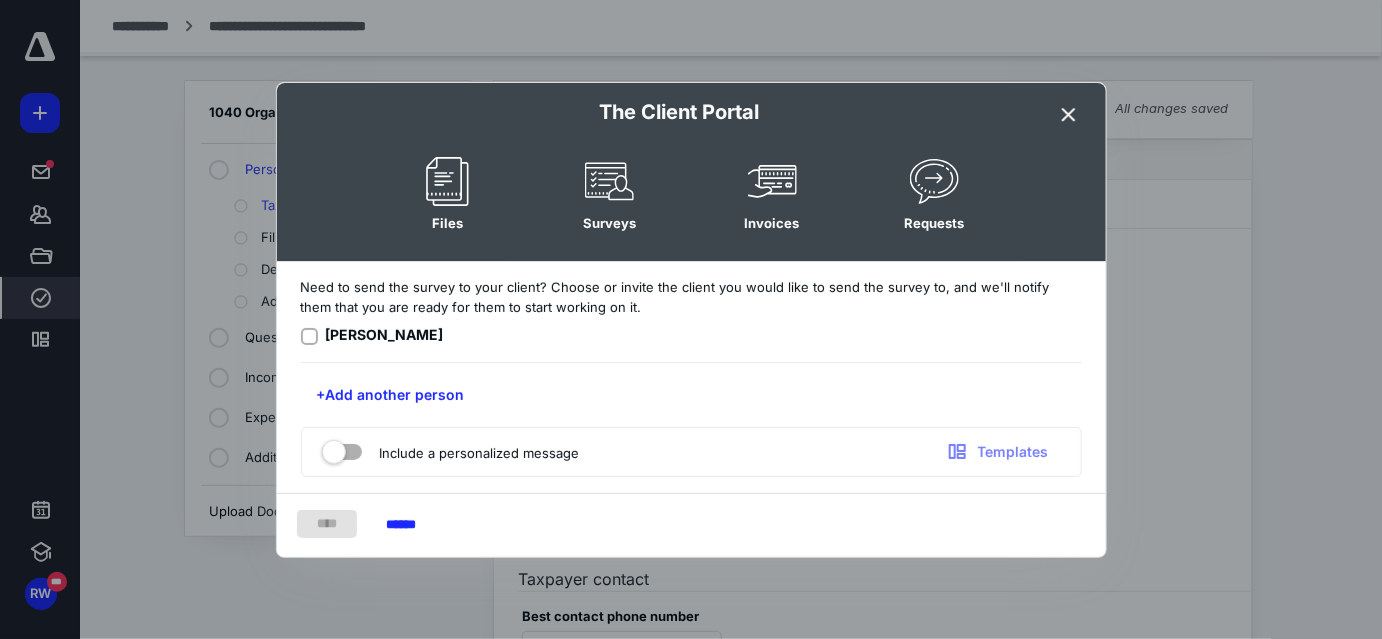 click 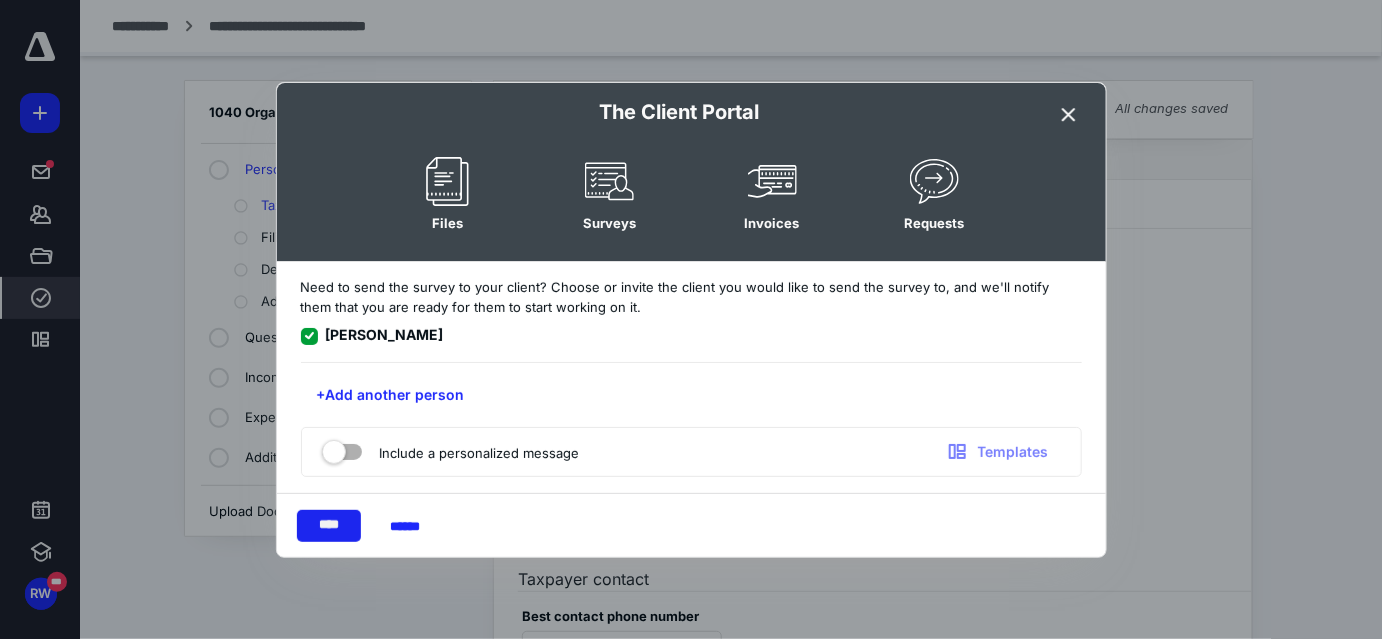 click on "****" at bounding box center (329, 526) 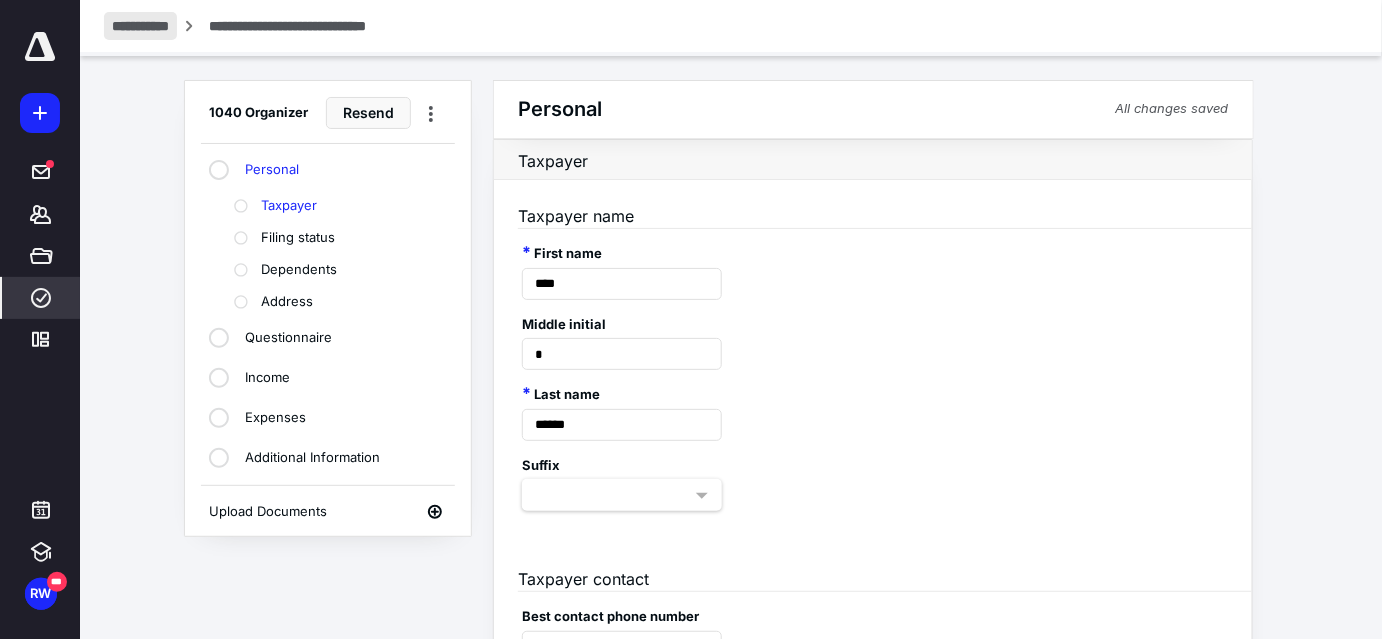 click on "**********" at bounding box center (140, 26) 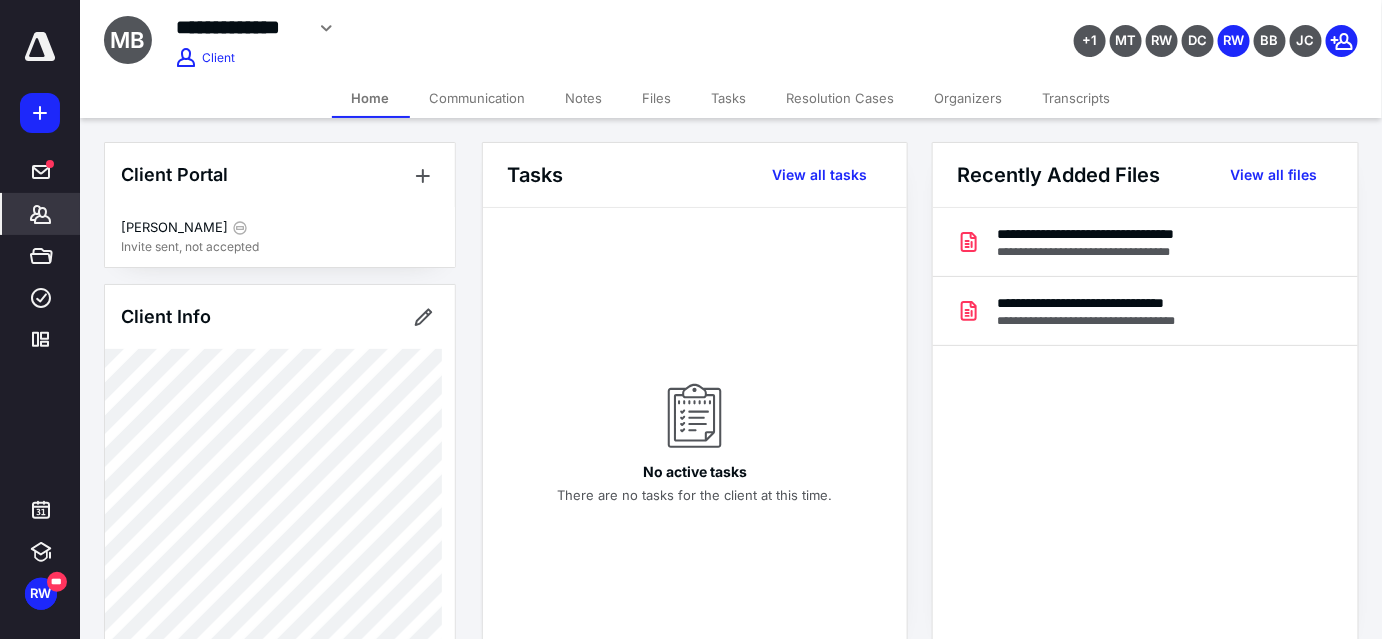 click 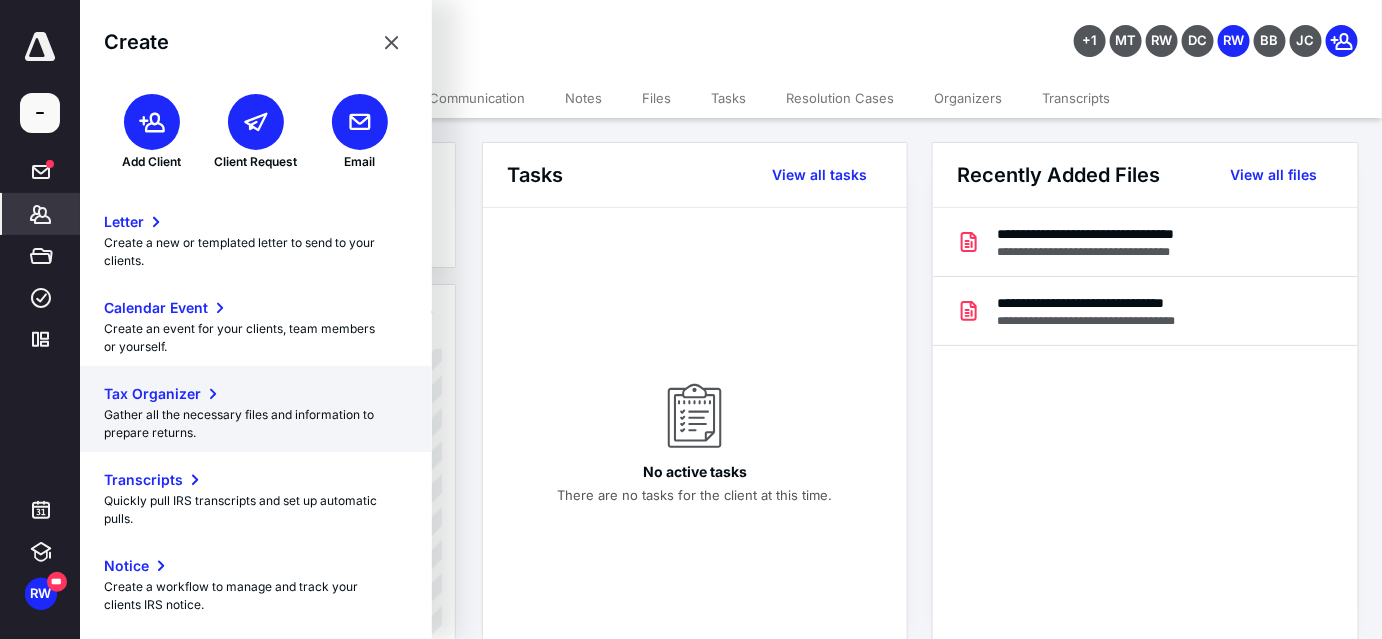 click on "Tax Organizer" at bounding box center (152, 394) 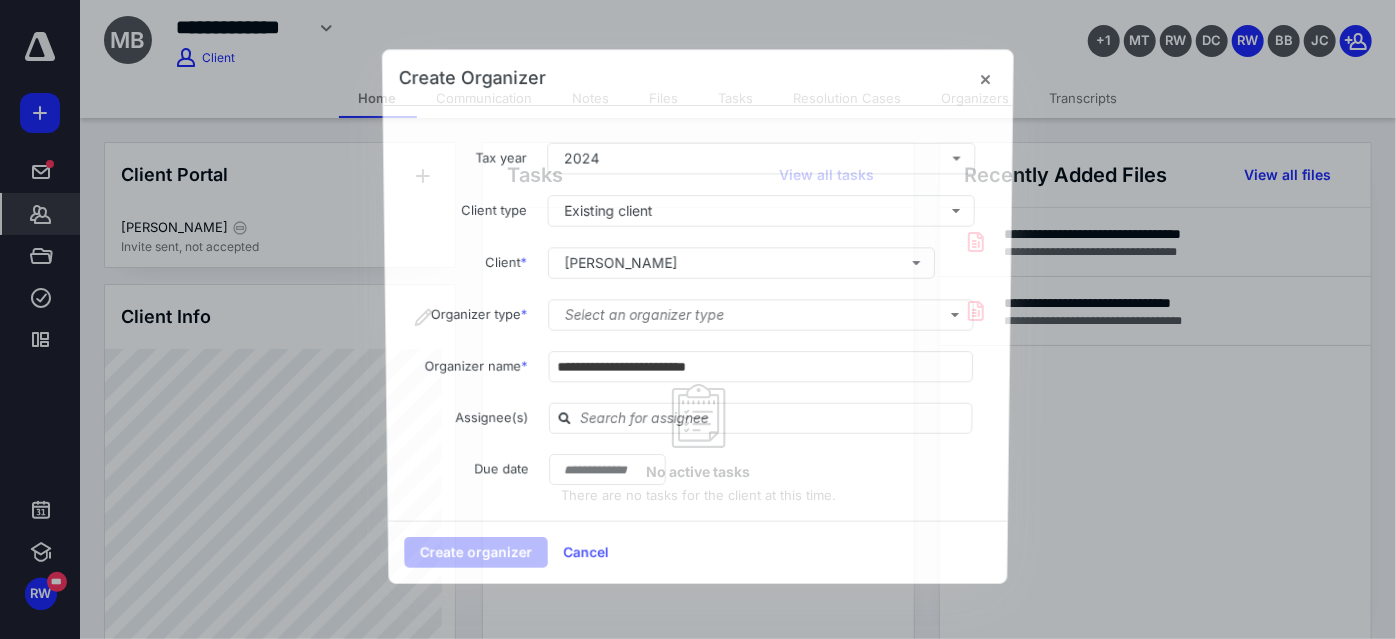 type on "**********" 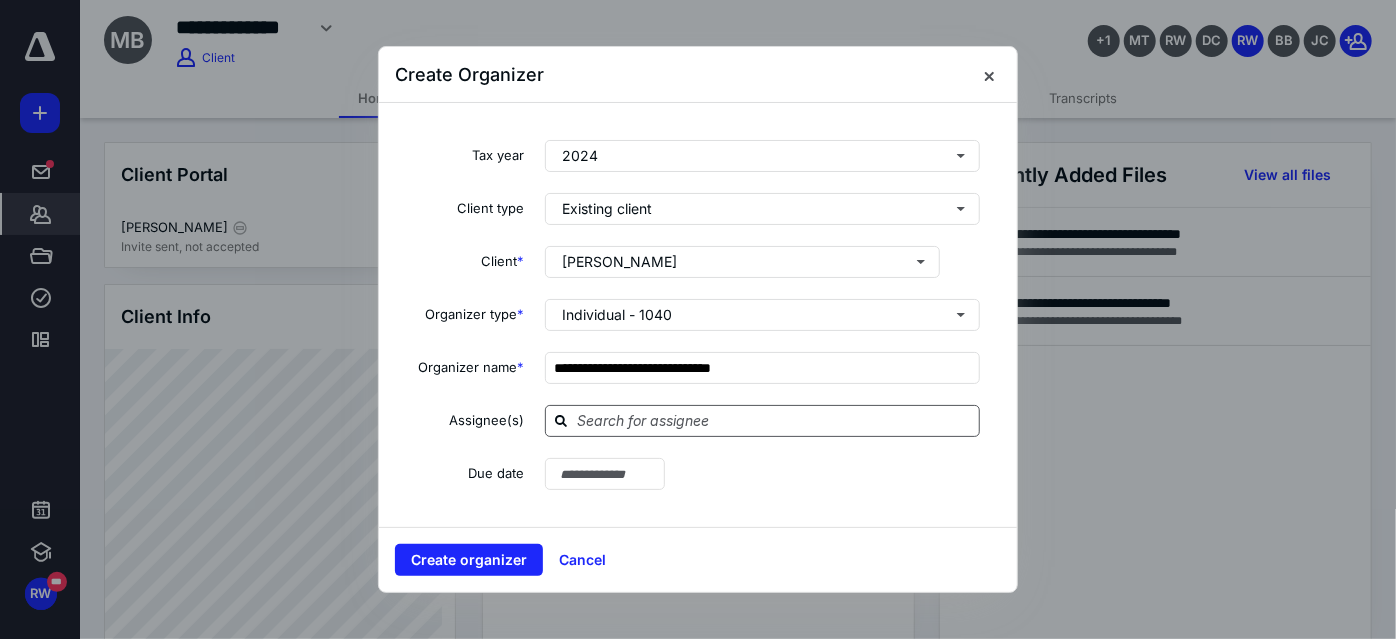 click at bounding box center (774, 420) 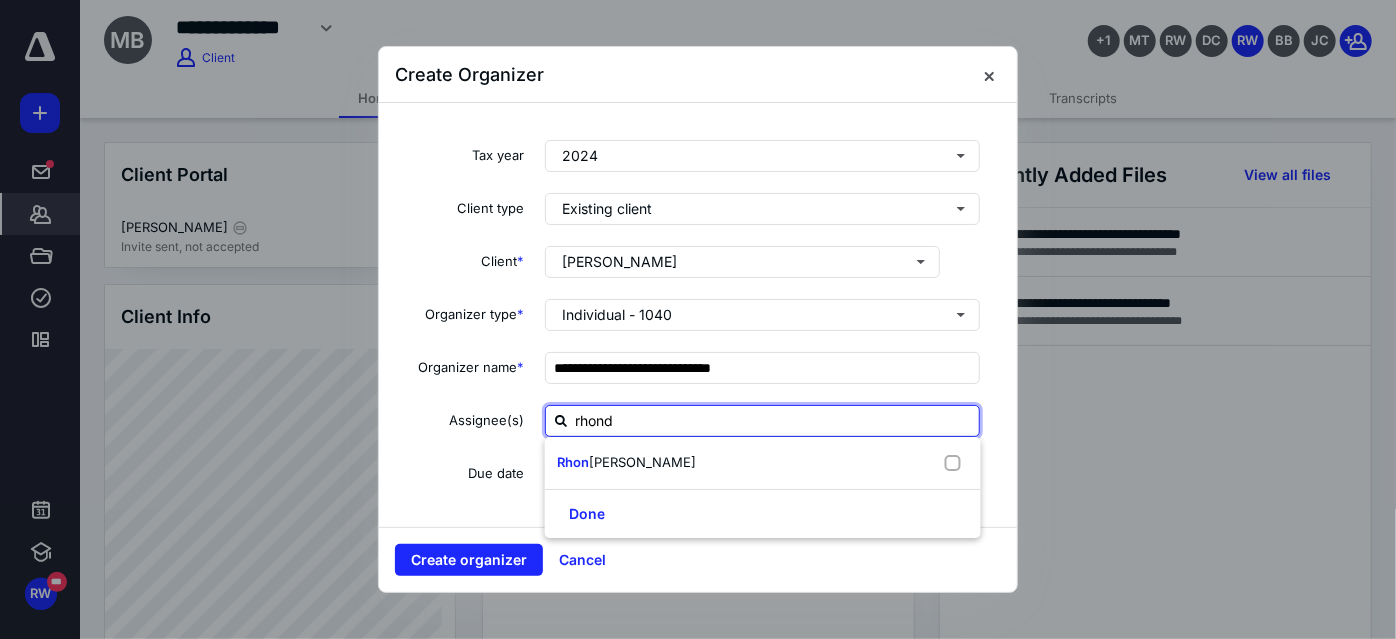 type on "[PERSON_NAME]" 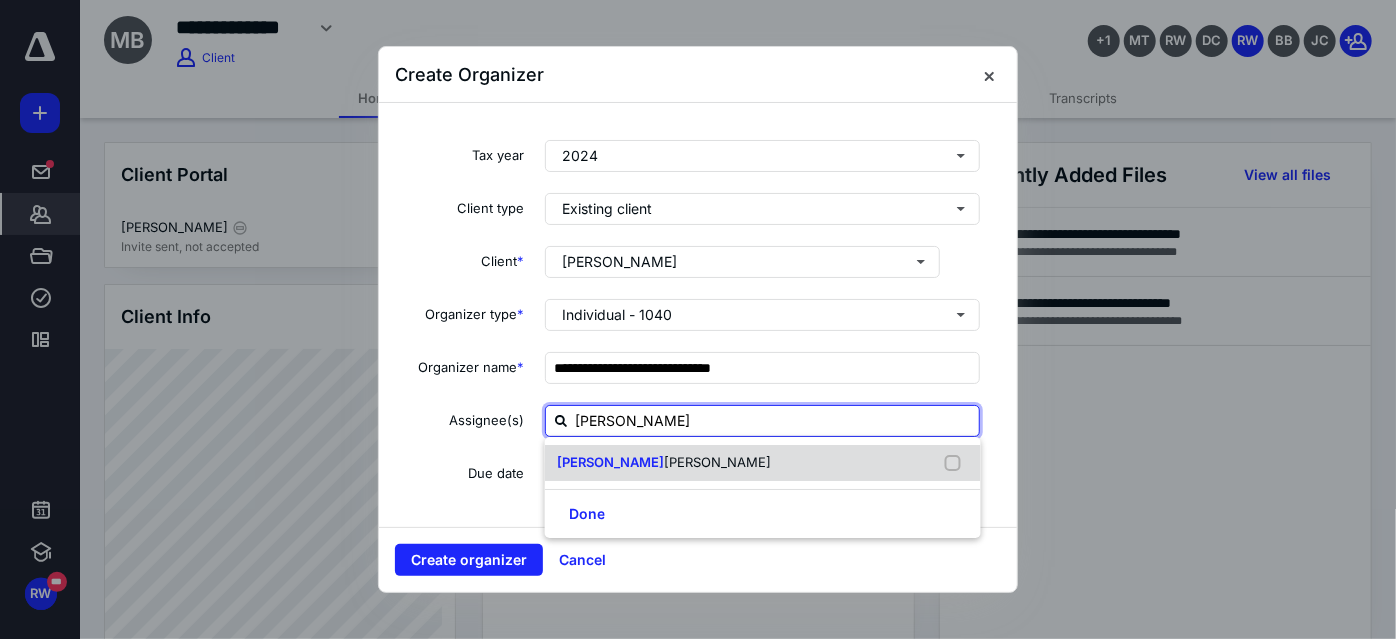 click on "[PERSON_NAME]" at bounding box center [717, 462] 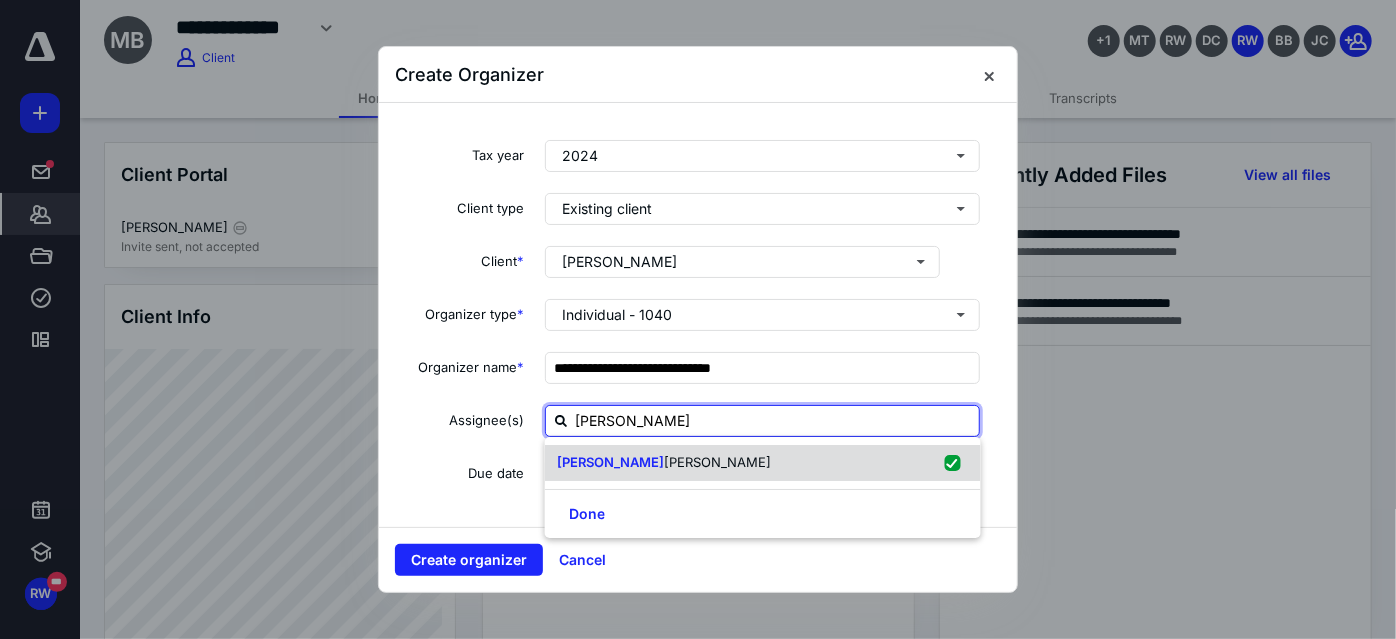 checkbox on "true" 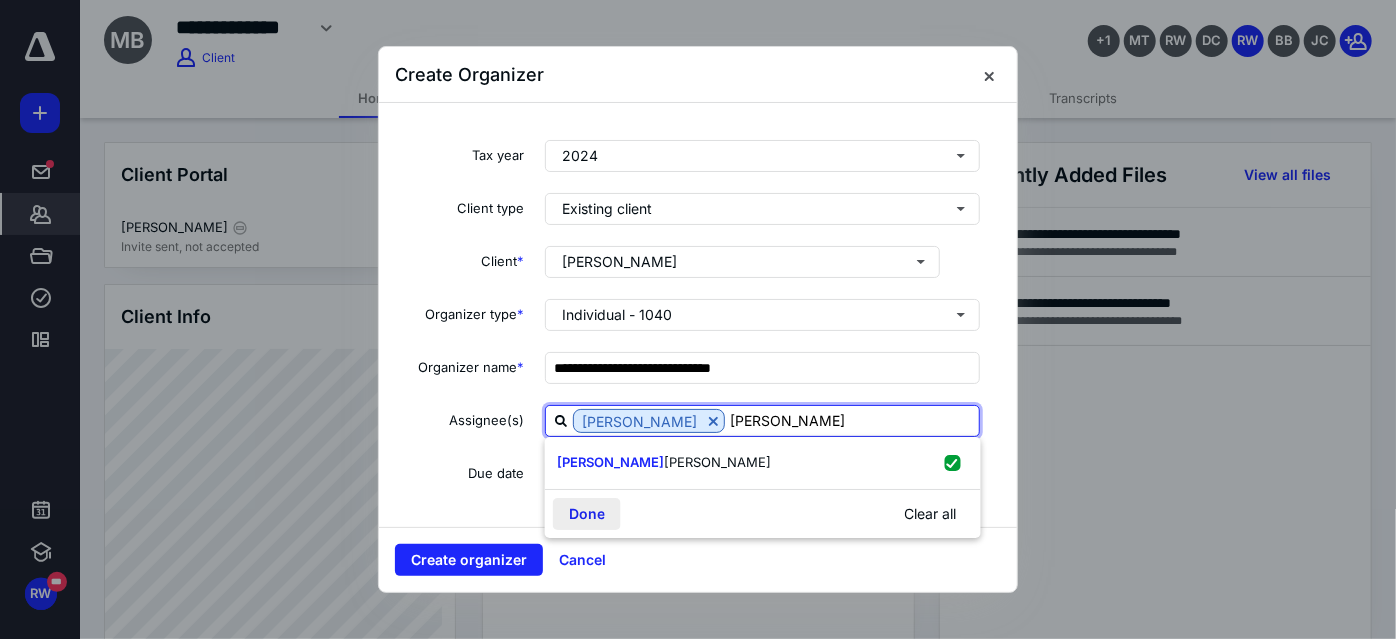 type on "[PERSON_NAME]" 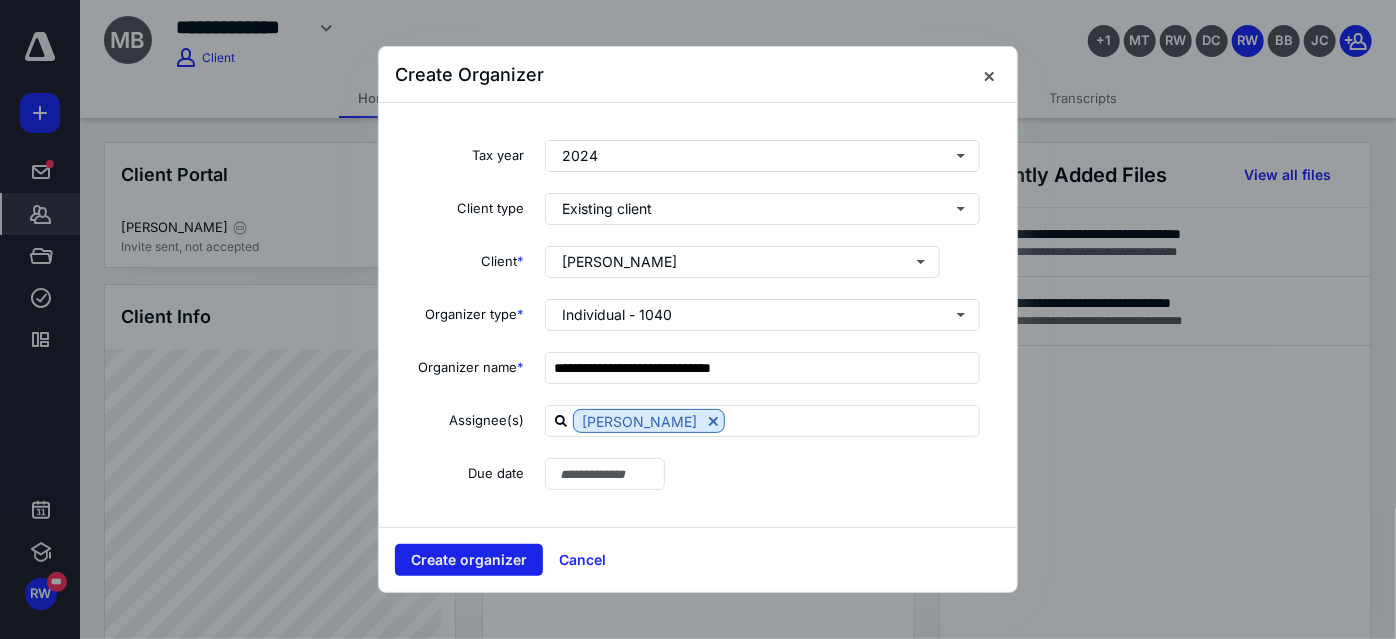 click on "Create organizer" at bounding box center (469, 560) 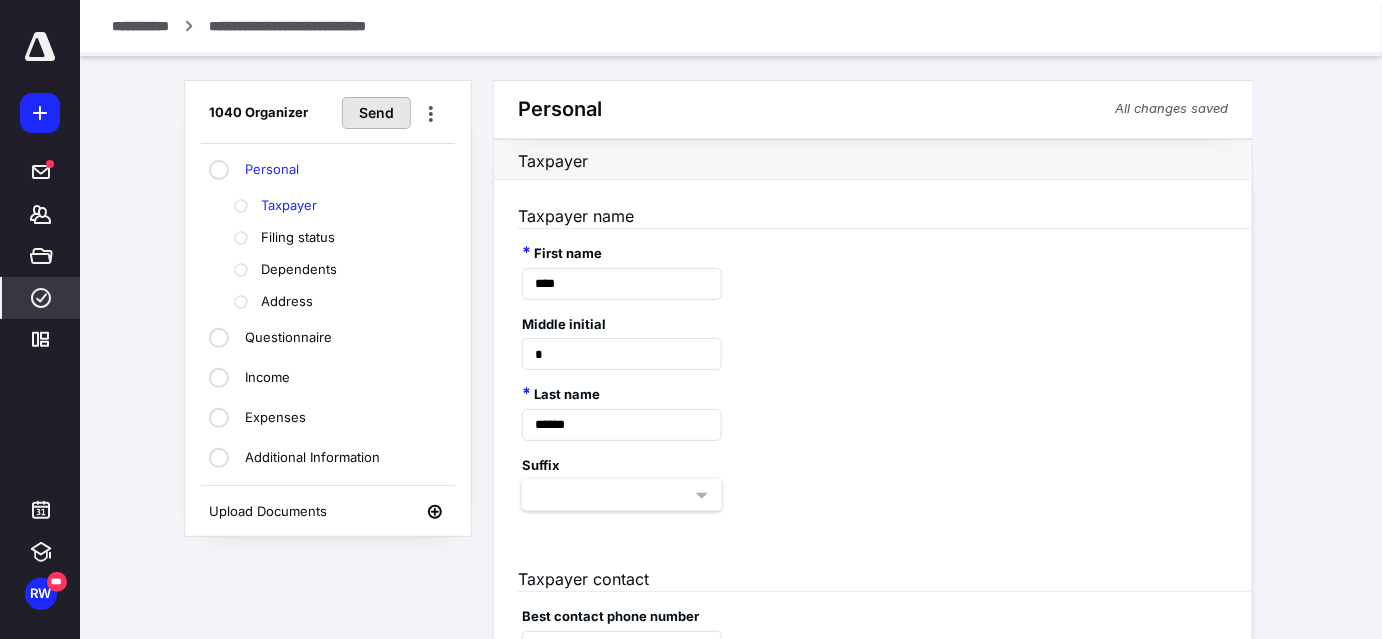 click on "Send" at bounding box center (376, 113) 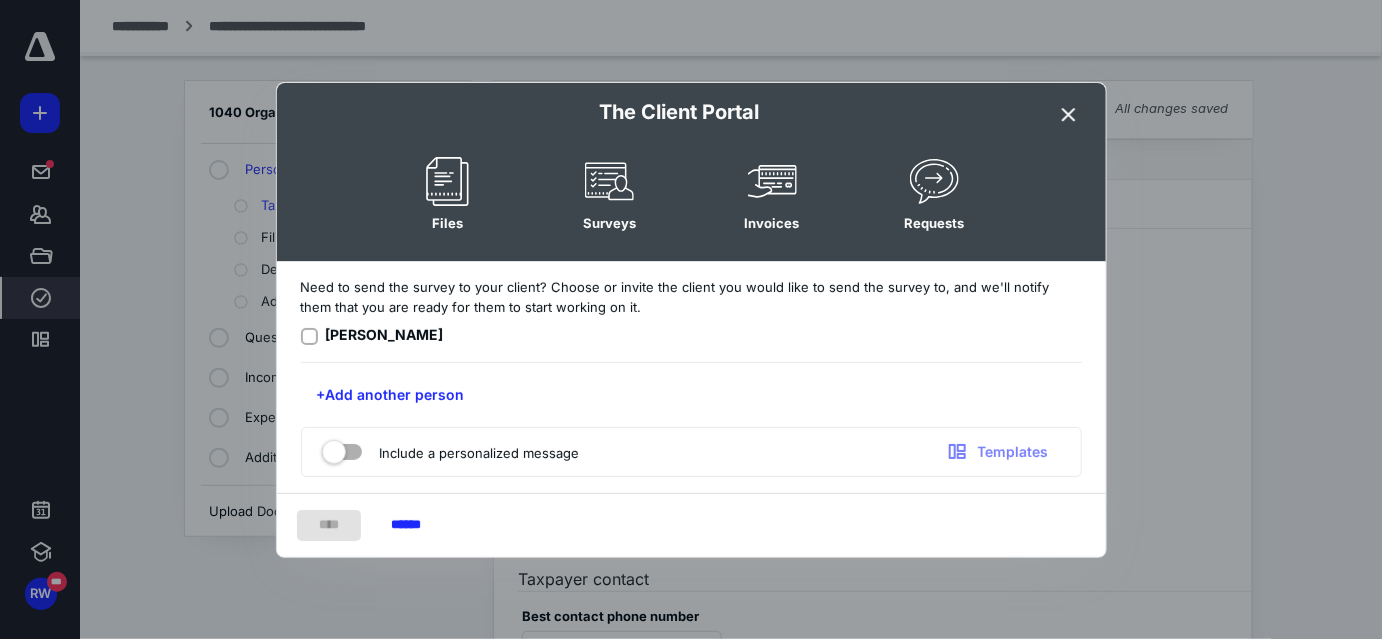 click 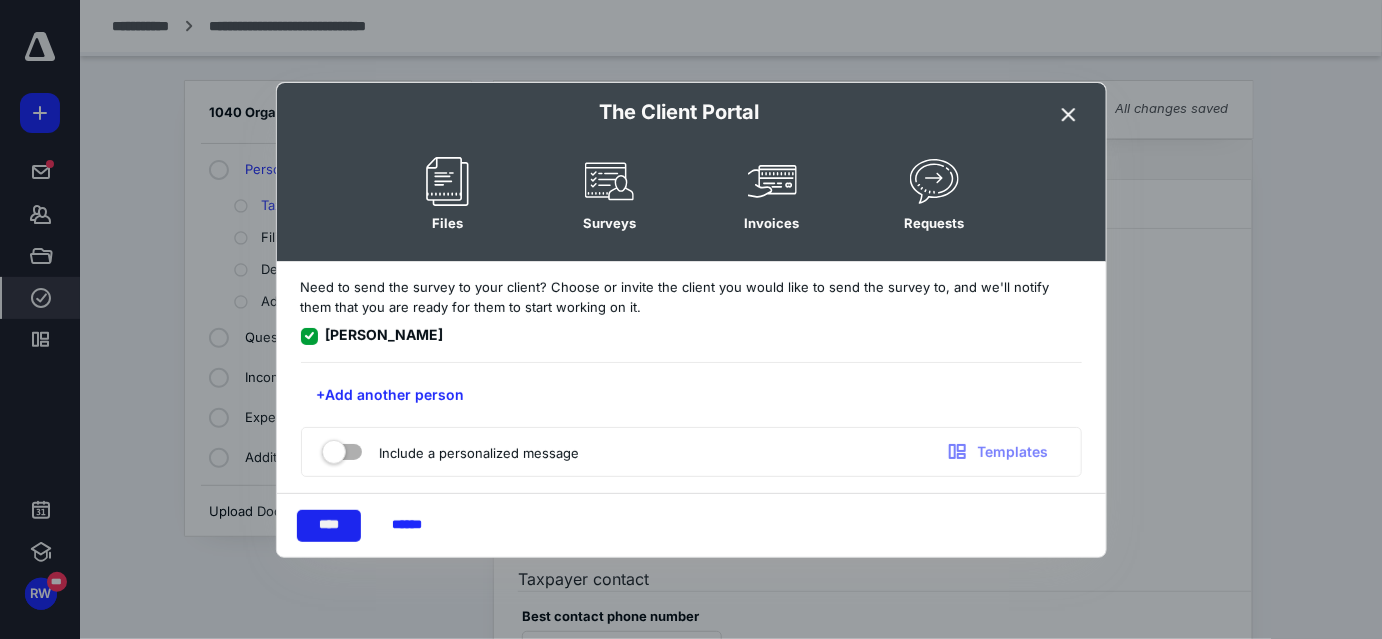 click on "****" at bounding box center [329, 526] 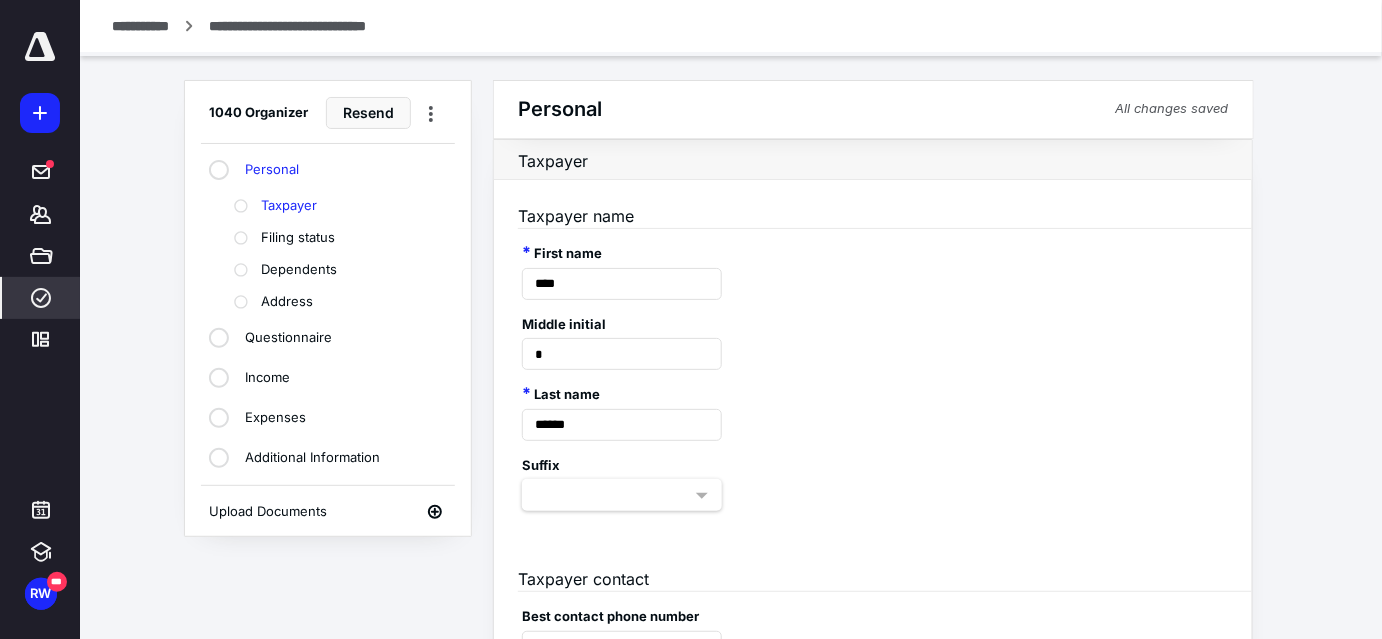 click on "Middle initial *" at bounding box center [873, 335] 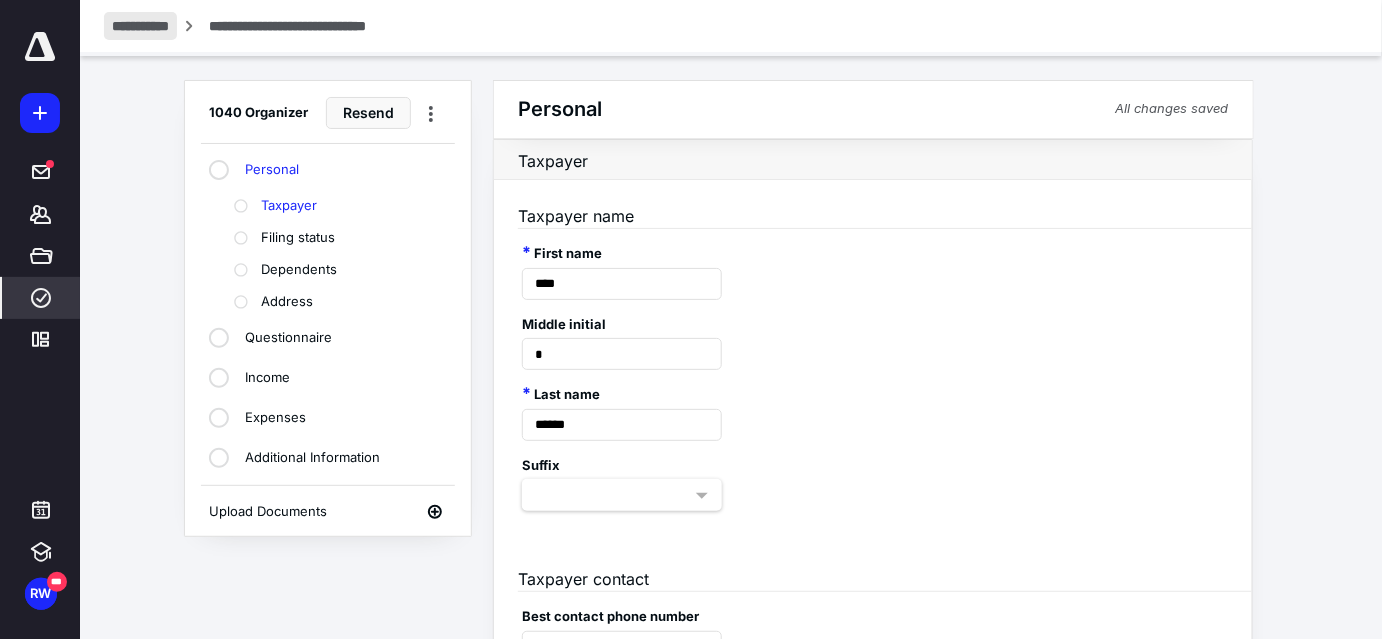 click on "**********" at bounding box center [140, 26] 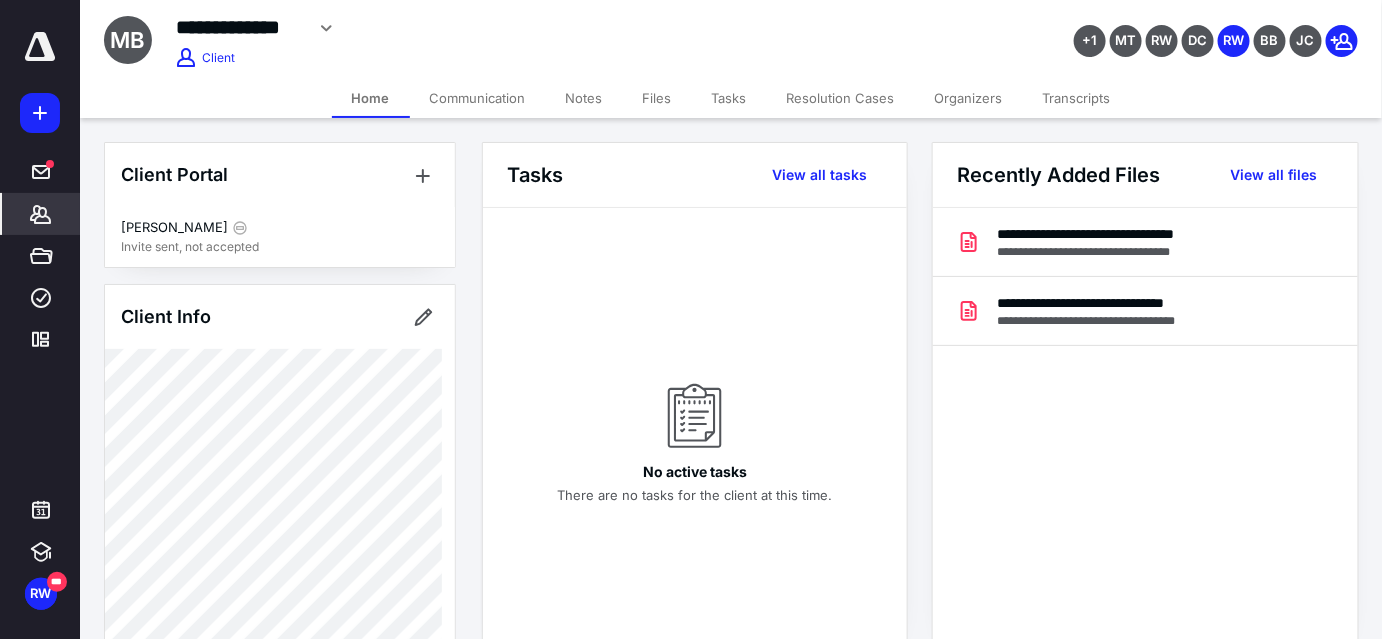 click on "Files" at bounding box center [657, 98] 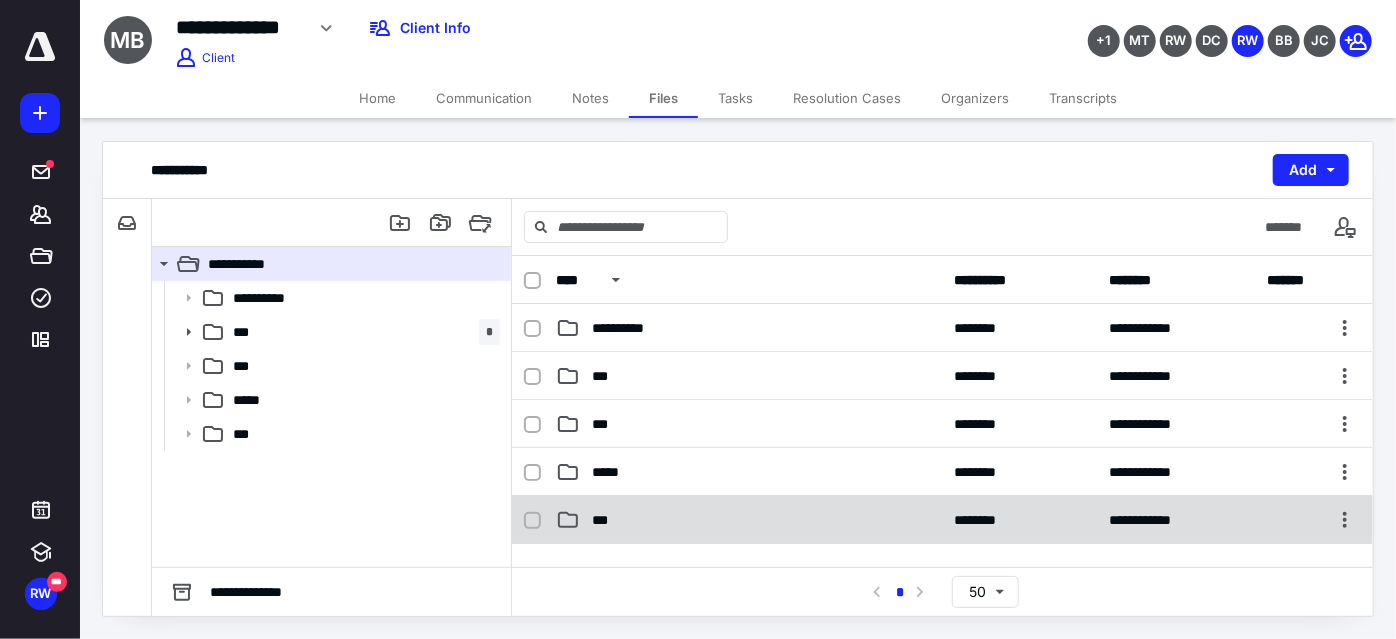 click on "***" at bounding box center (604, 520) 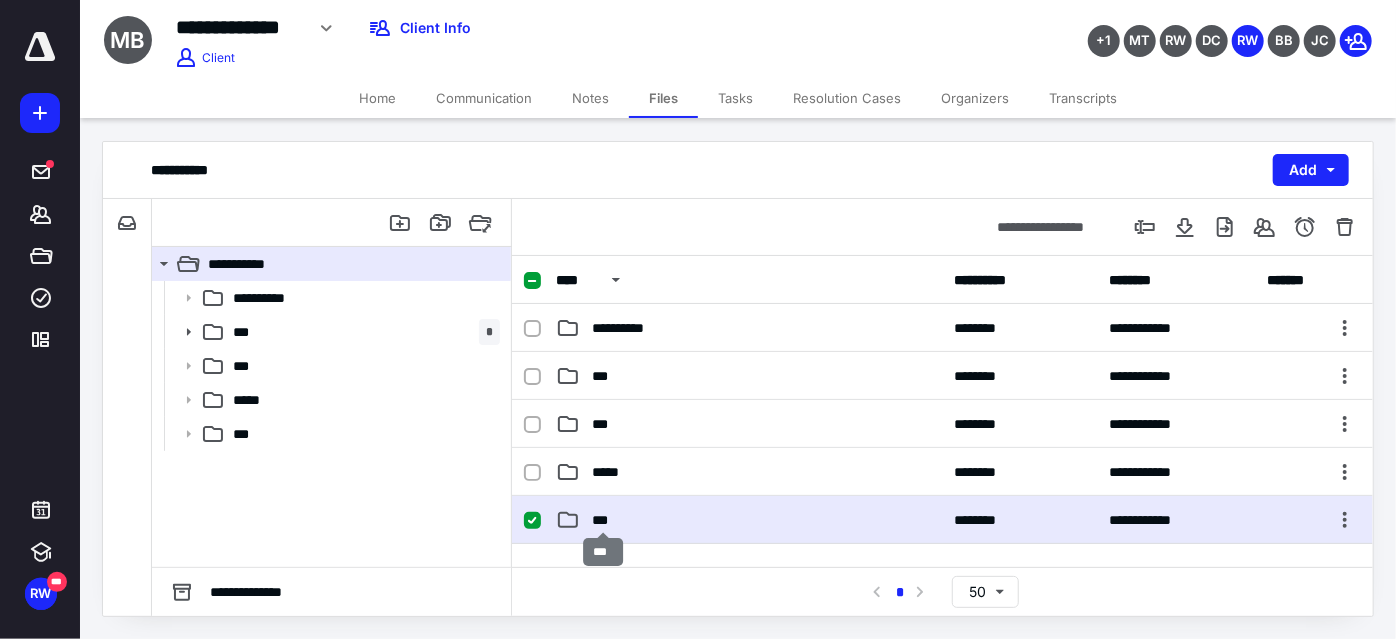 click on "***" at bounding box center [604, 520] 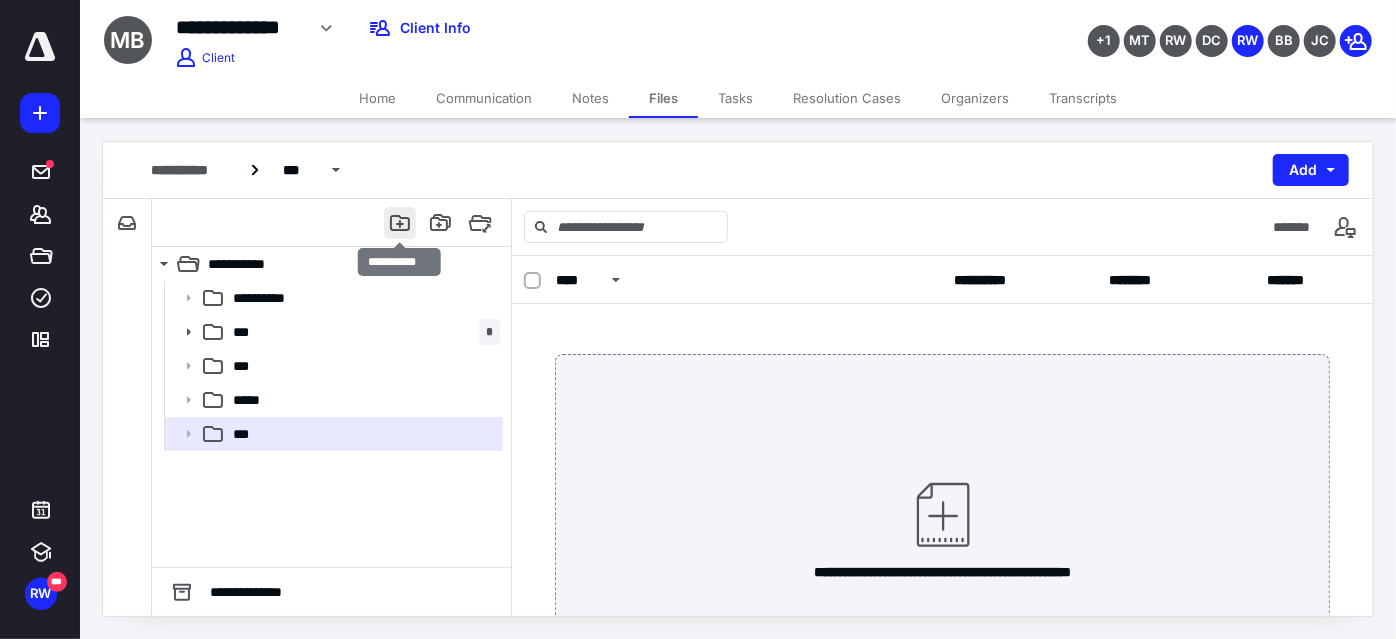 click at bounding box center (400, 223) 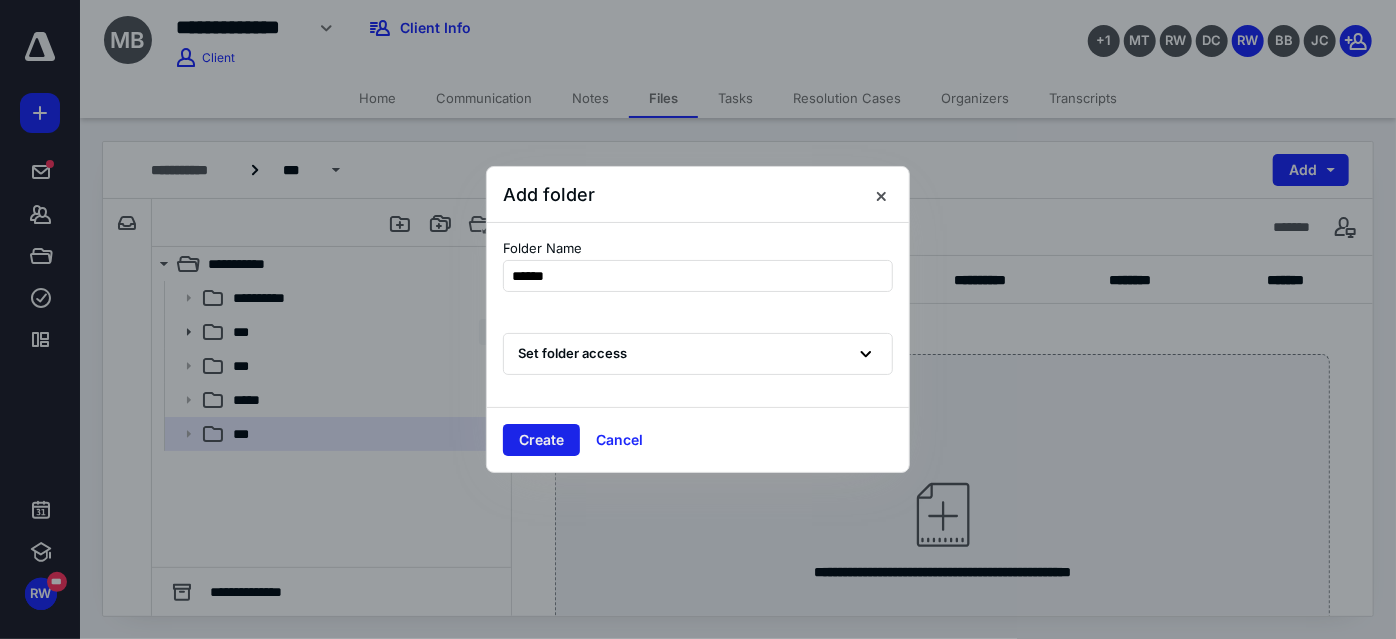 type on "******" 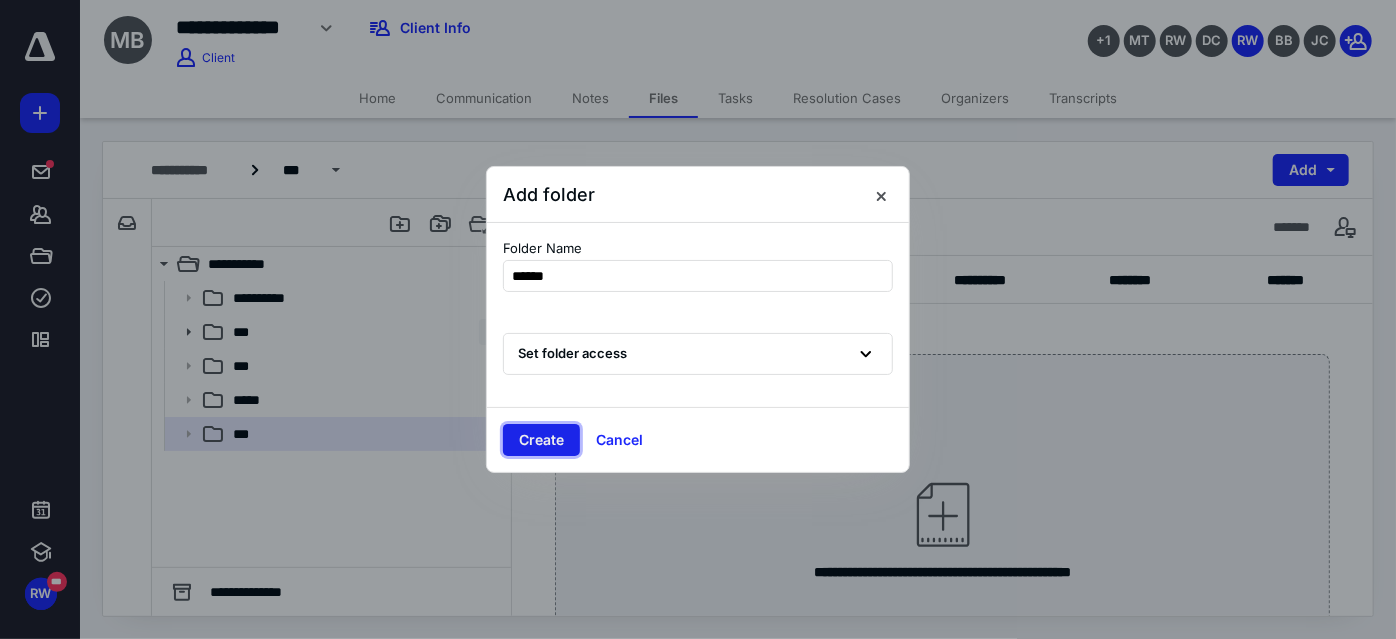click on "Create" at bounding box center [541, 440] 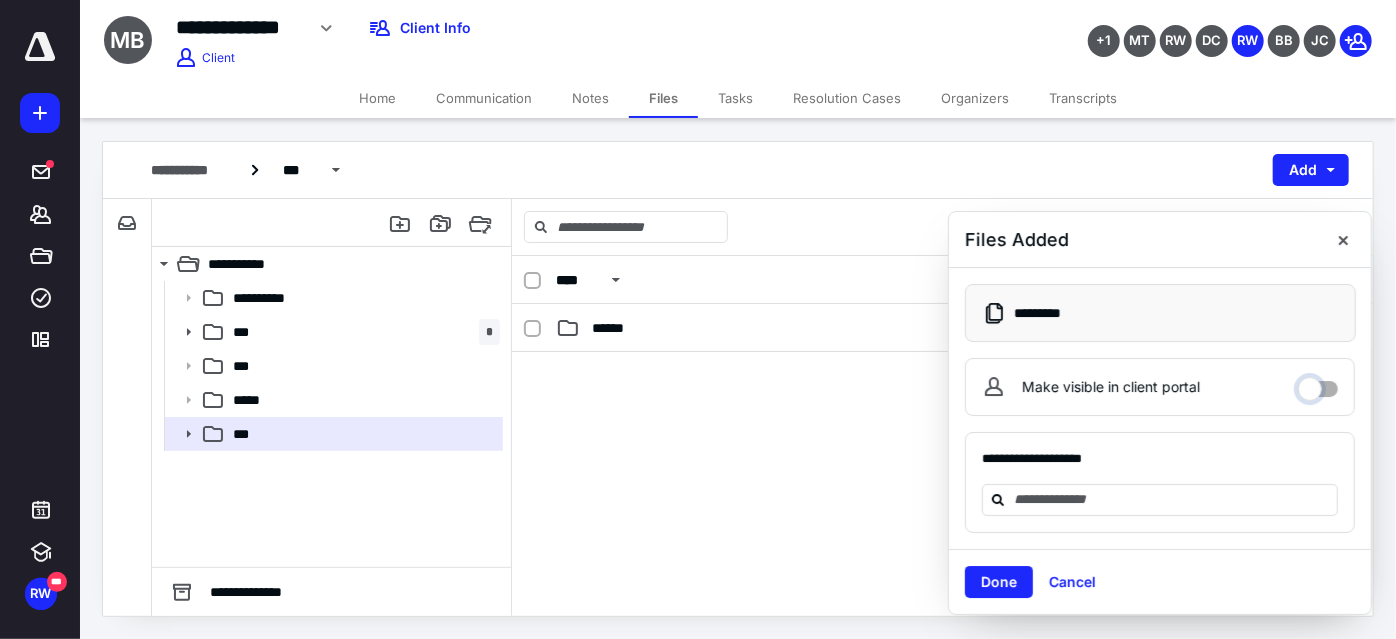 click on "Make visible in client portal" at bounding box center (1318, 384) 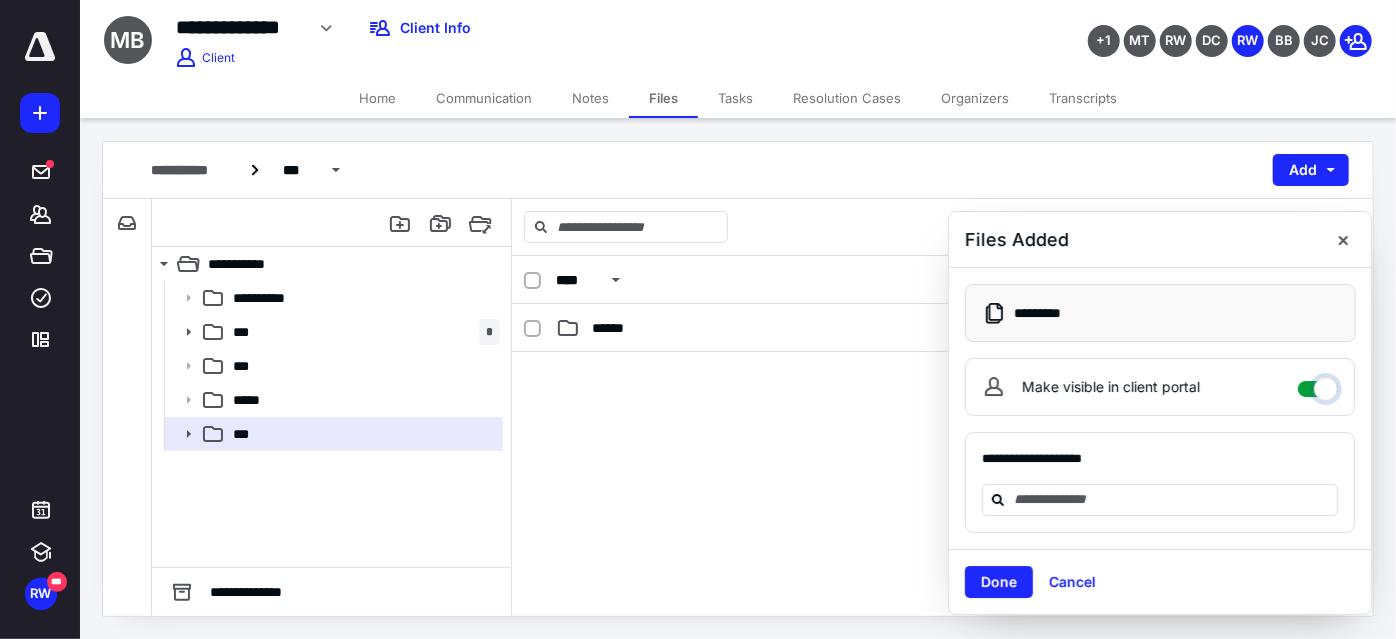 checkbox on "****" 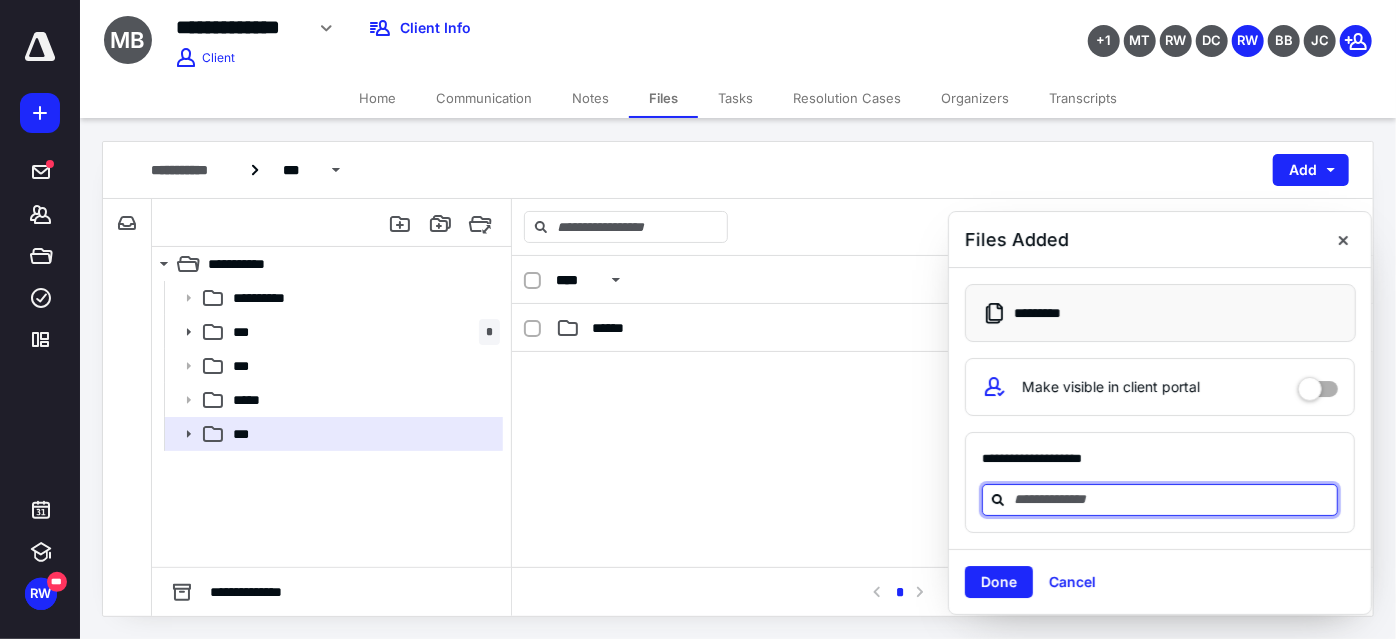 click at bounding box center (1172, 499) 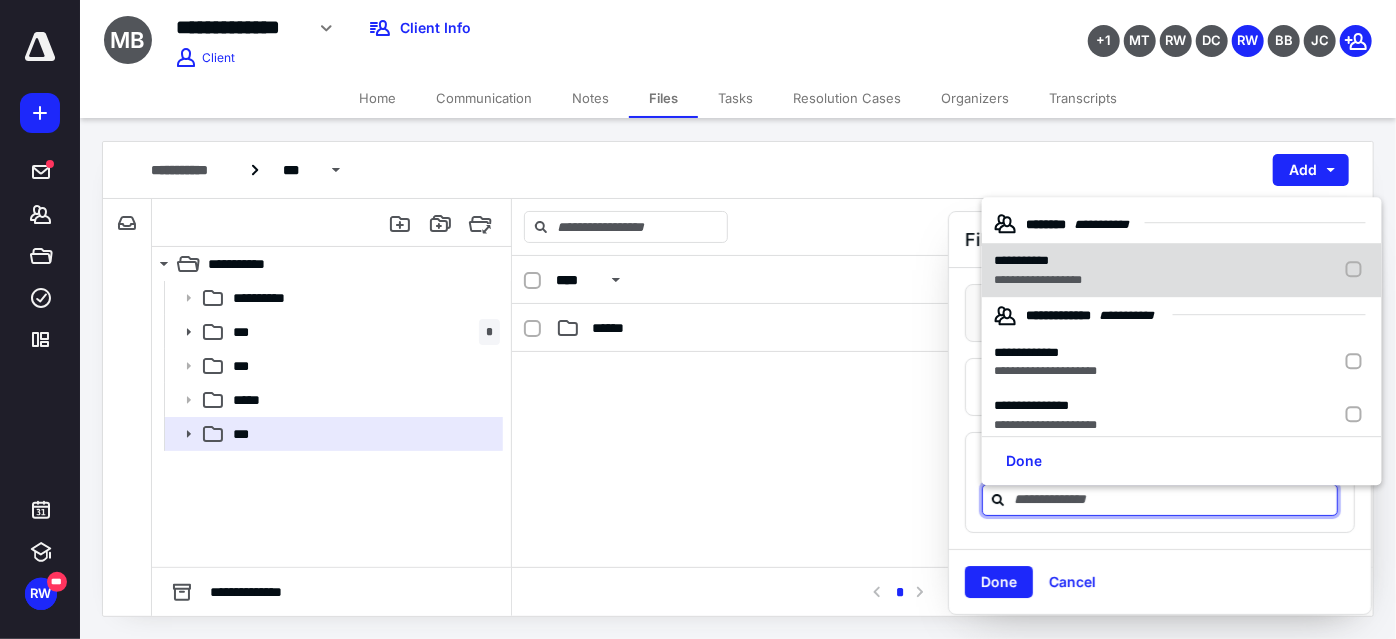 click on "**********" at bounding box center (1038, 280) 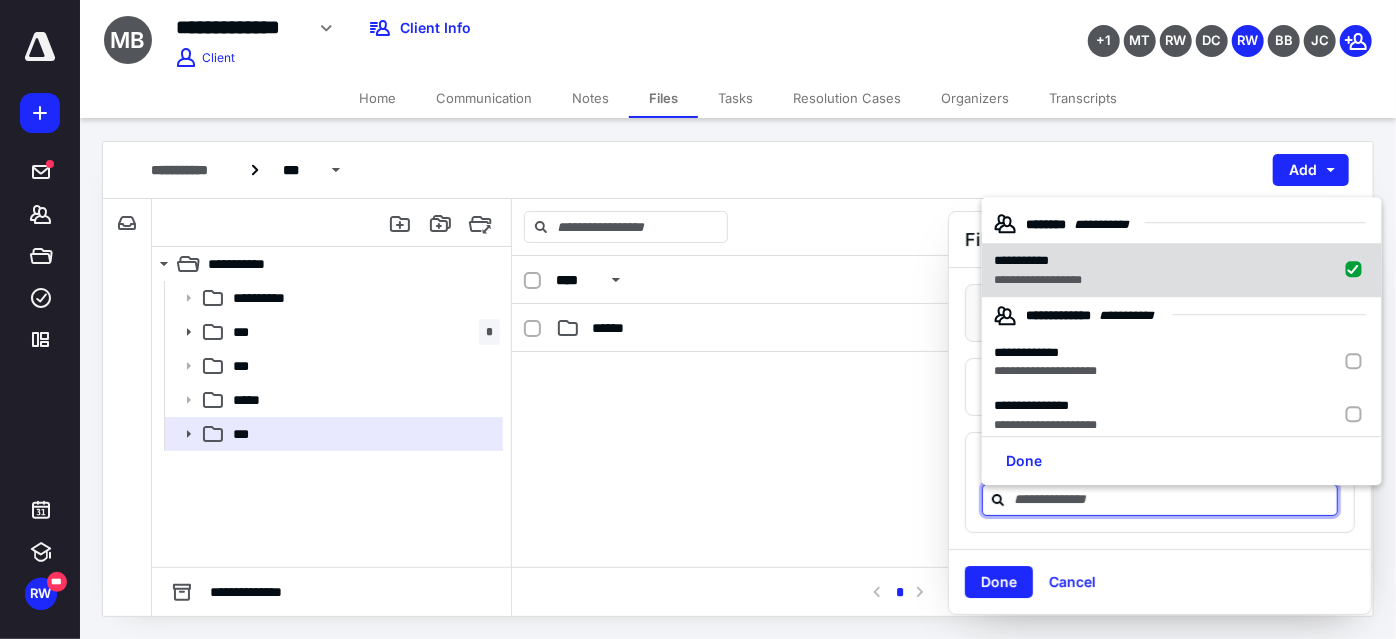 checkbox on "true" 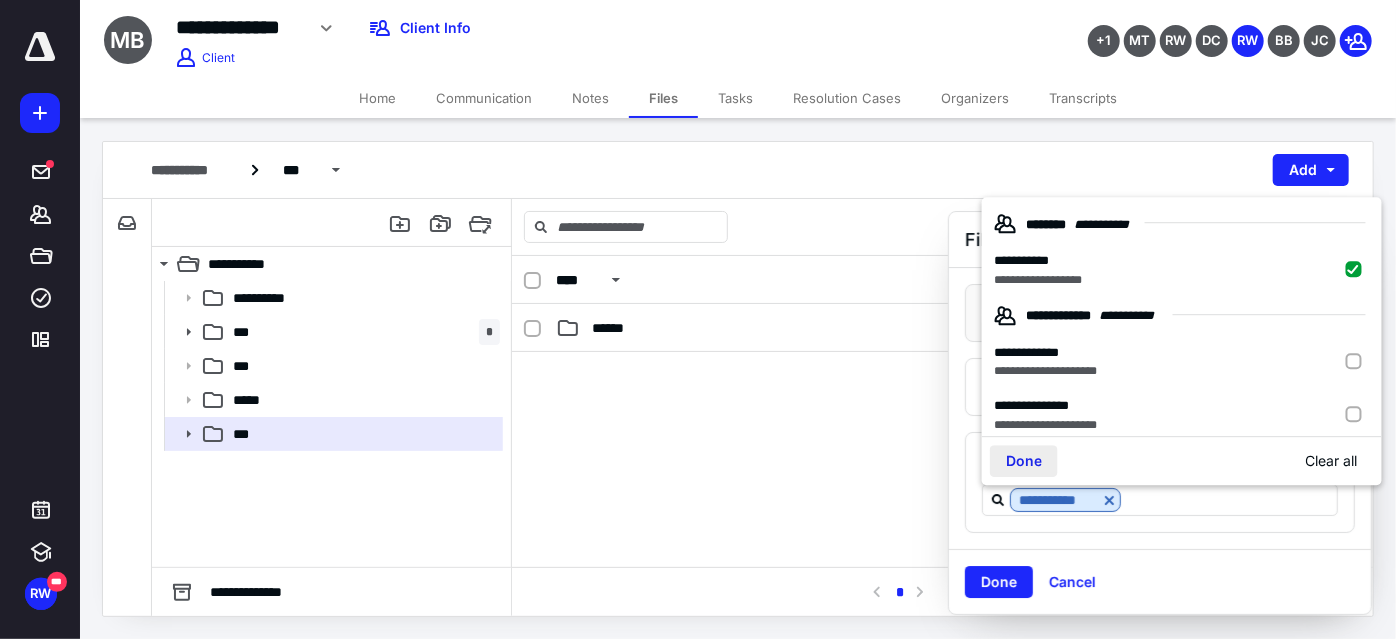 click on "Done" at bounding box center (1024, 462) 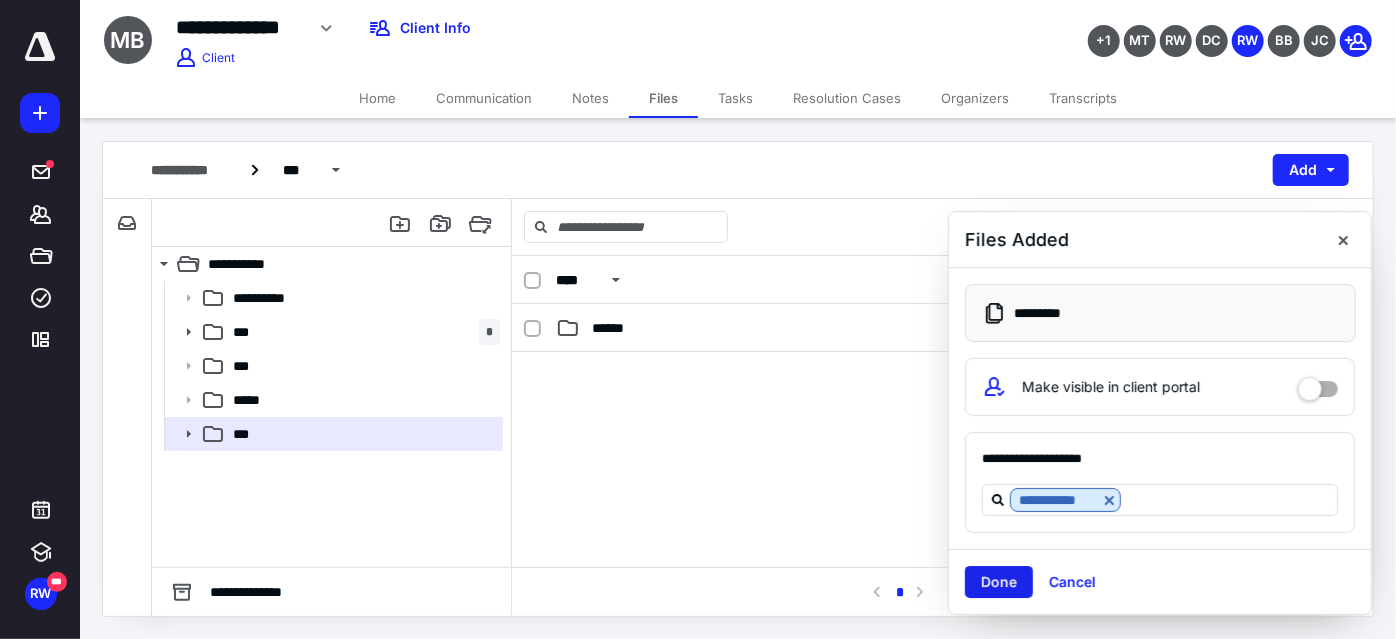 click on "Done" at bounding box center [999, 582] 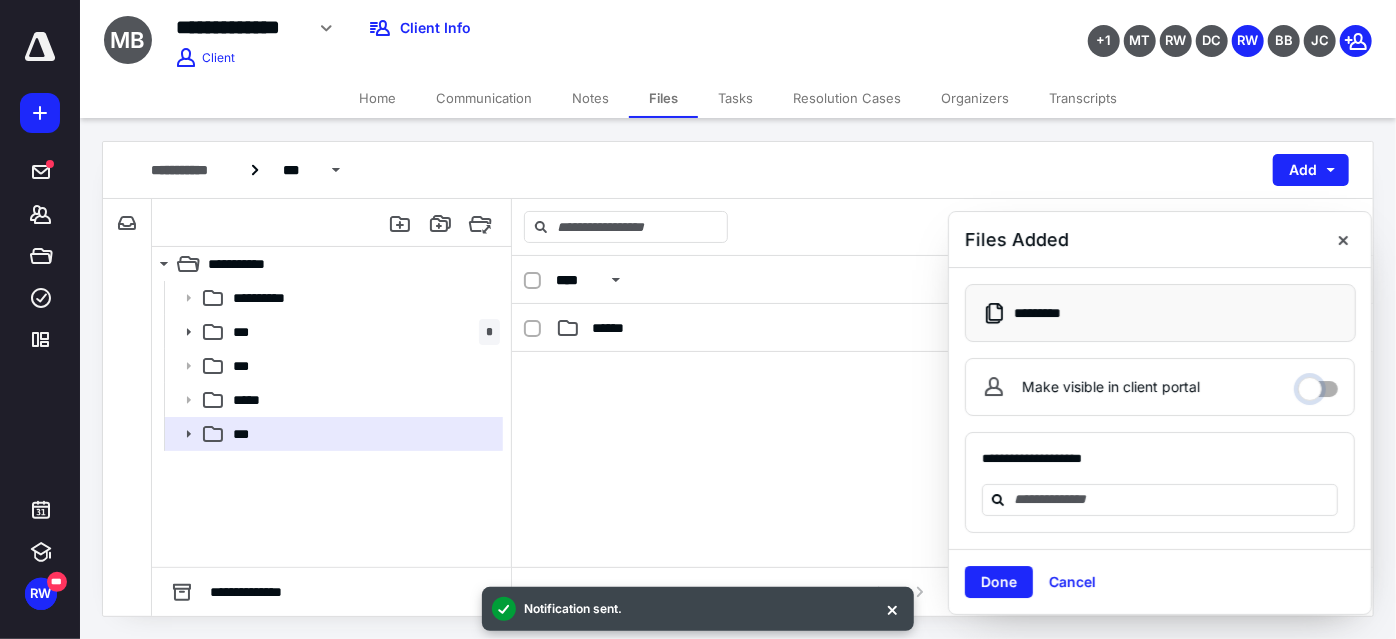 click on "Make visible in client portal" at bounding box center [1318, 384] 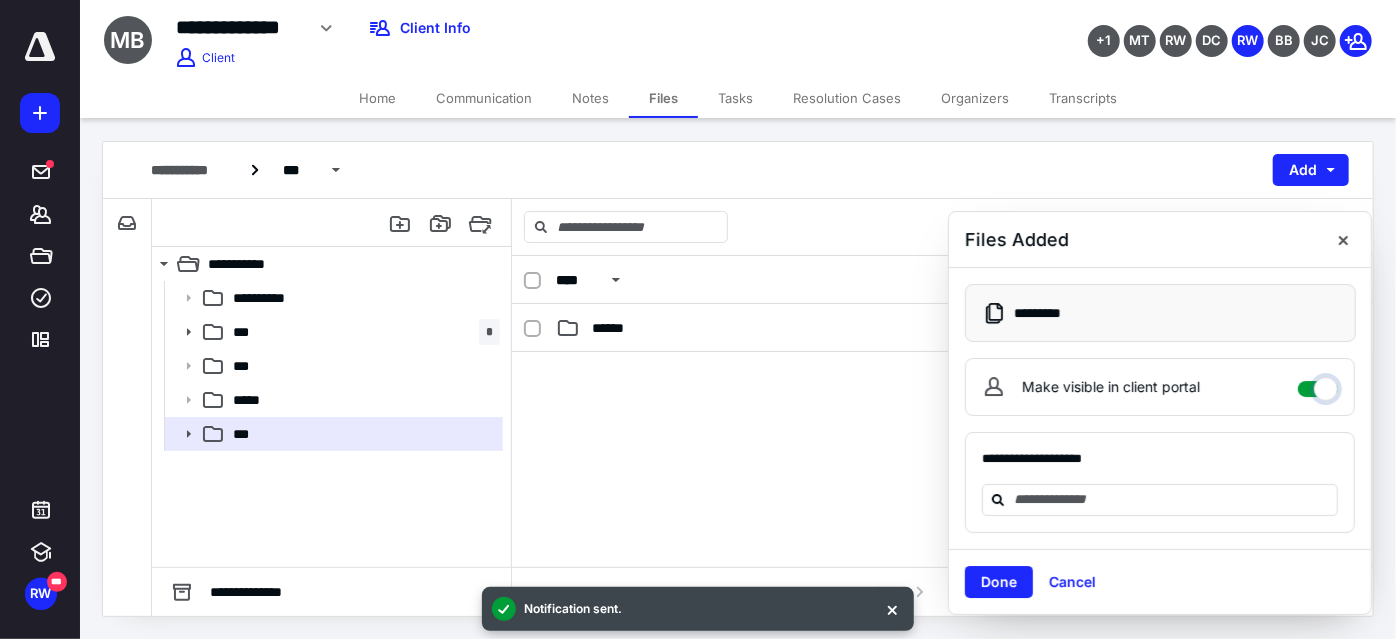 checkbox on "****" 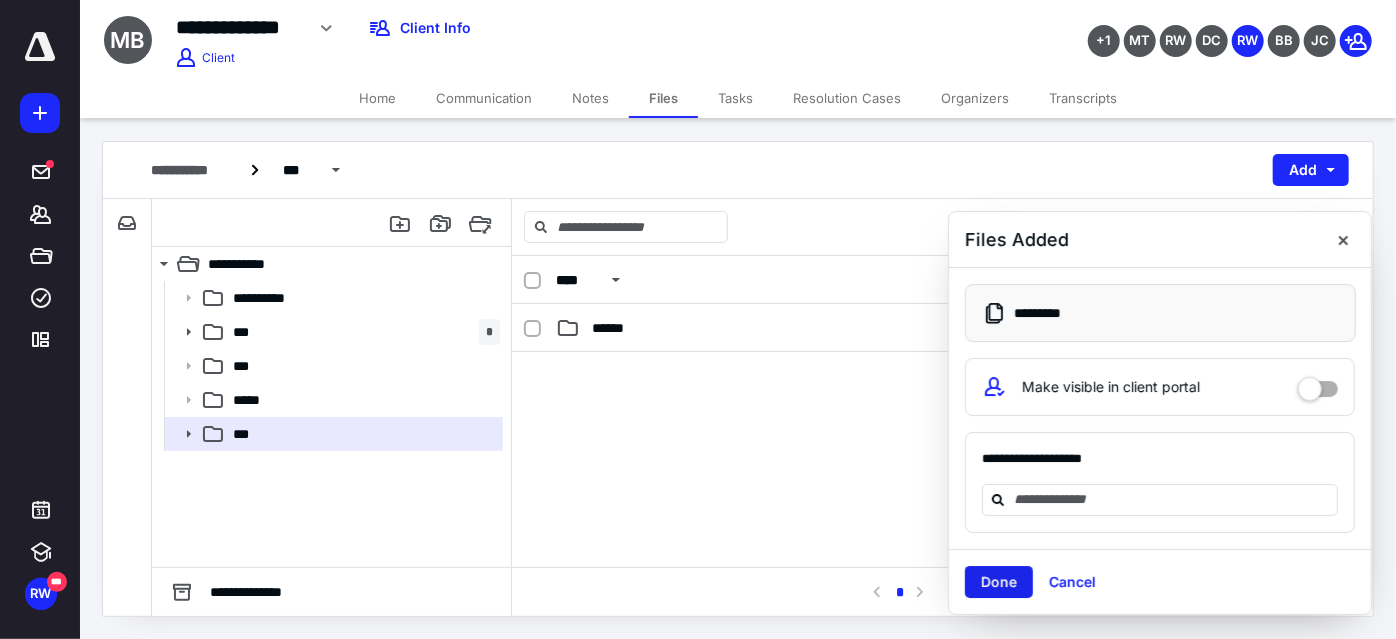 click on "Done" at bounding box center (999, 582) 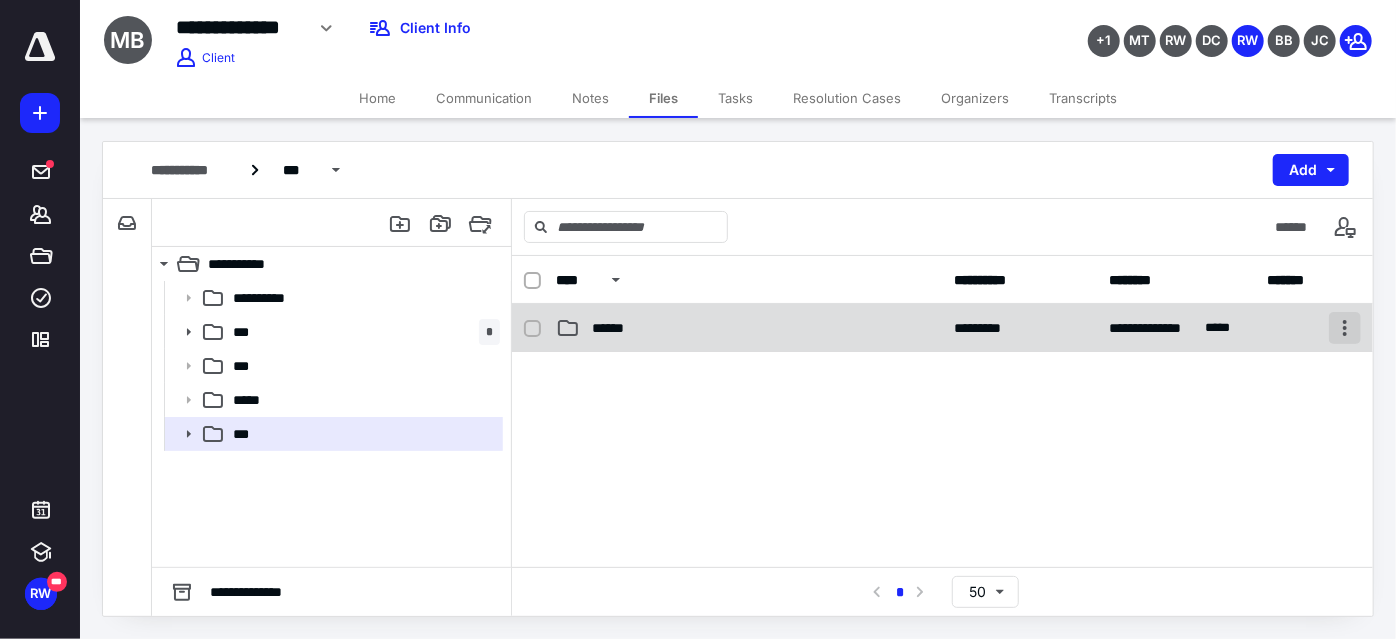 click at bounding box center (1345, 328) 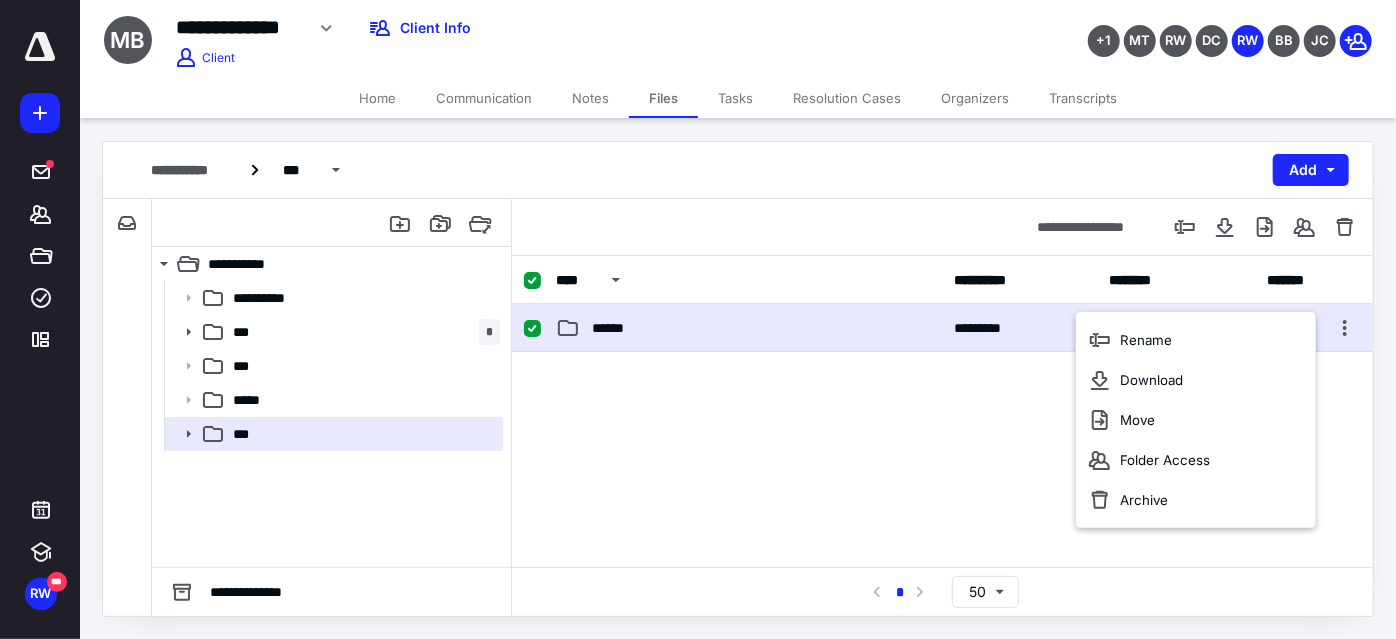 click on "******" at bounding box center (749, 328) 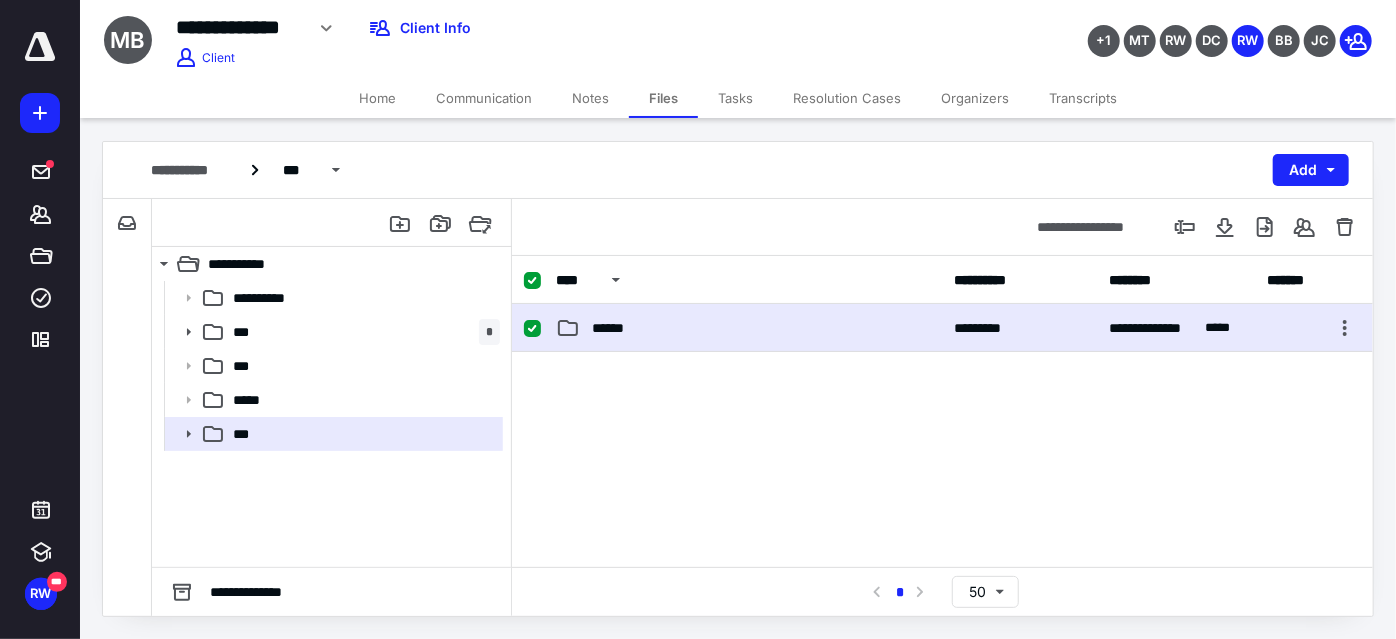 click on "******" at bounding box center (749, 328) 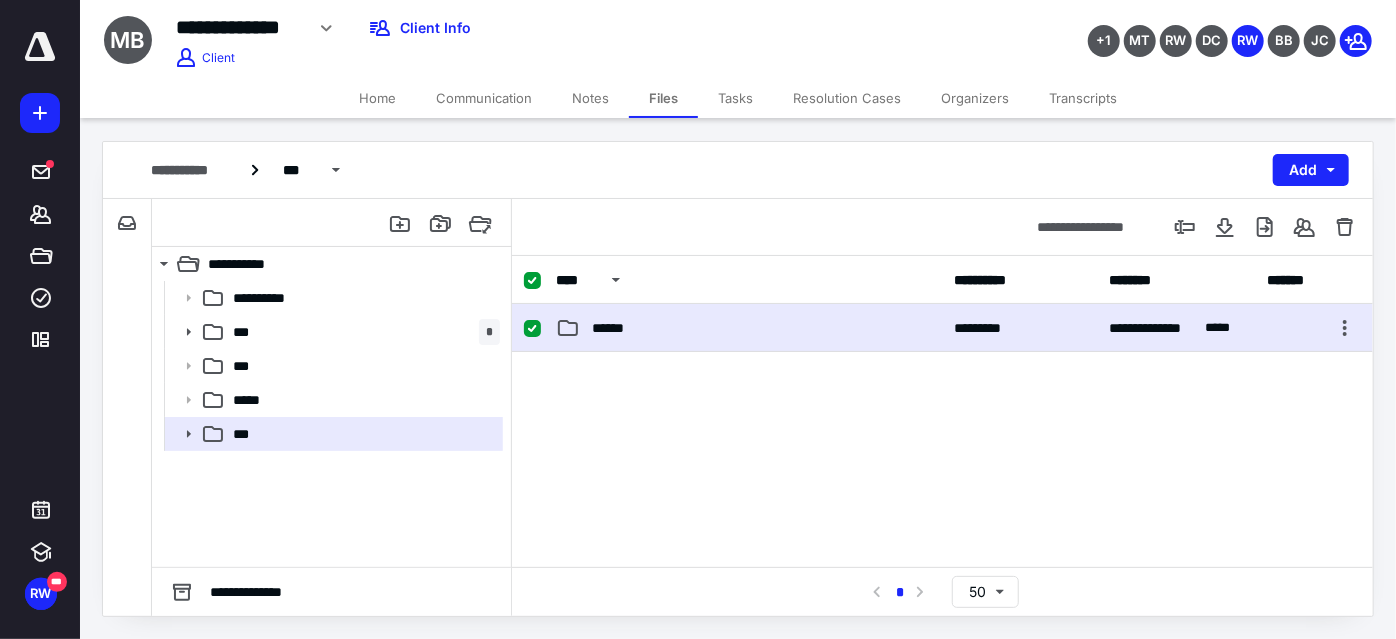checkbox on "false" 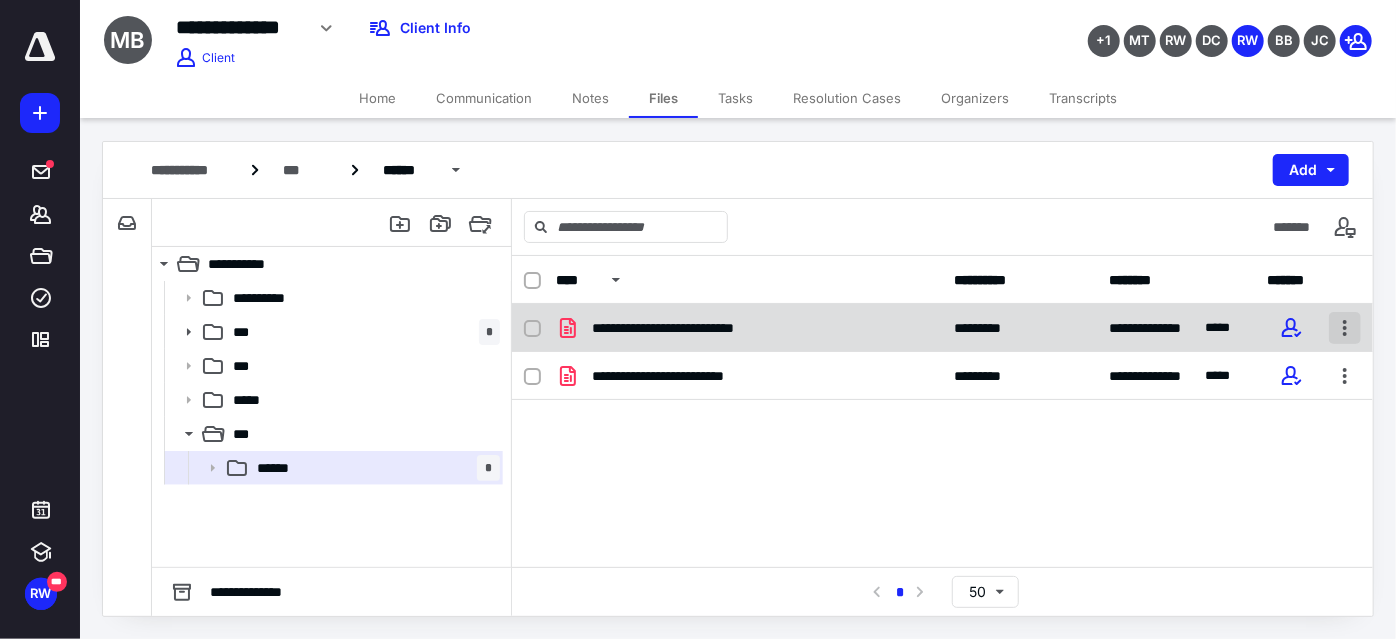 click at bounding box center [1345, 328] 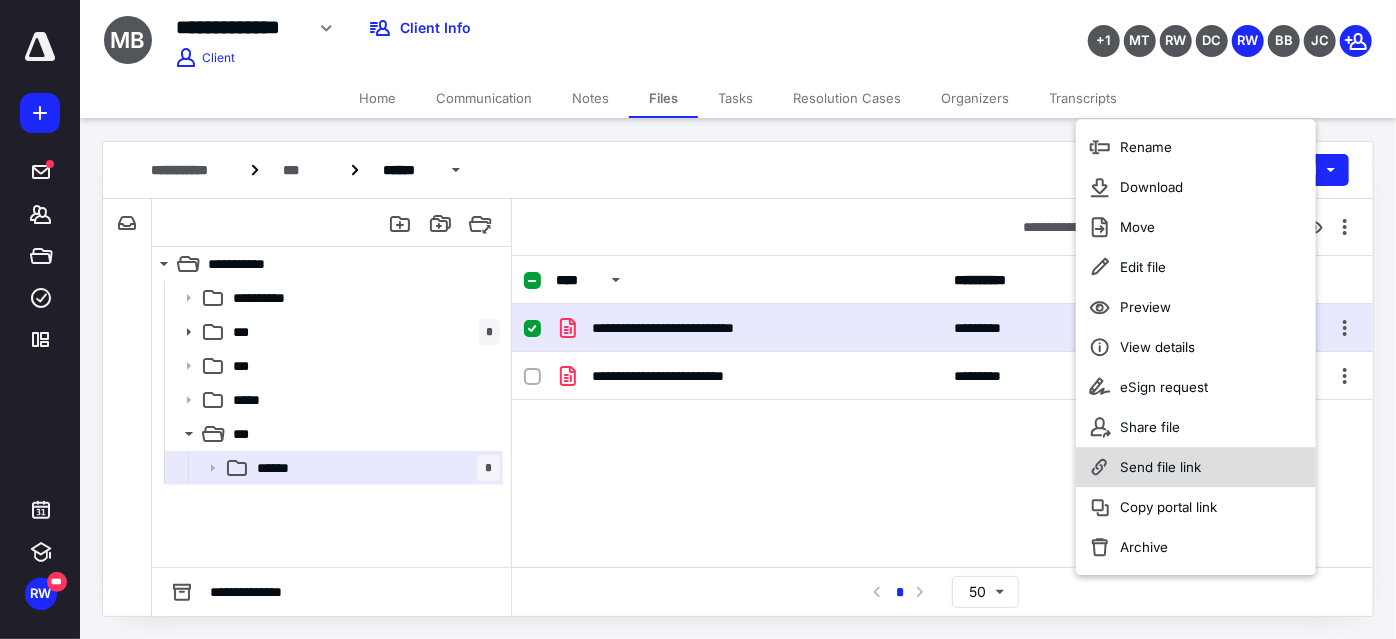 click on "Send file link" at bounding box center (1160, 467) 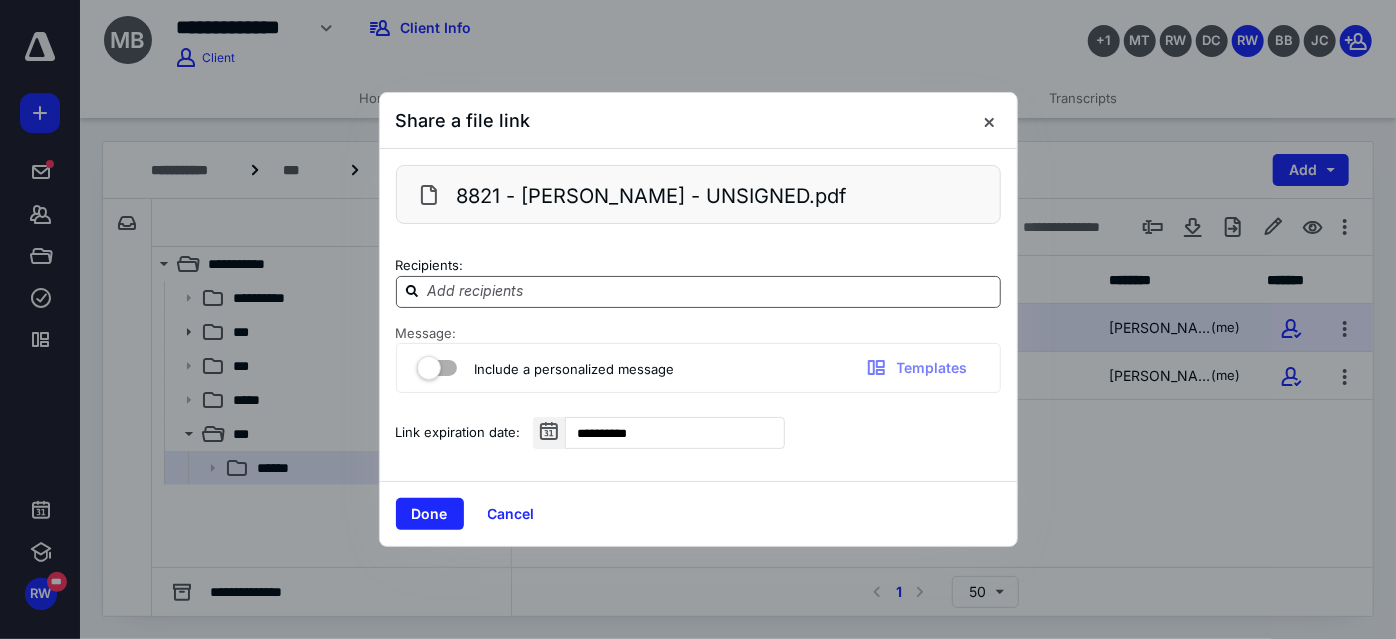 click at bounding box center [710, 291] 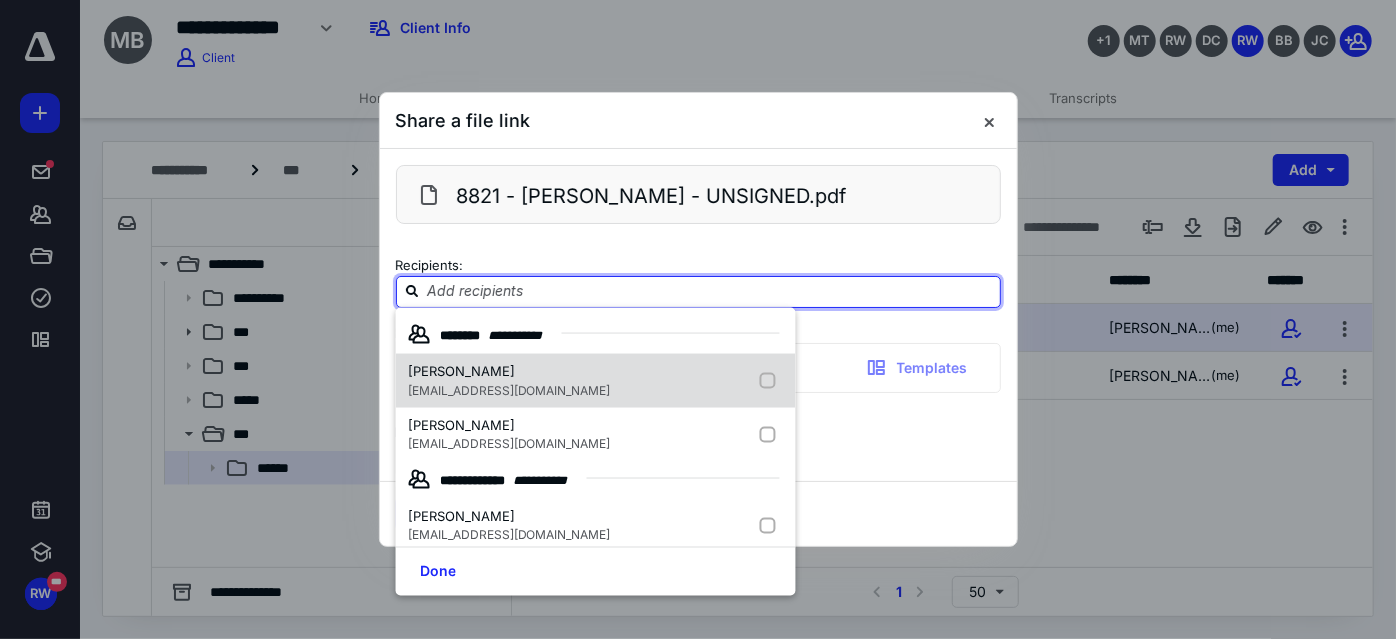 click on "[PERSON_NAME]" at bounding box center (461, 371) 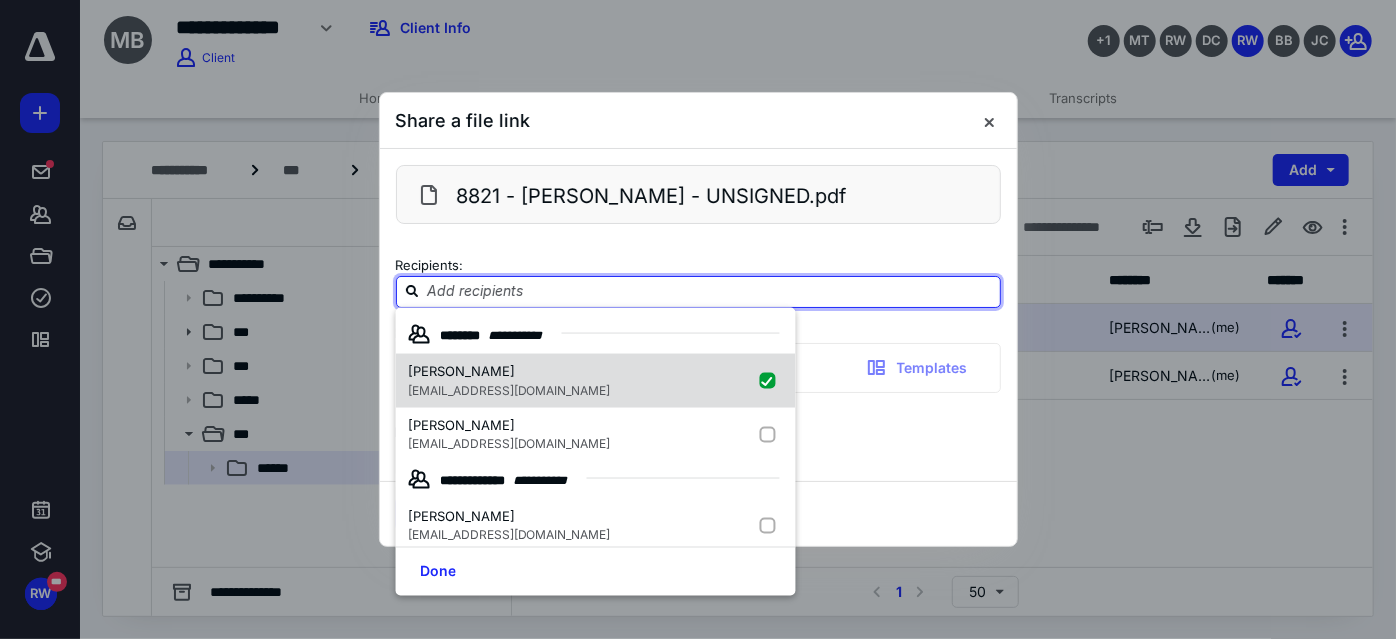 checkbox on "true" 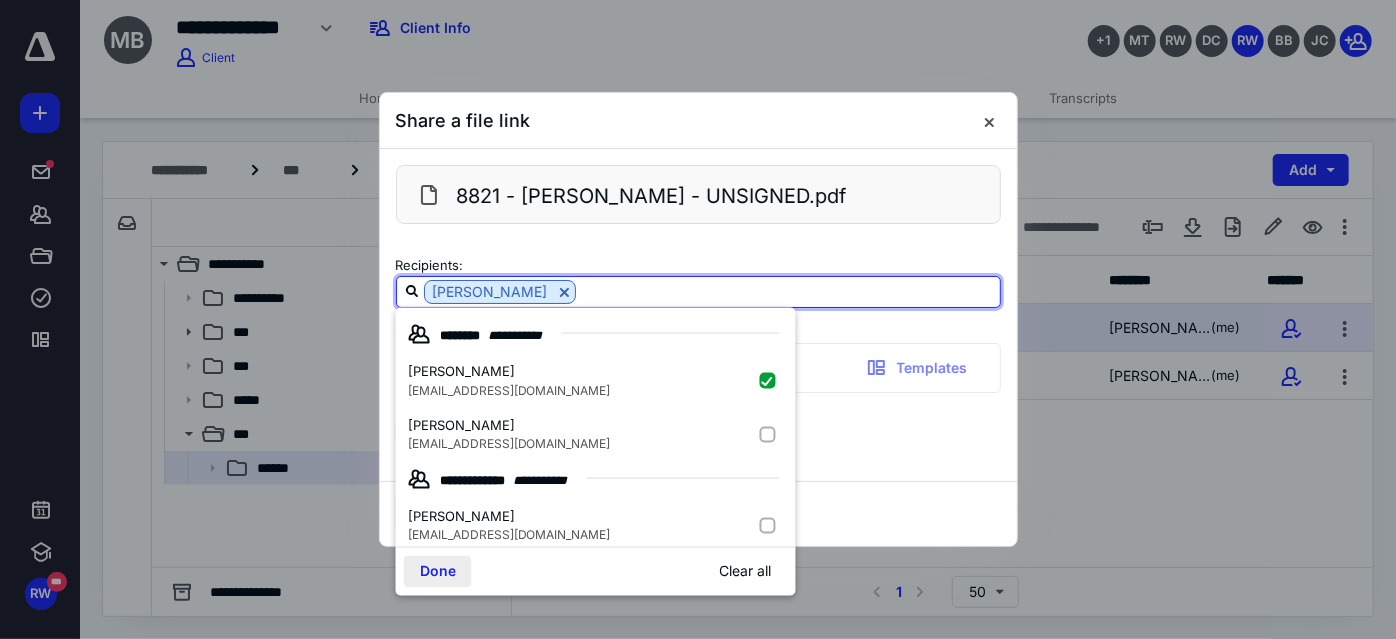 click on "Done" at bounding box center (438, 572) 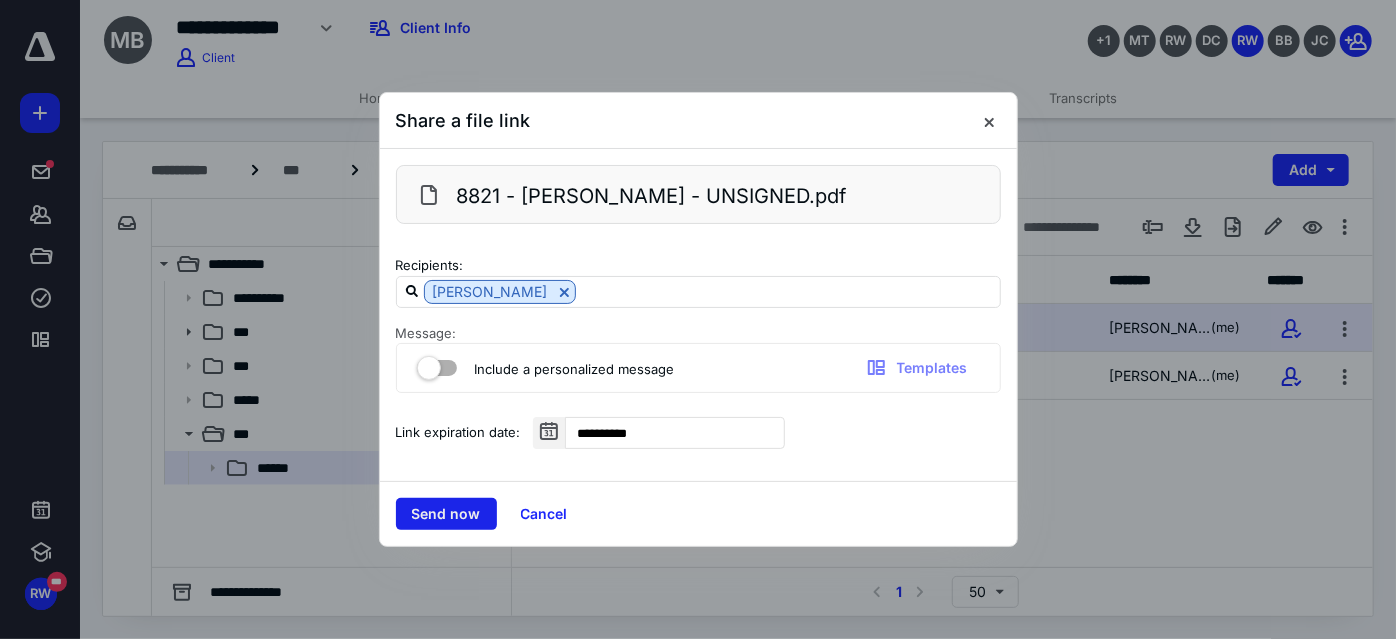 click on "Send now" at bounding box center (446, 514) 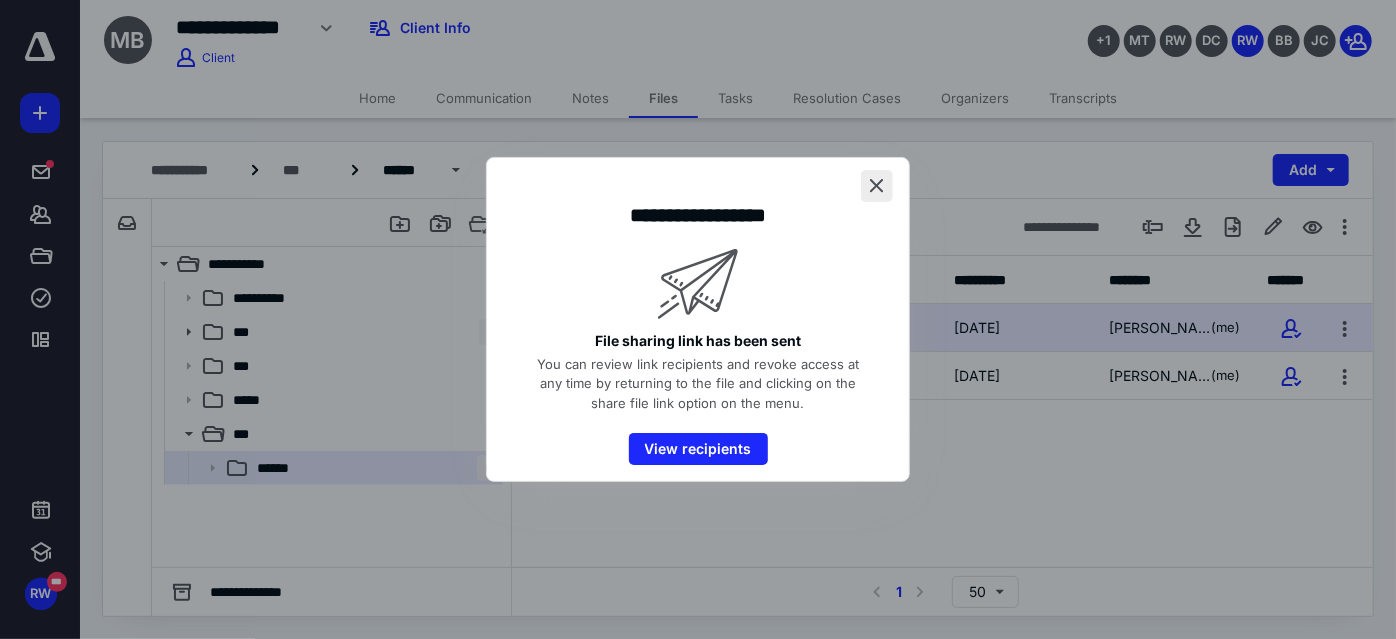 click at bounding box center [877, 186] 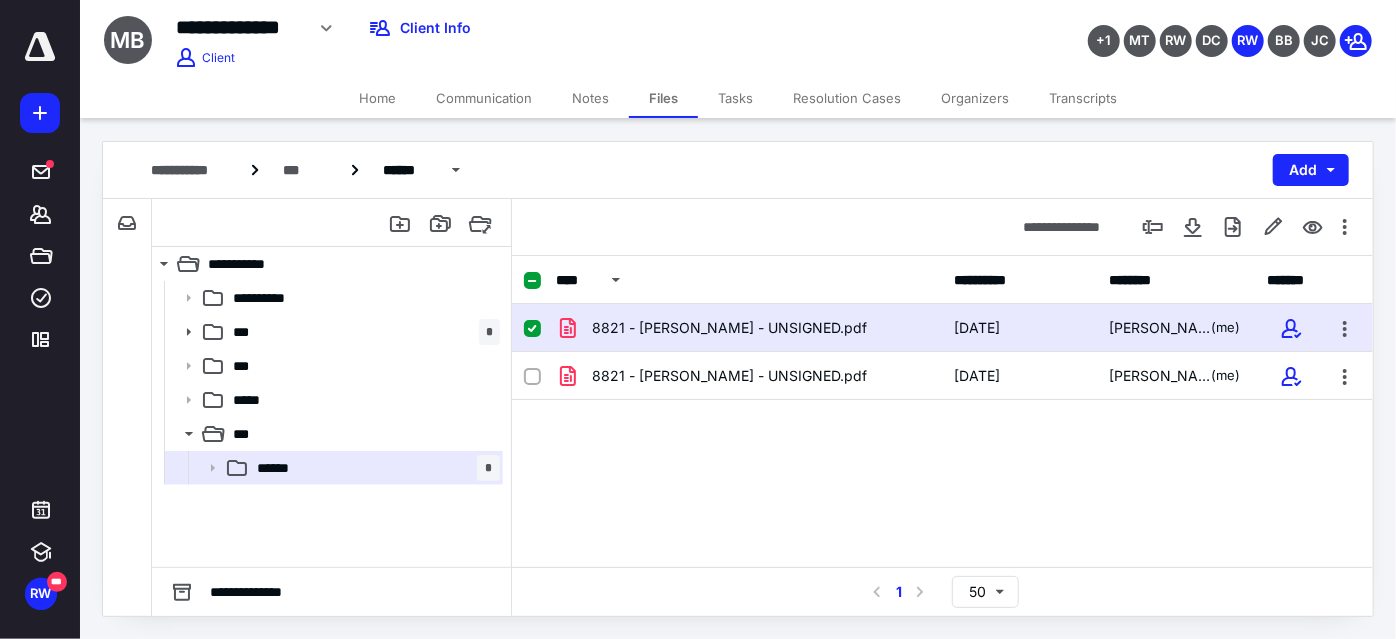 click on "8821 - [PERSON_NAME] - UNSIGNED.pdf [DATE] [PERSON_NAME]  (me) 8821 - [PERSON_NAME] - UNSIGNED.pdf [DATE] [PERSON_NAME]  (me)" at bounding box center [942, 454] 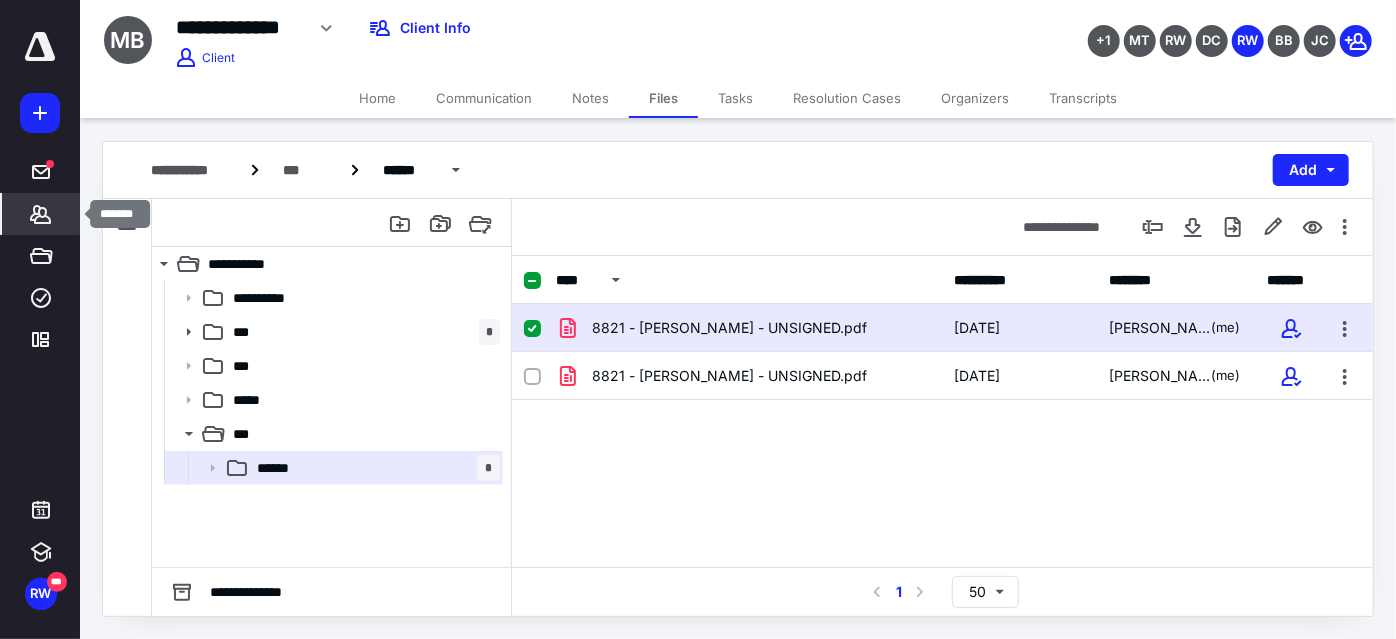 click on "*******" at bounding box center (41, 214) 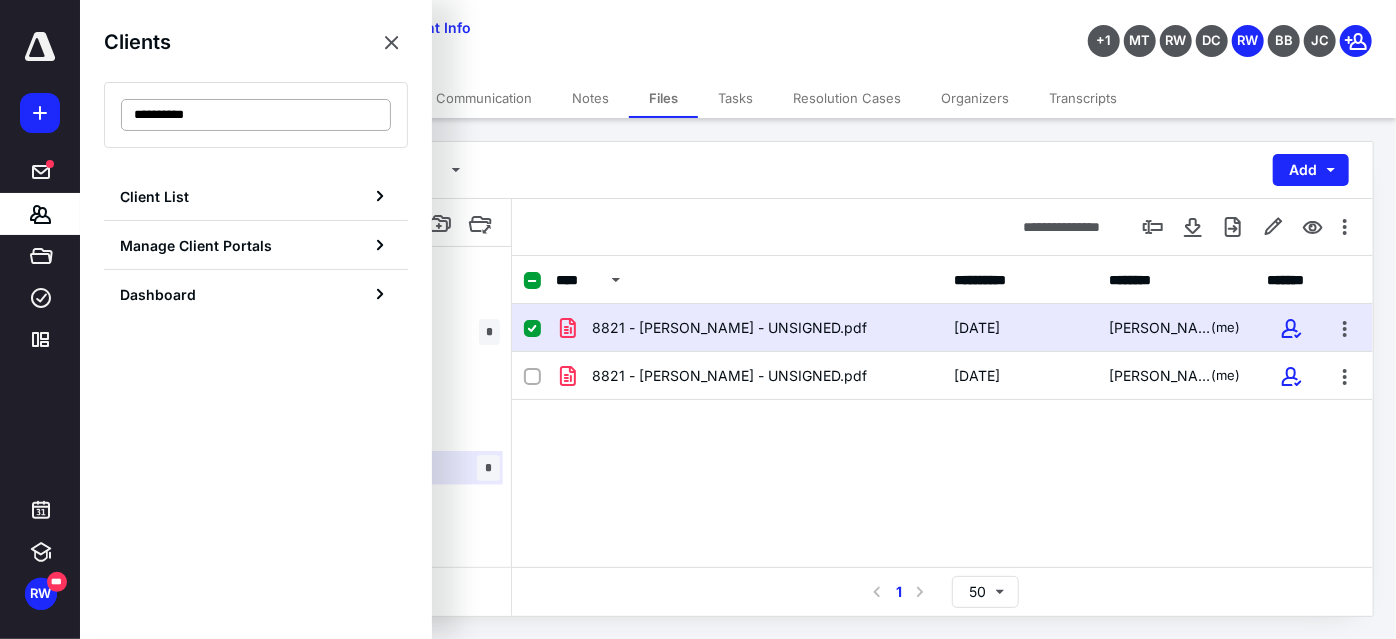 click on "**********" at bounding box center [256, 115] 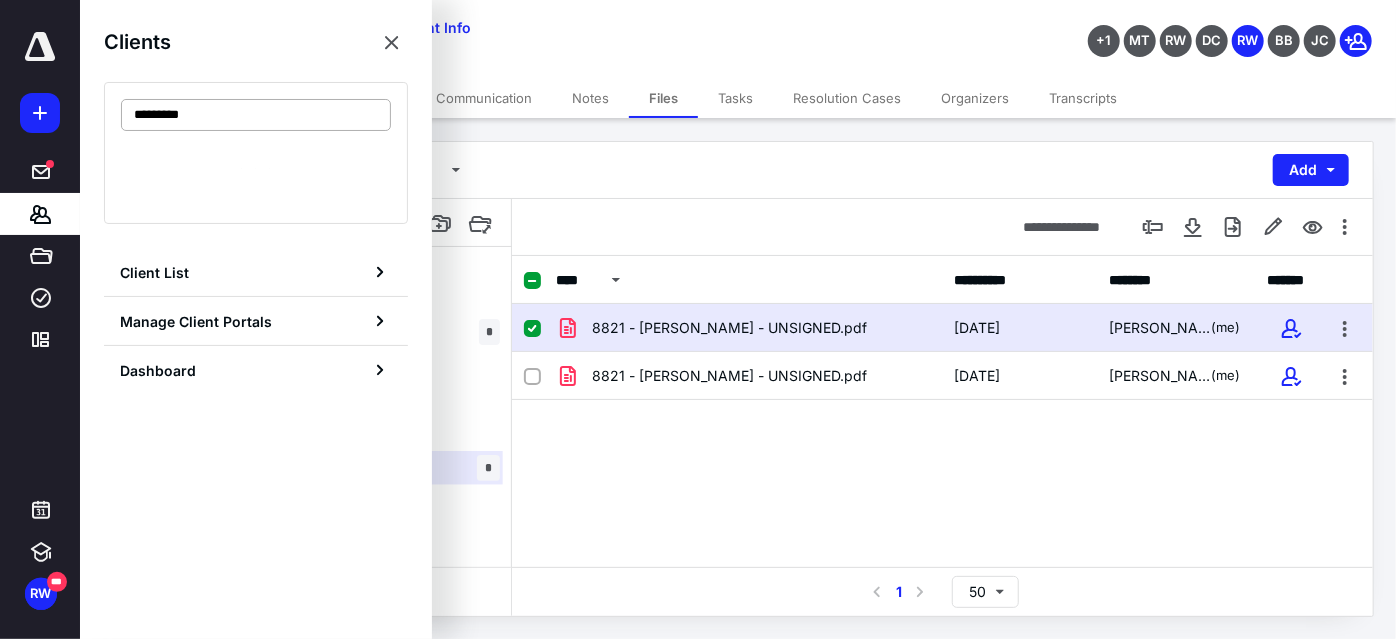 type on "**********" 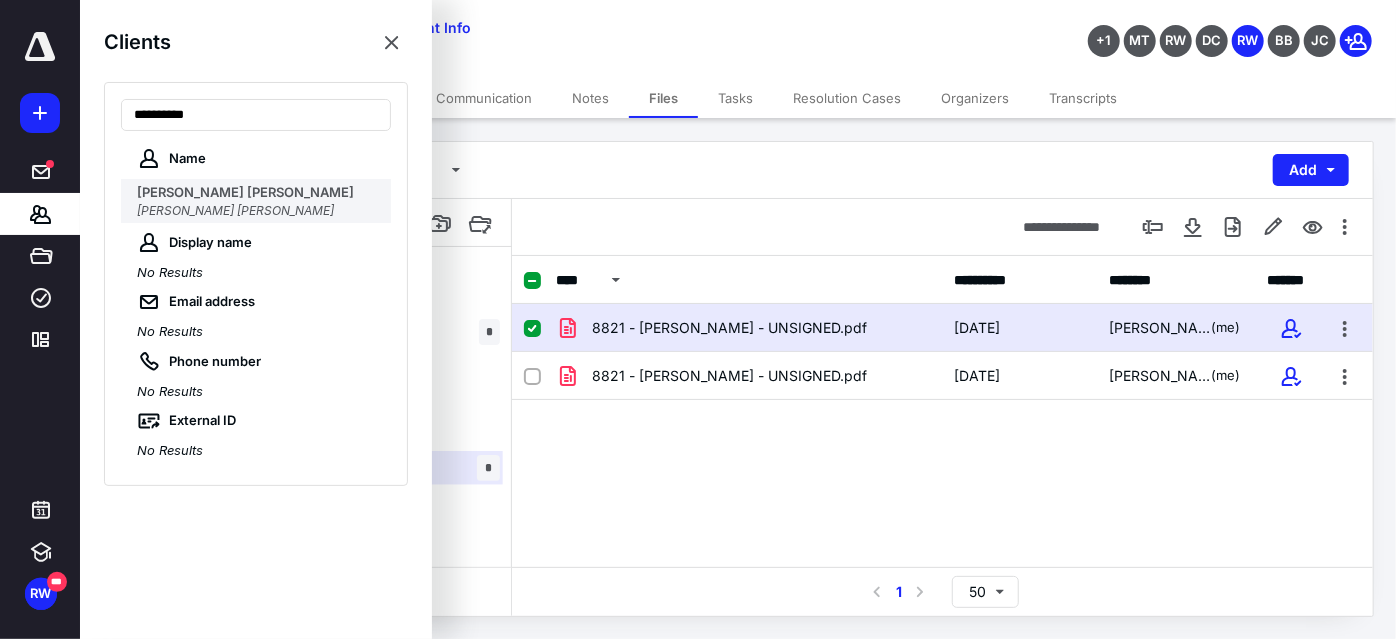 click on "[PERSON_NAME] [PERSON_NAME]" at bounding box center [258, 193] 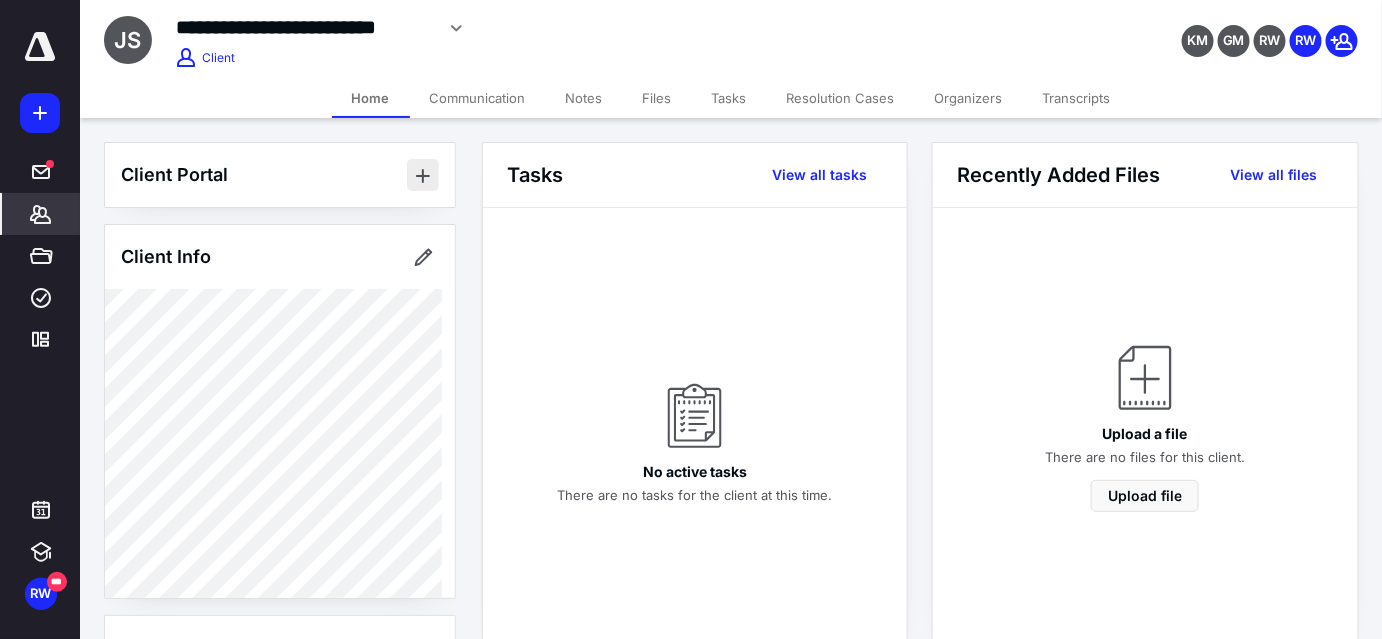 click at bounding box center (423, 175) 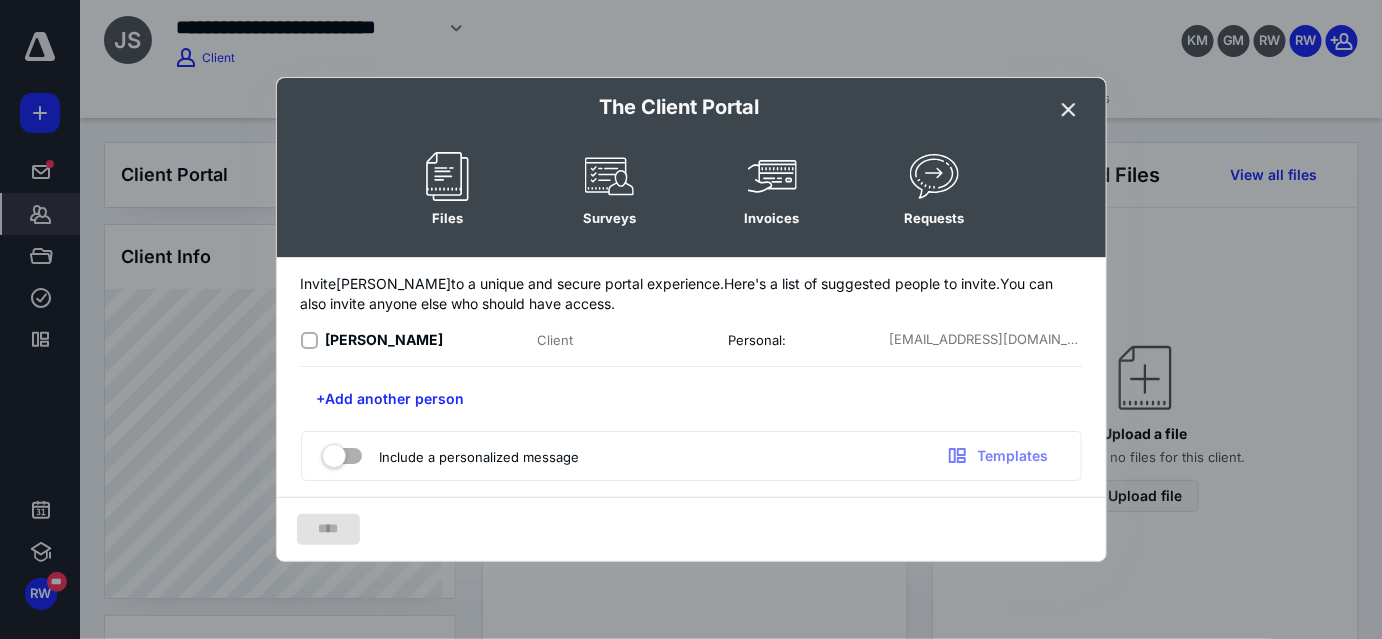click 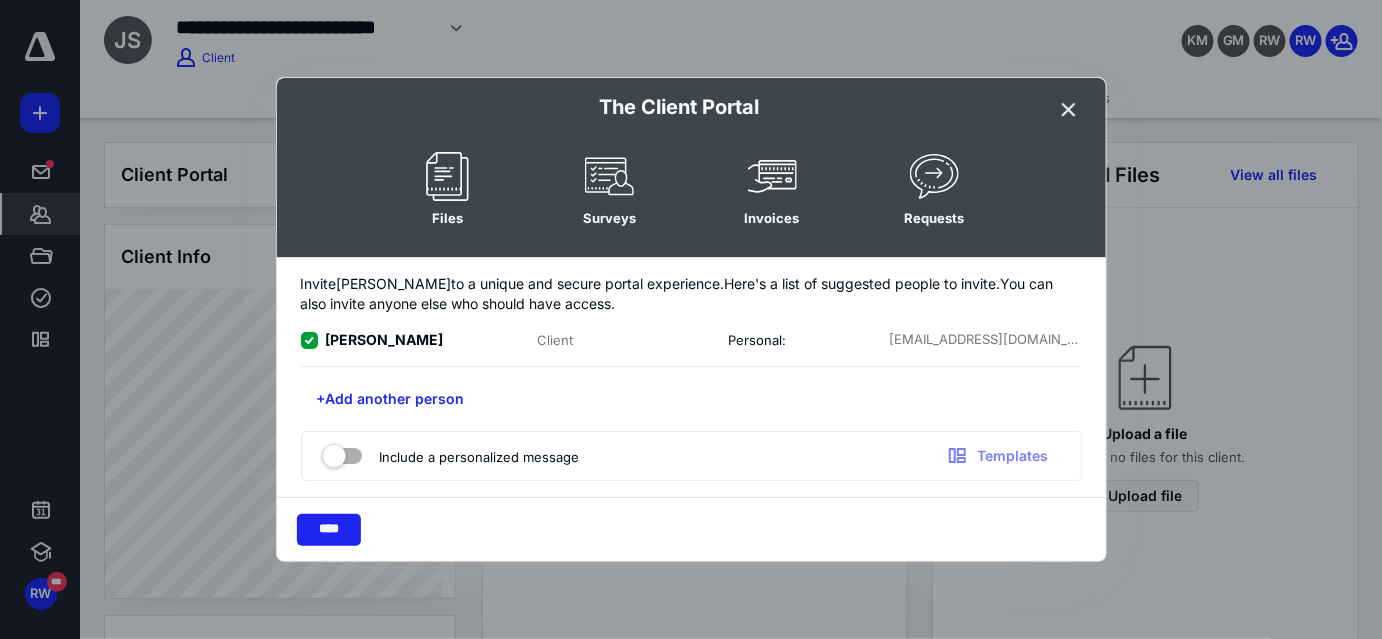 click on "****" at bounding box center [329, 530] 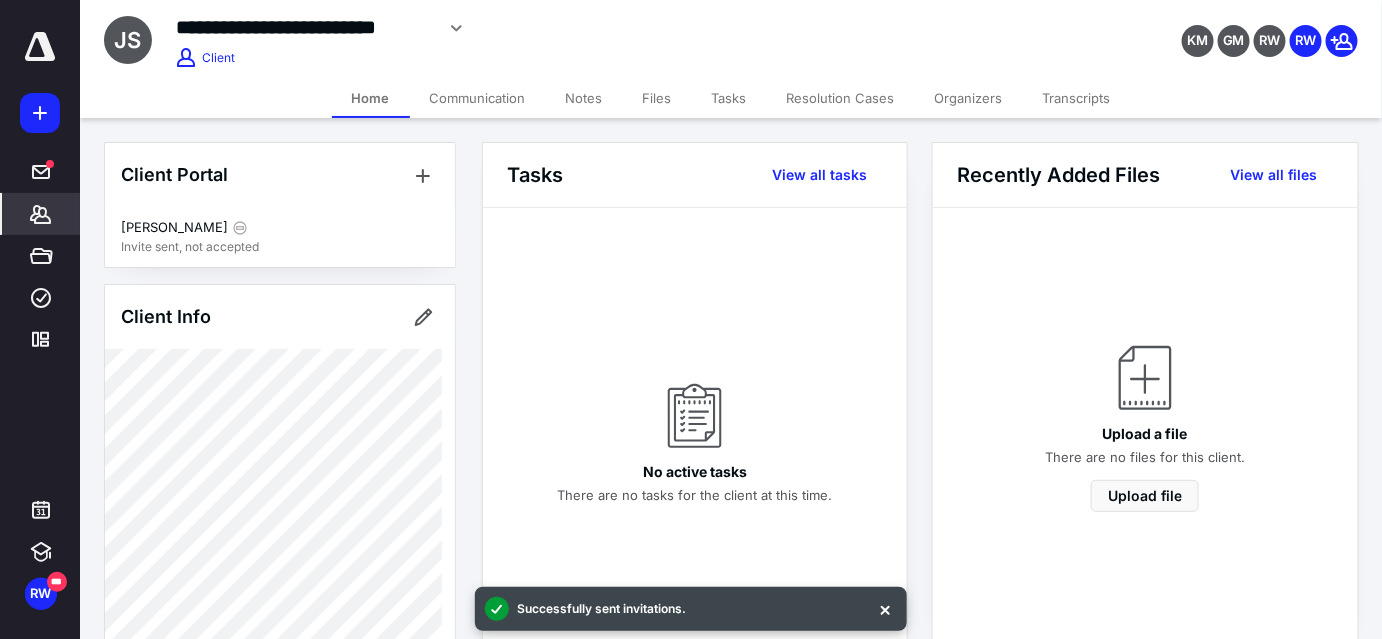 click on "Organizers" at bounding box center (969, 98) 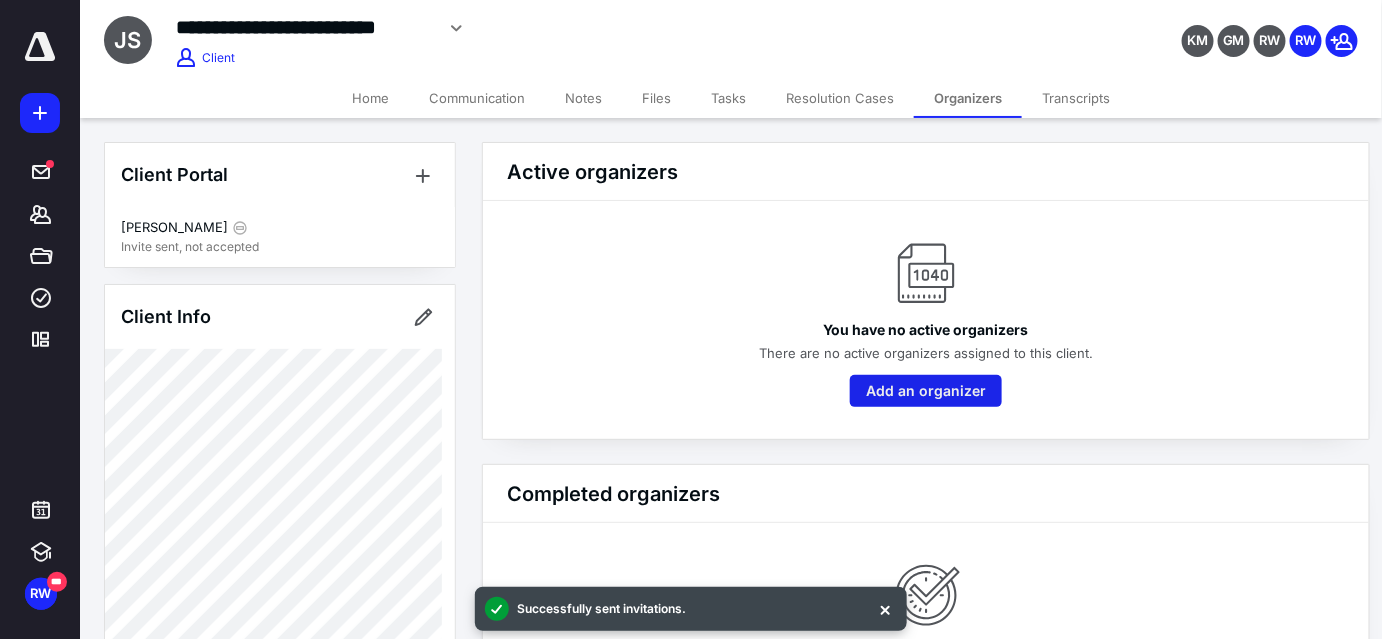click on "Add an organizer" at bounding box center [926, 391] 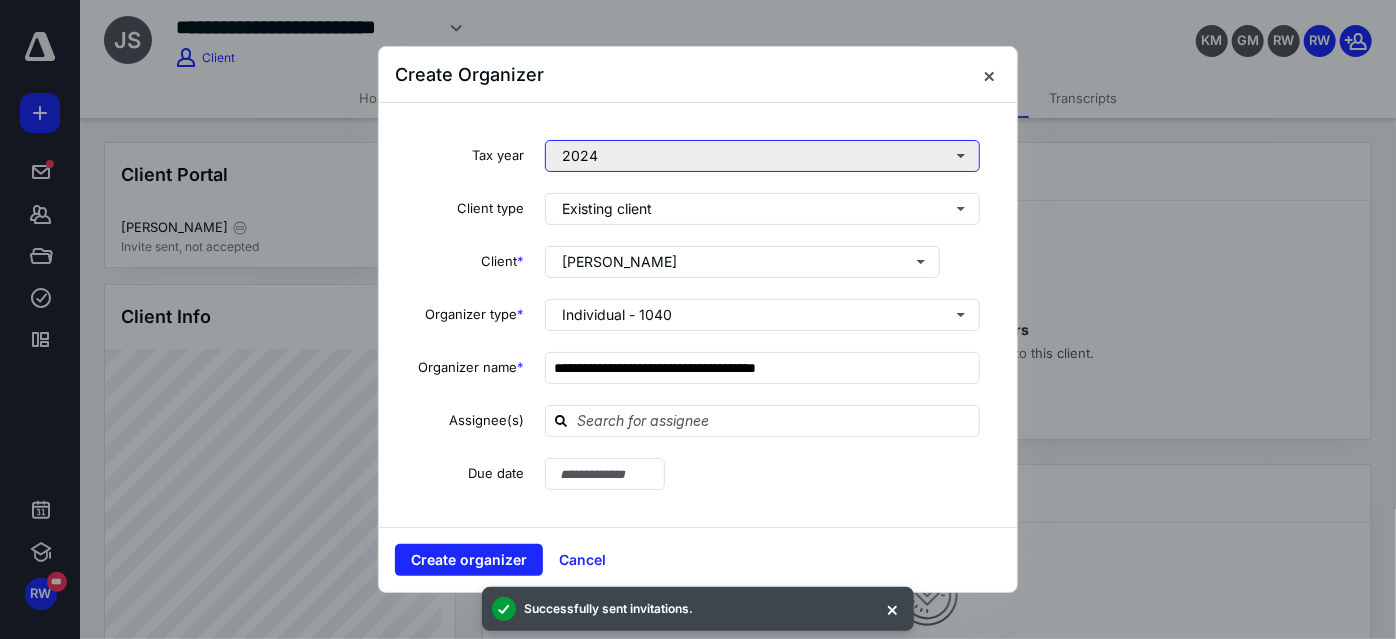 click on "2024" at bounding box center (762, 156) 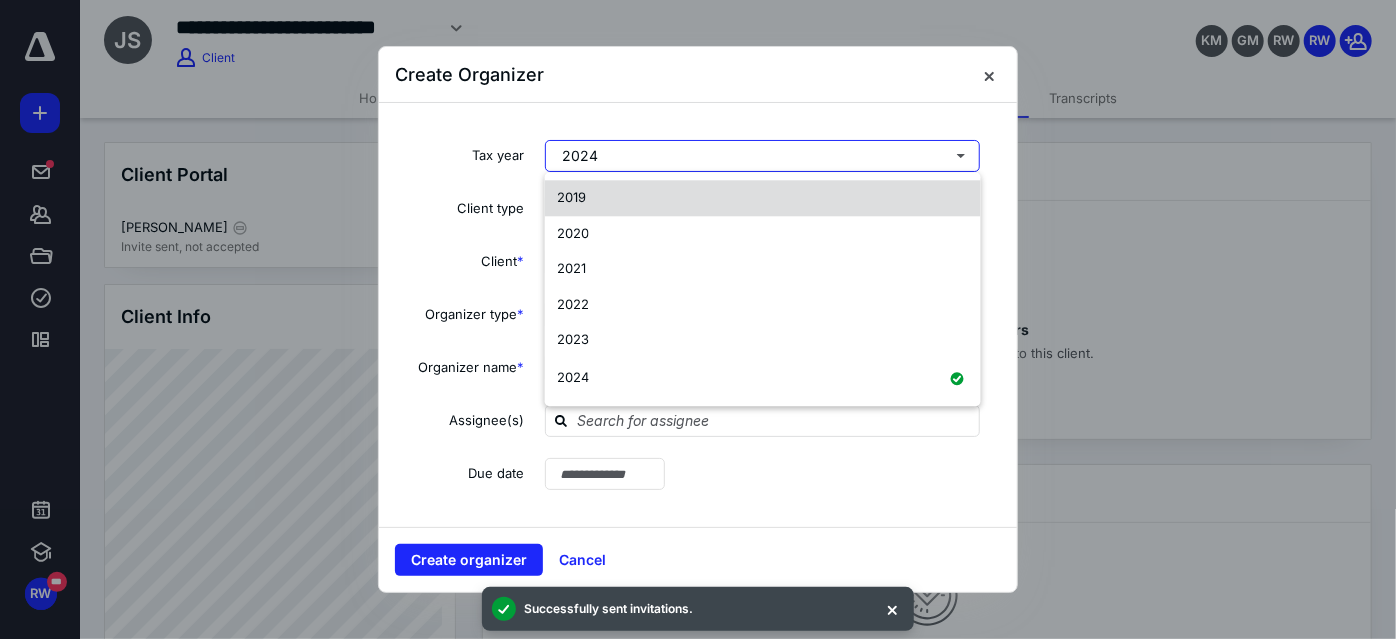 click on "2019" at bounding box center (763, 198) 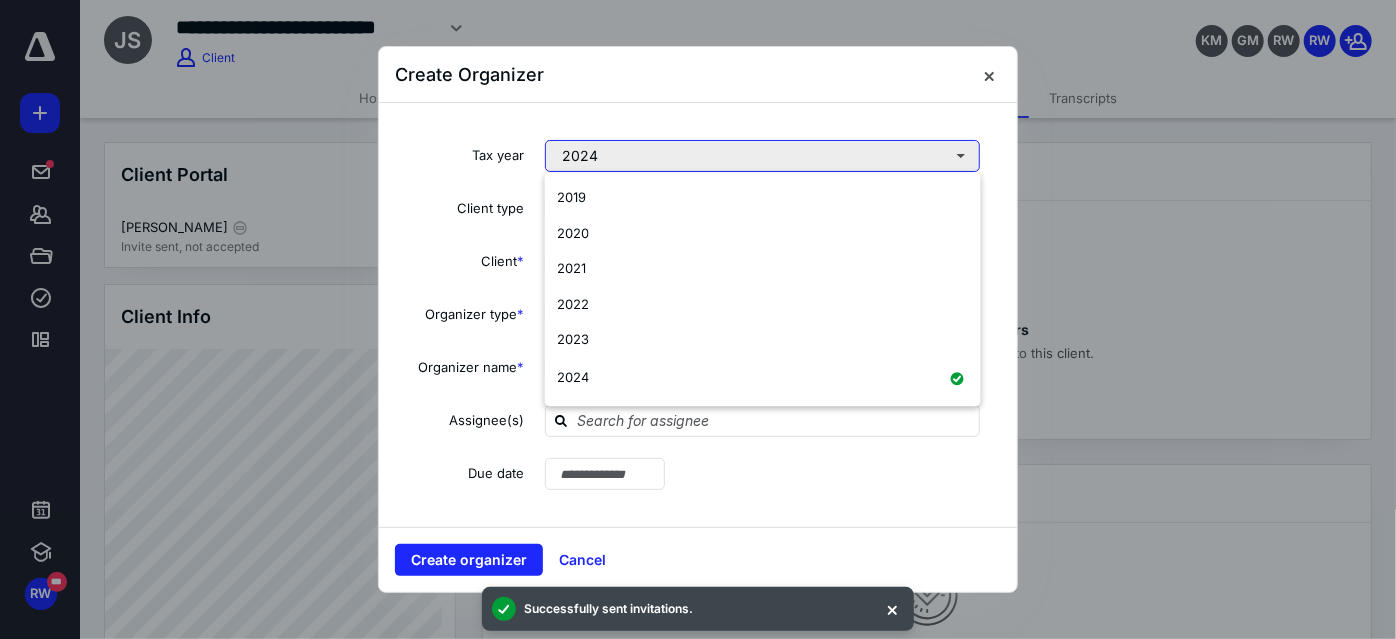 type on "**********" 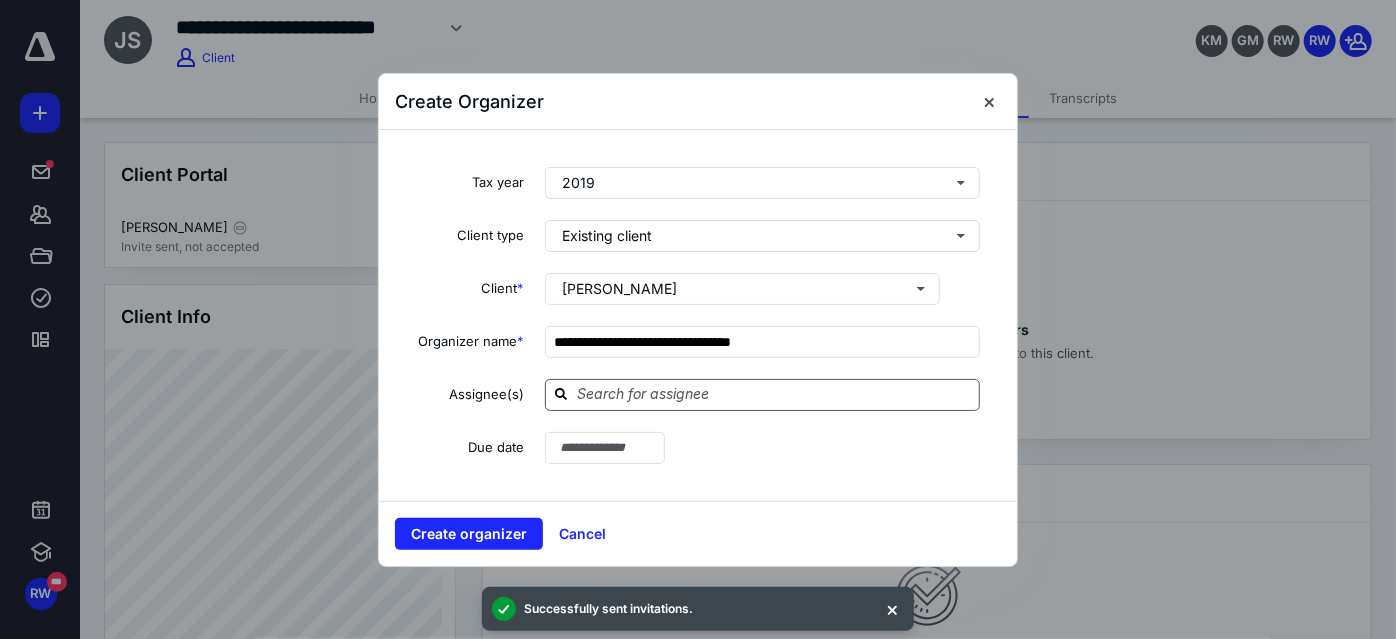 click at bounding box center (774, 394) 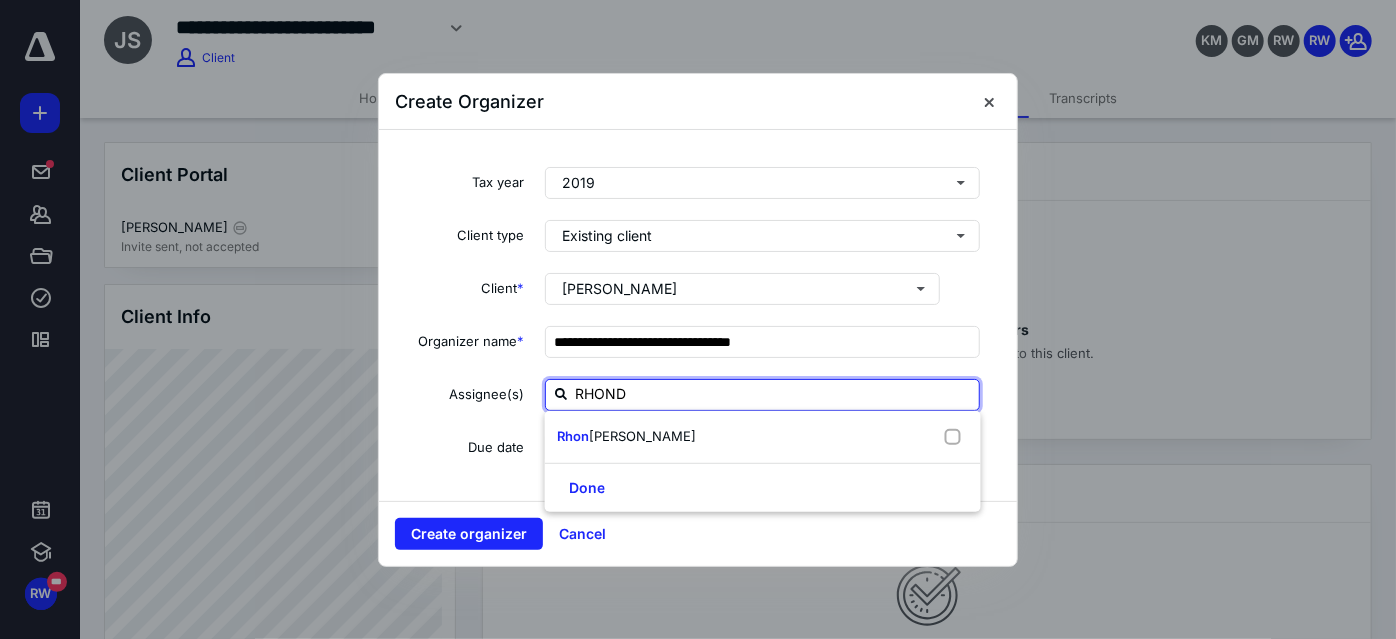 type on "[PERSON_NAME]" 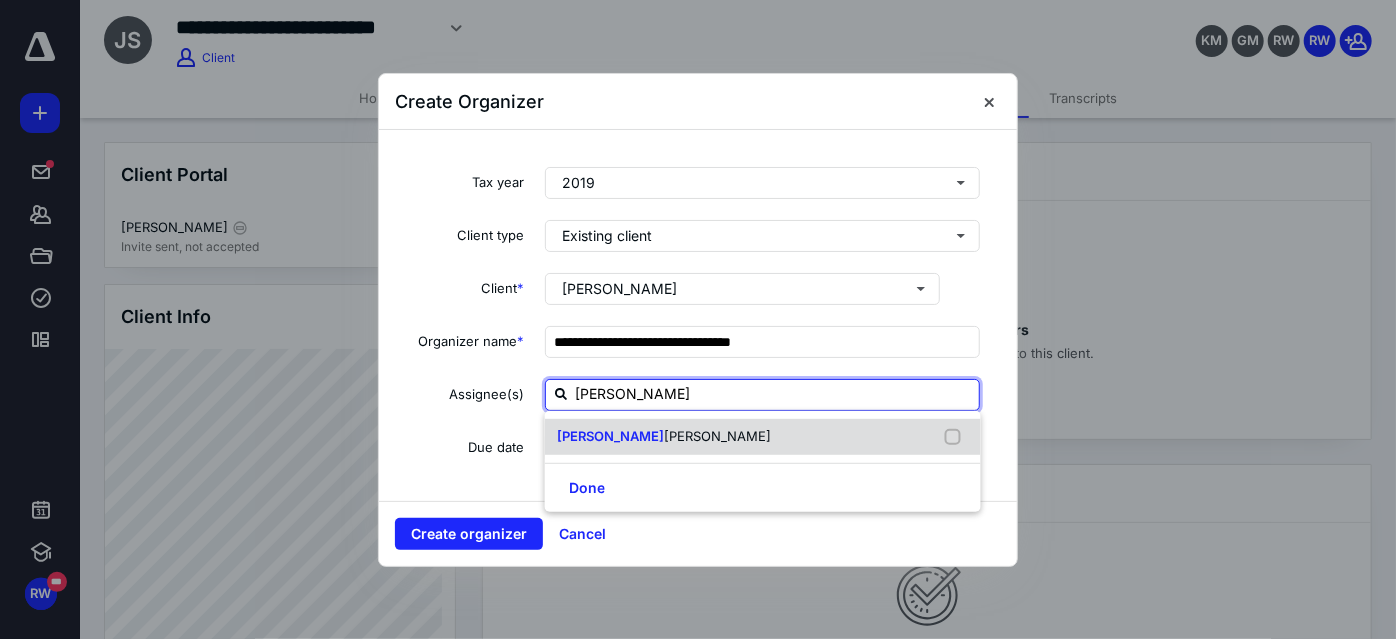 click on "[PERSON_NAME]" at bounding box center [717, 436] 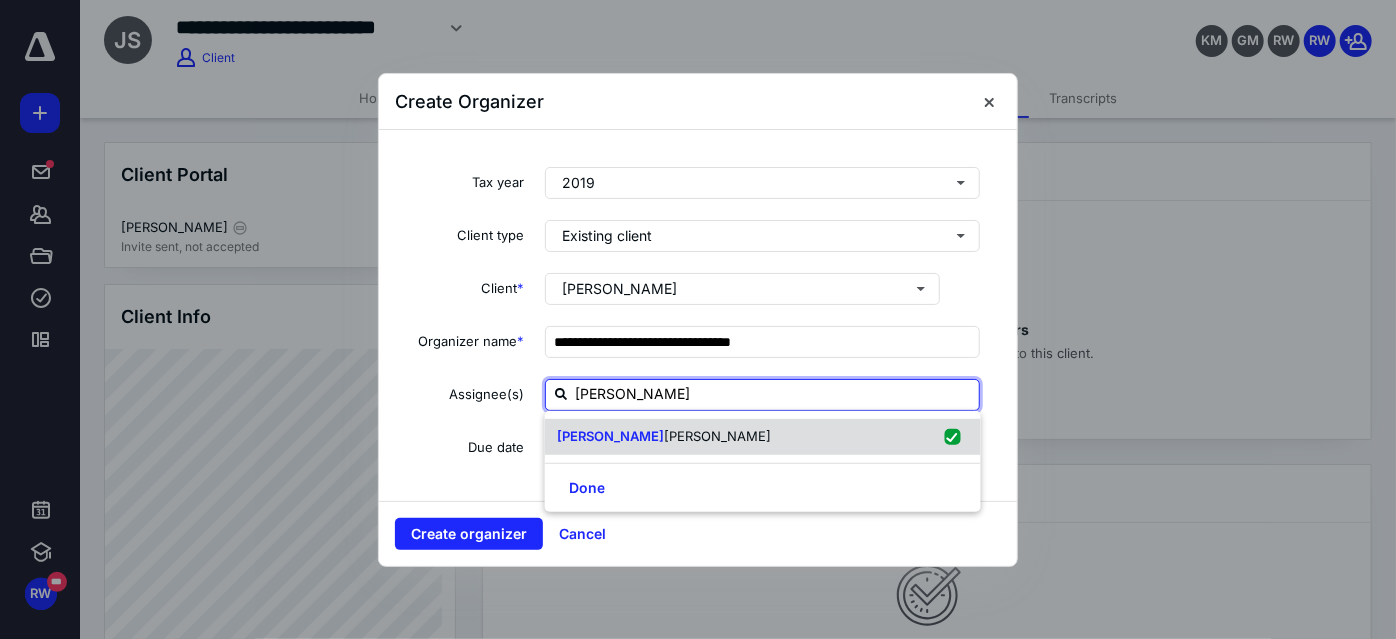 checkbox on "true" 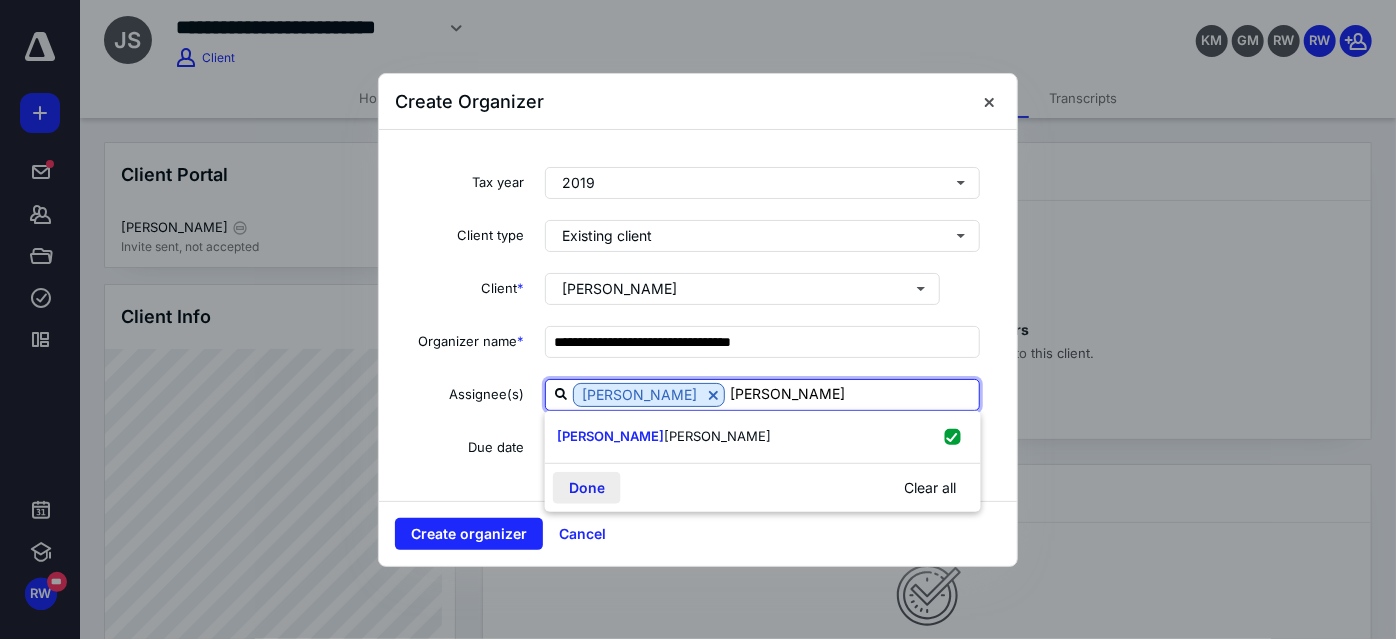 type on "[PERSON_NAME]" 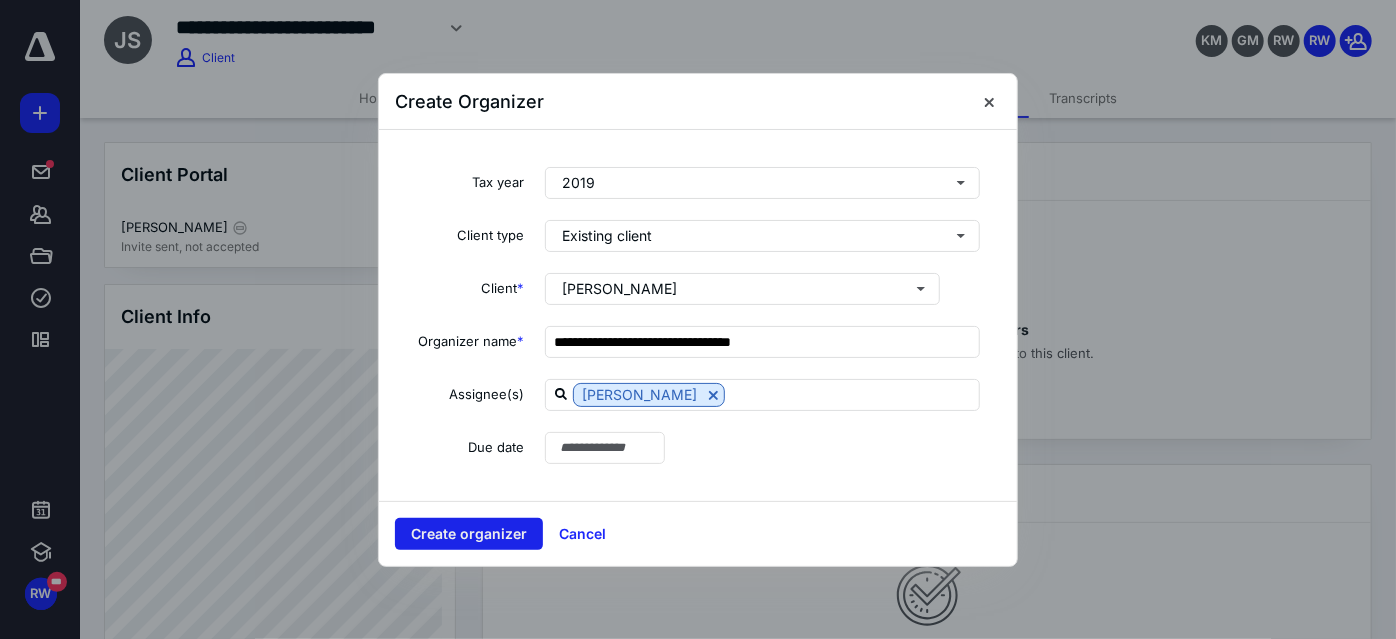 click on "Create organizer" at bounding box center [469, 534] 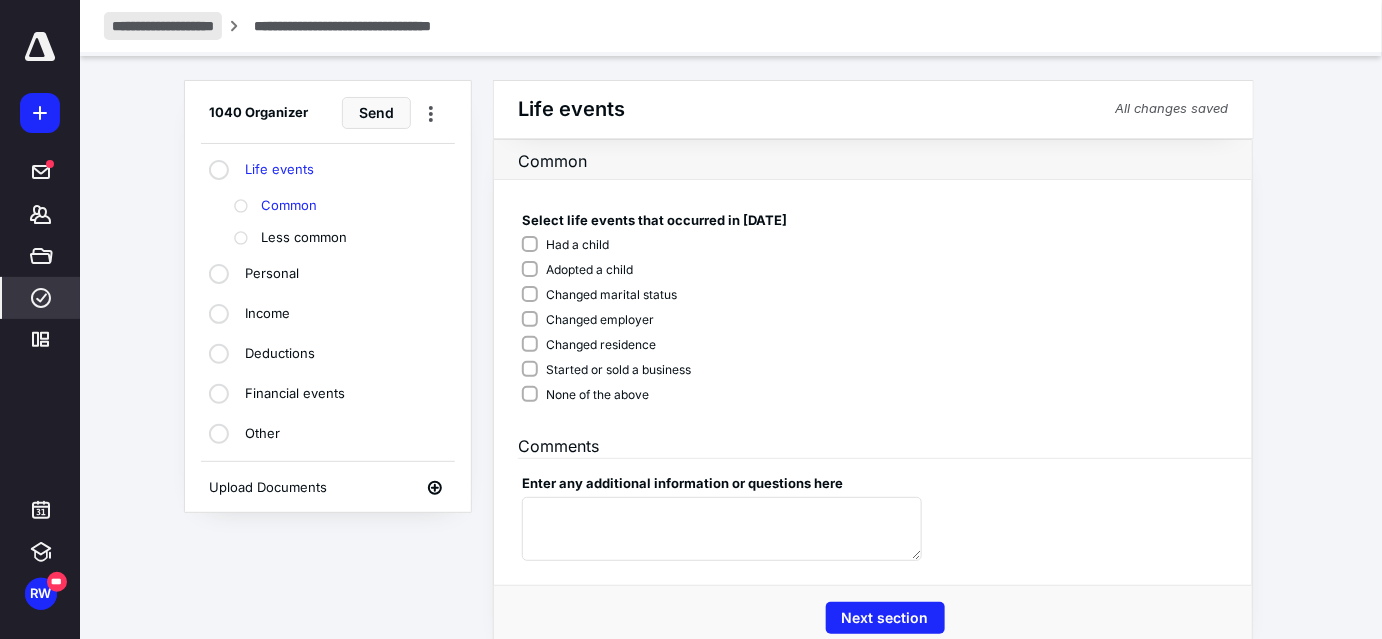 click on "**********" at bounding box center (163, 26) 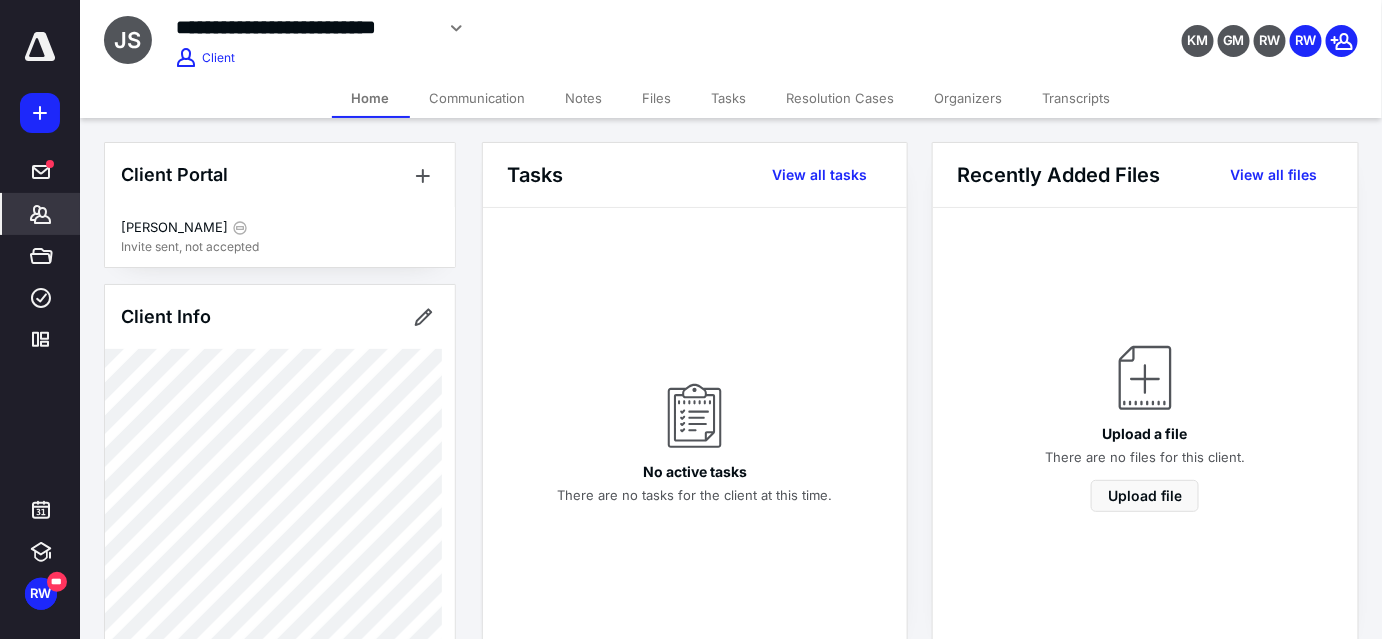 click at bounding box center [40, 113] 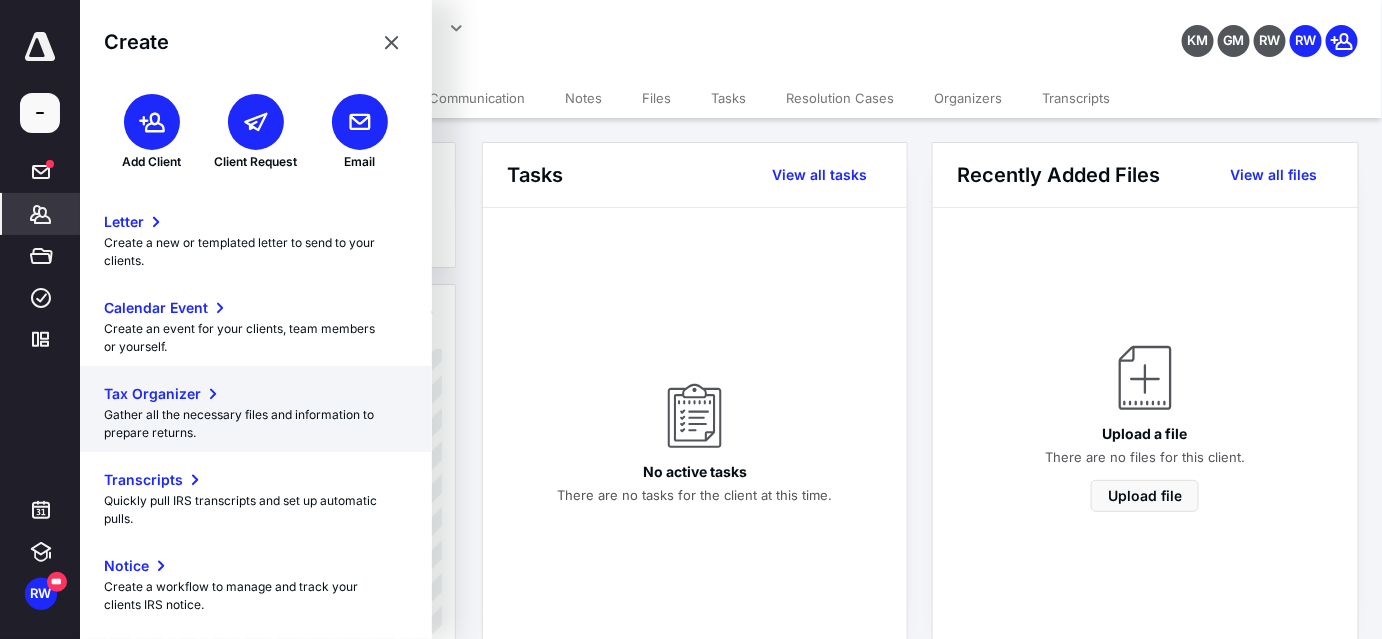 click on "Tax Organizer" at bounding box center (256, 394) 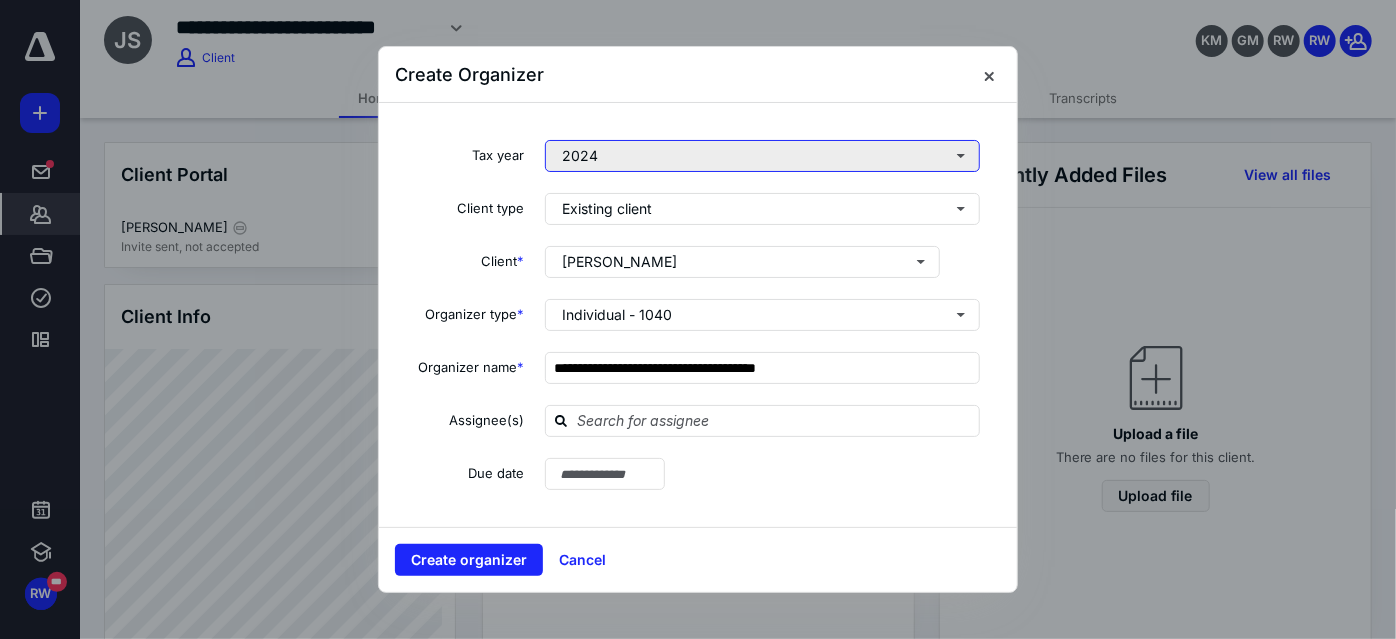 click on "2024" at bounding box center (762, 156) 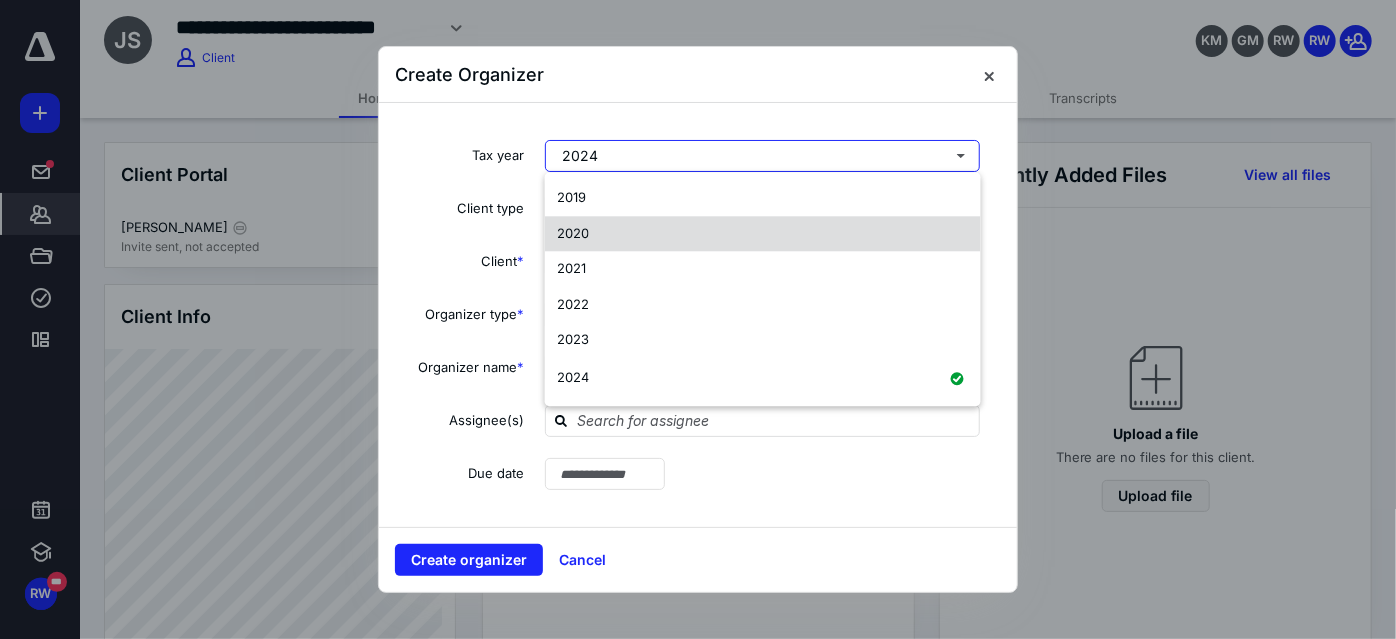 click on "2020" at bounding box center [573, 233] 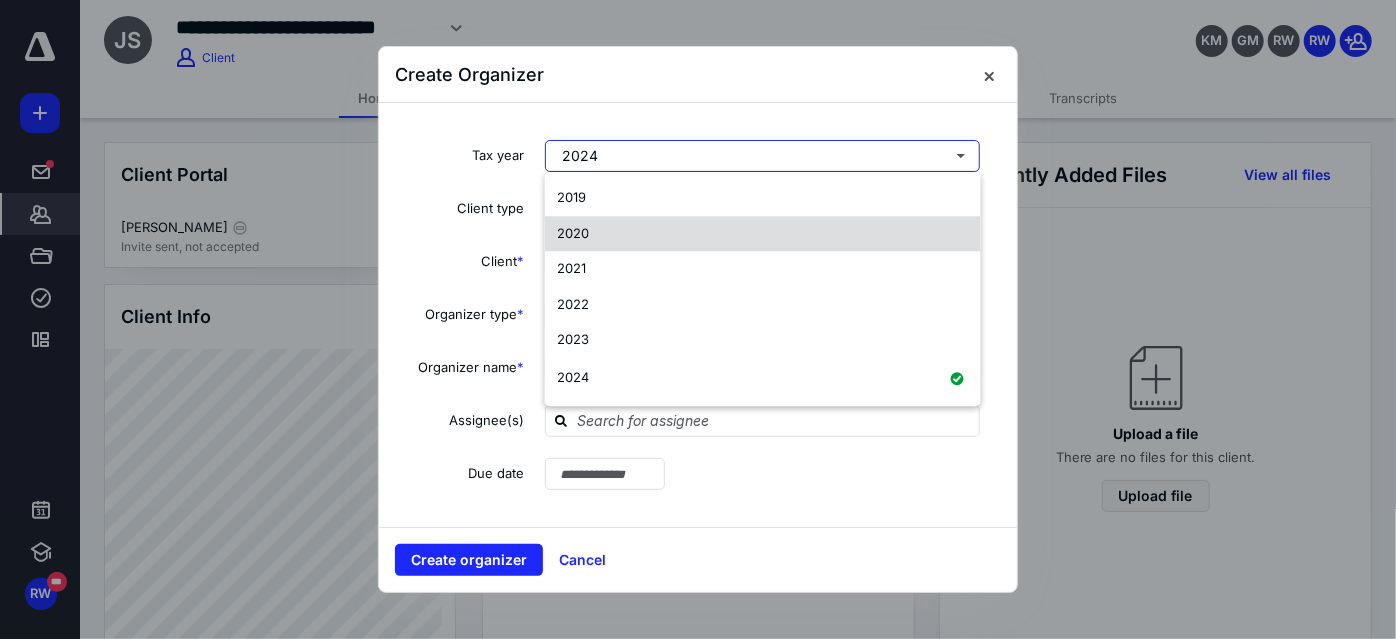 type on "**********" 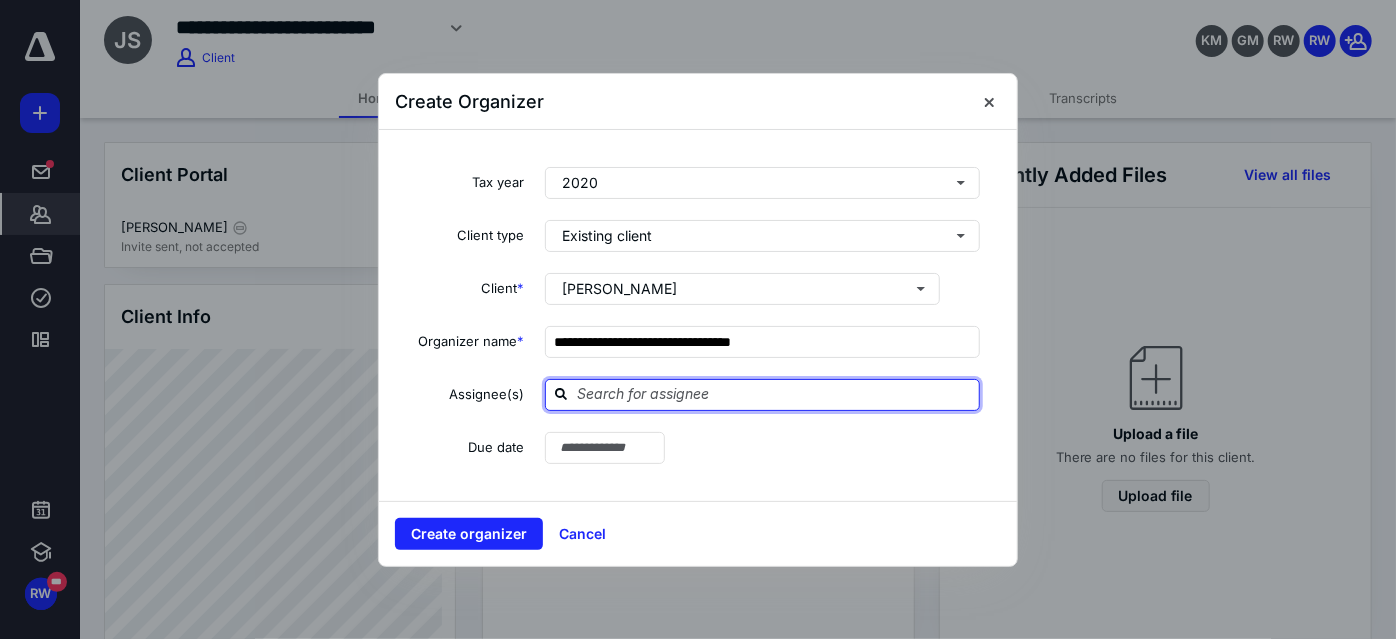 click at bounding box center [774, 394] 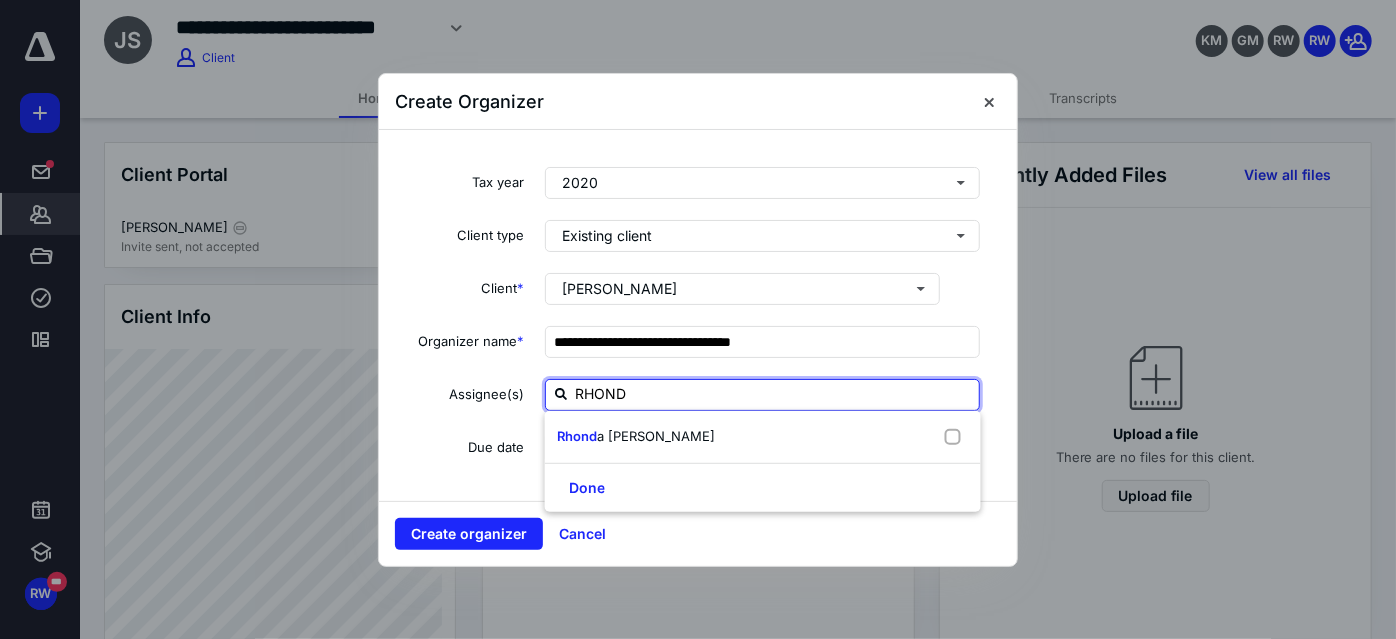 type on "[PERSON_NAME]" 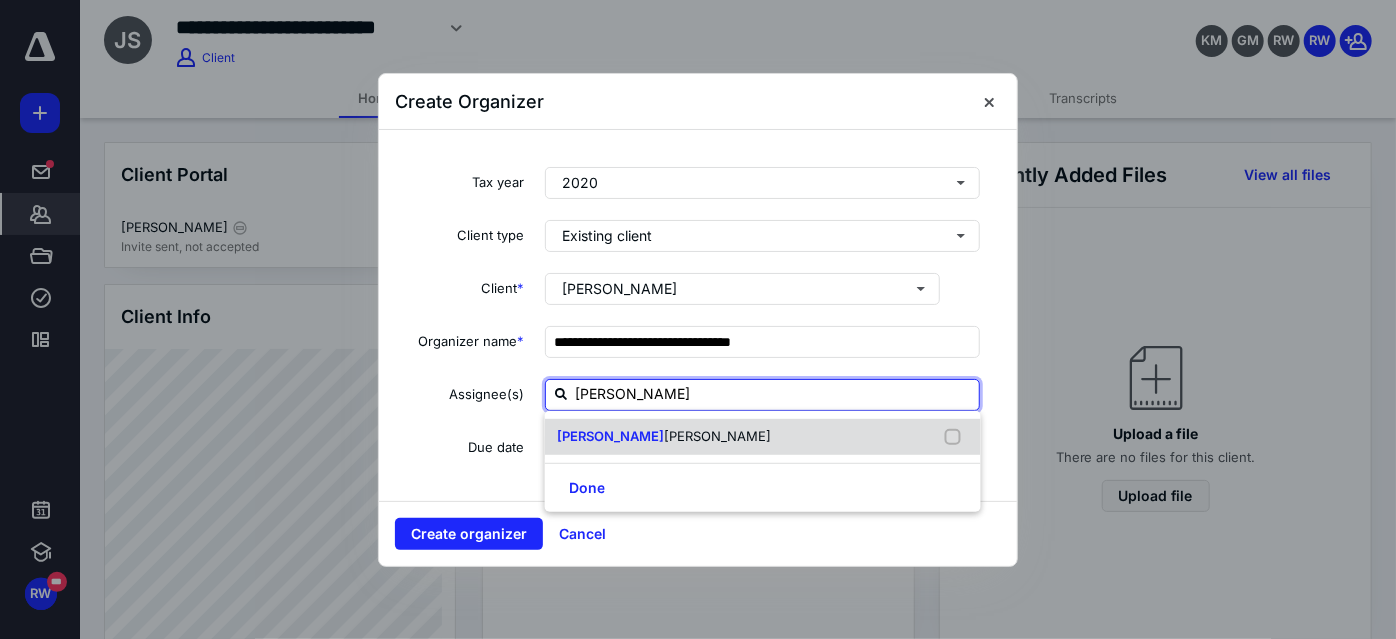 click on "[PERSON_NAME]" at bounding box center [717, 436] 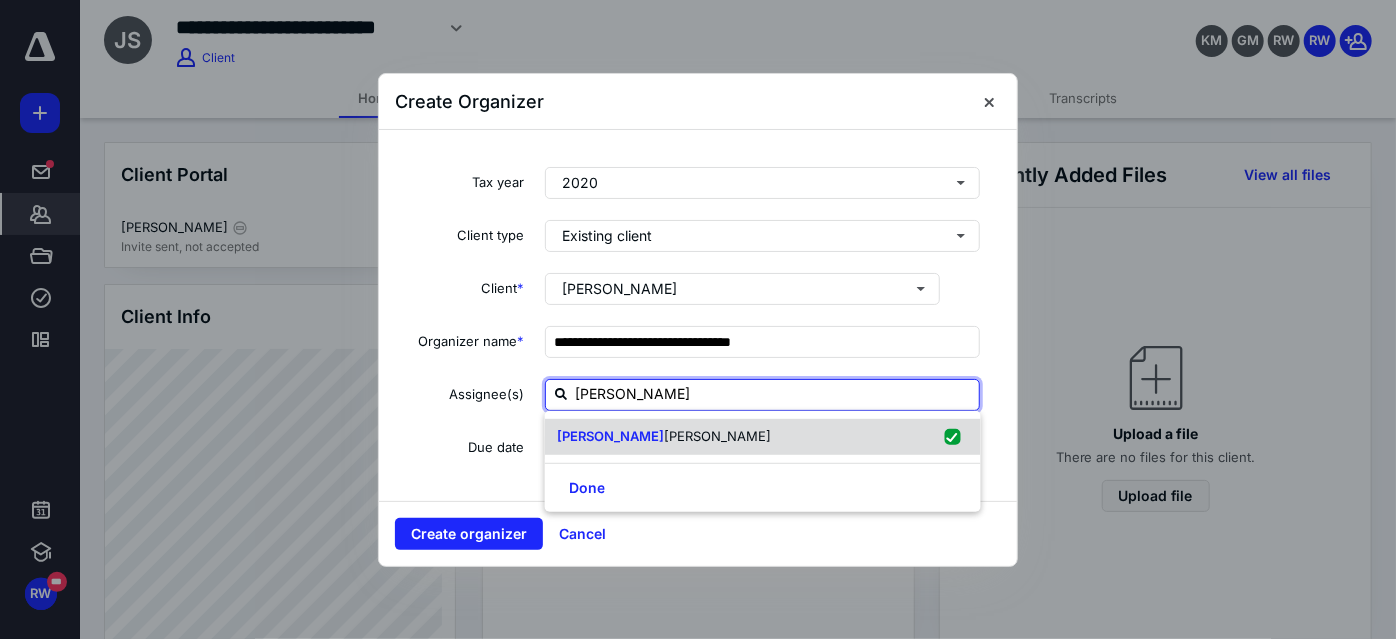 checkbox on "true" 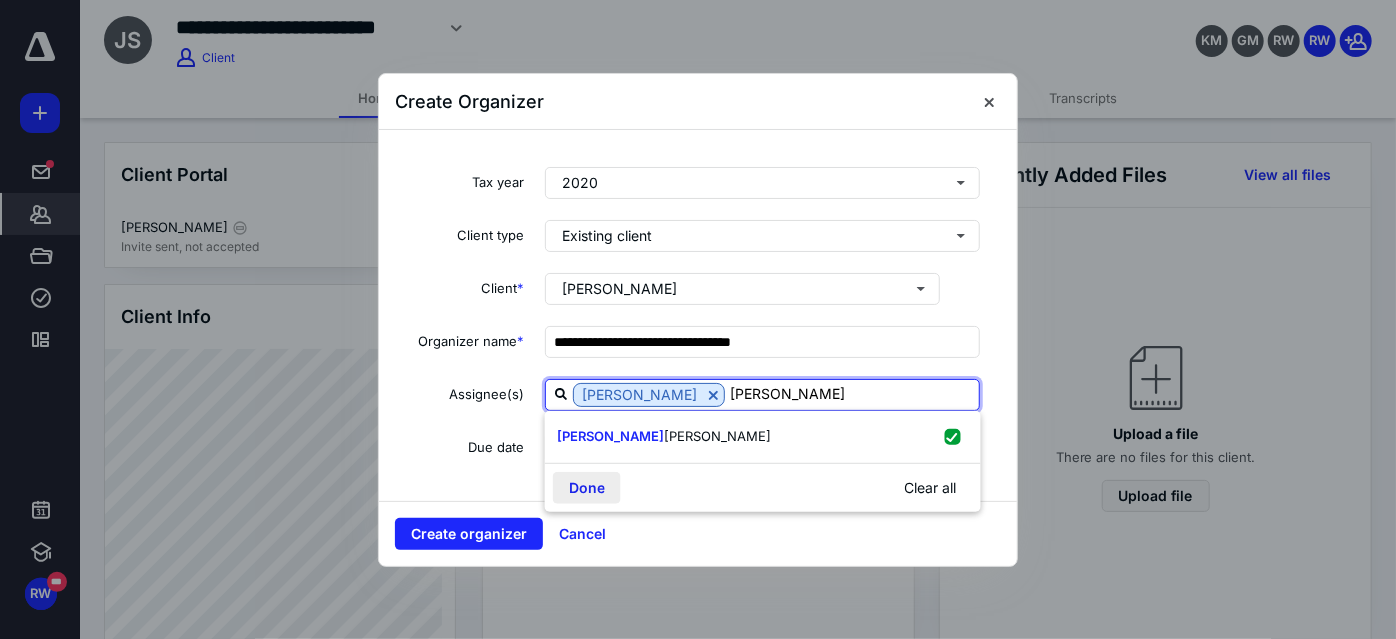 type on "[PERSON_NAME]" 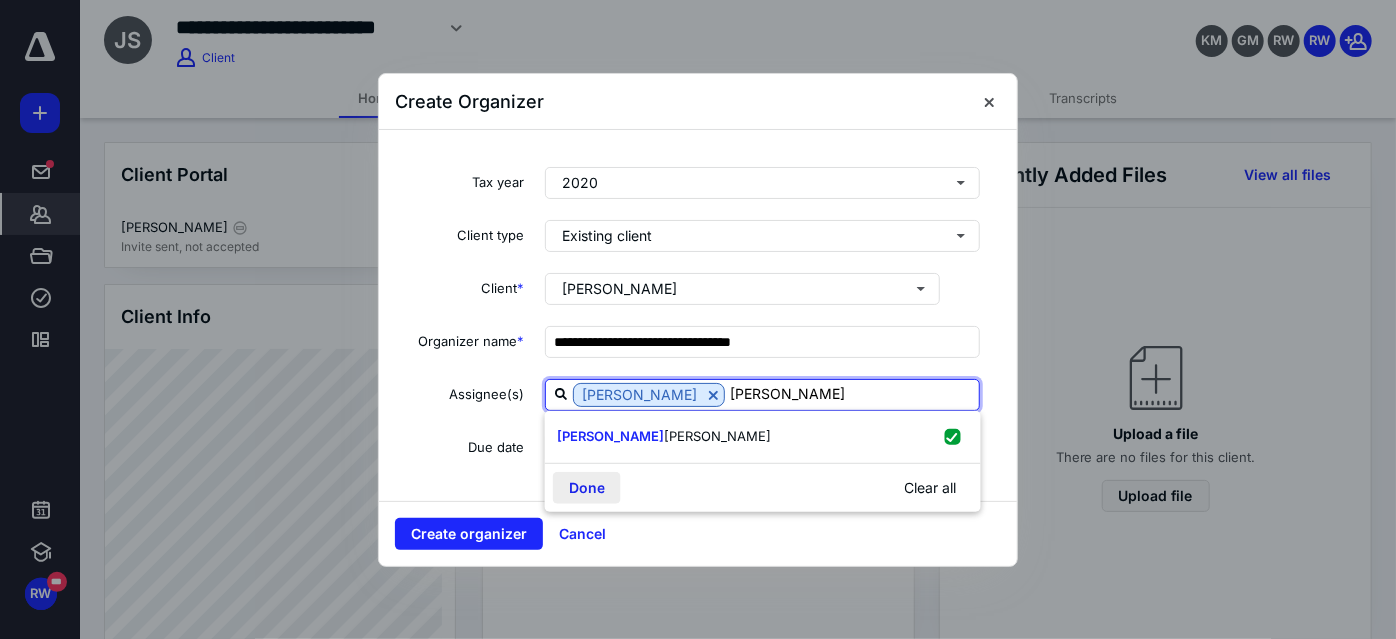 click on "Done" at bounding box center (587, 487) 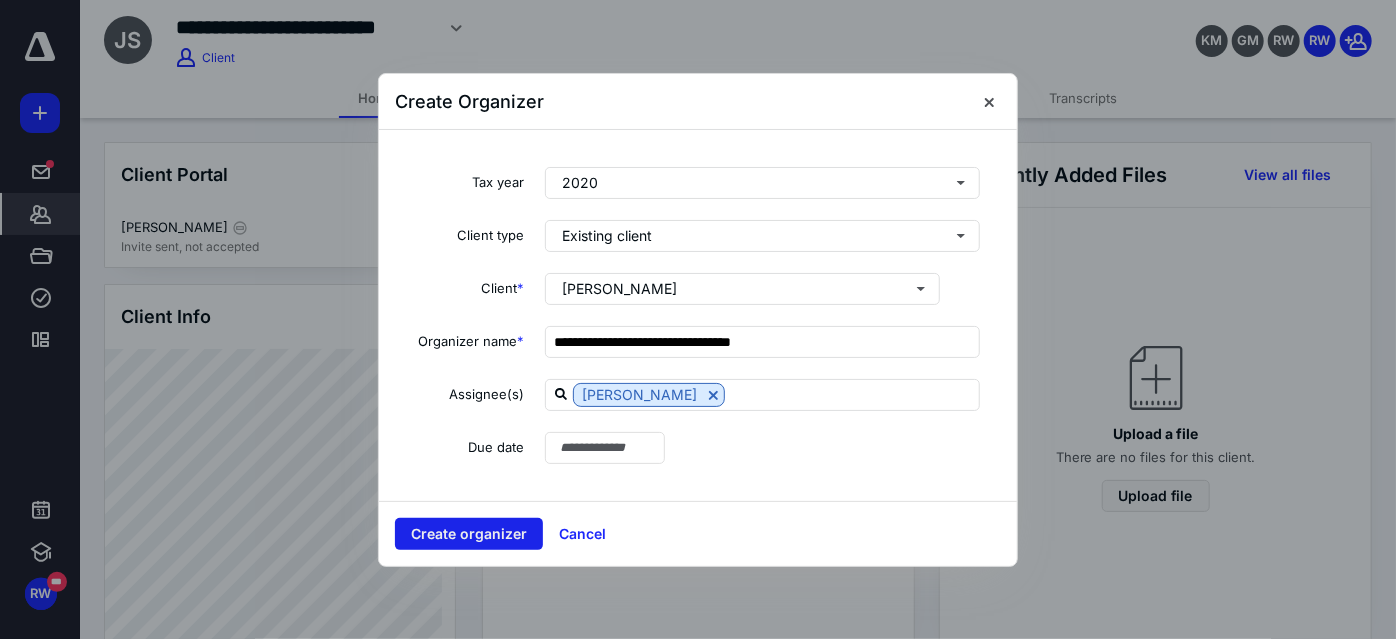 click on "Create organizer" at bounding box center (469, 534) 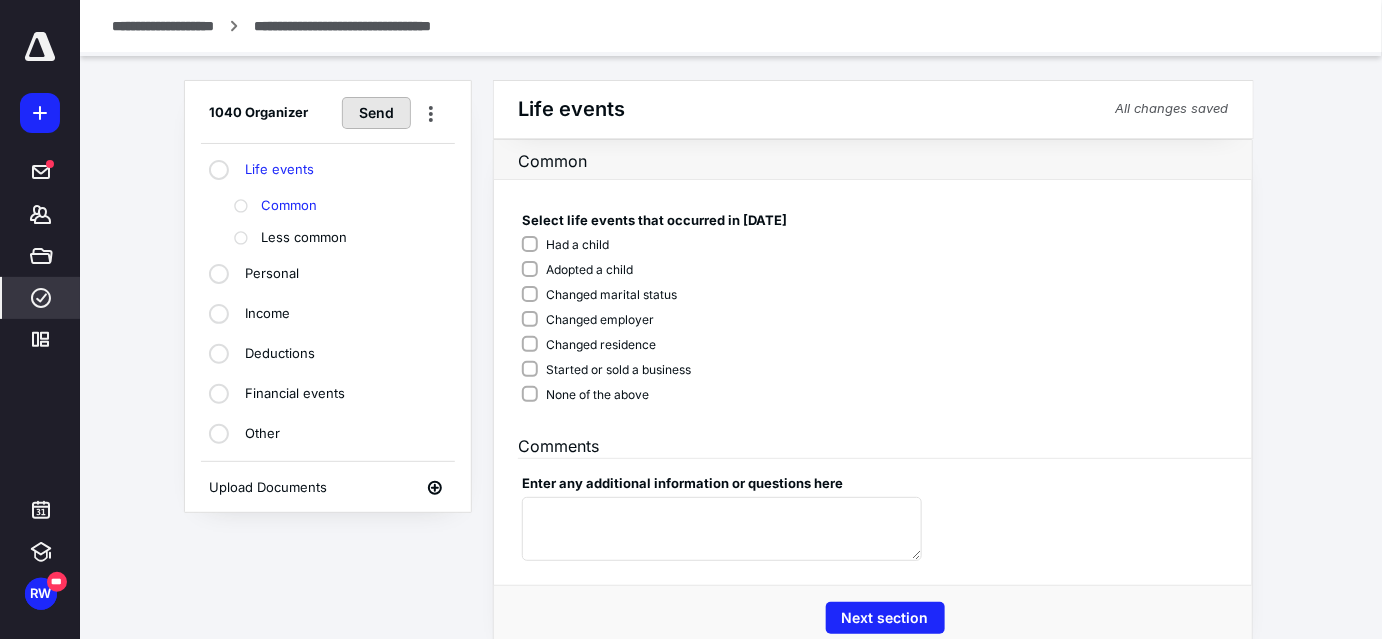 click on "Send" at bounding box center (376, 113) 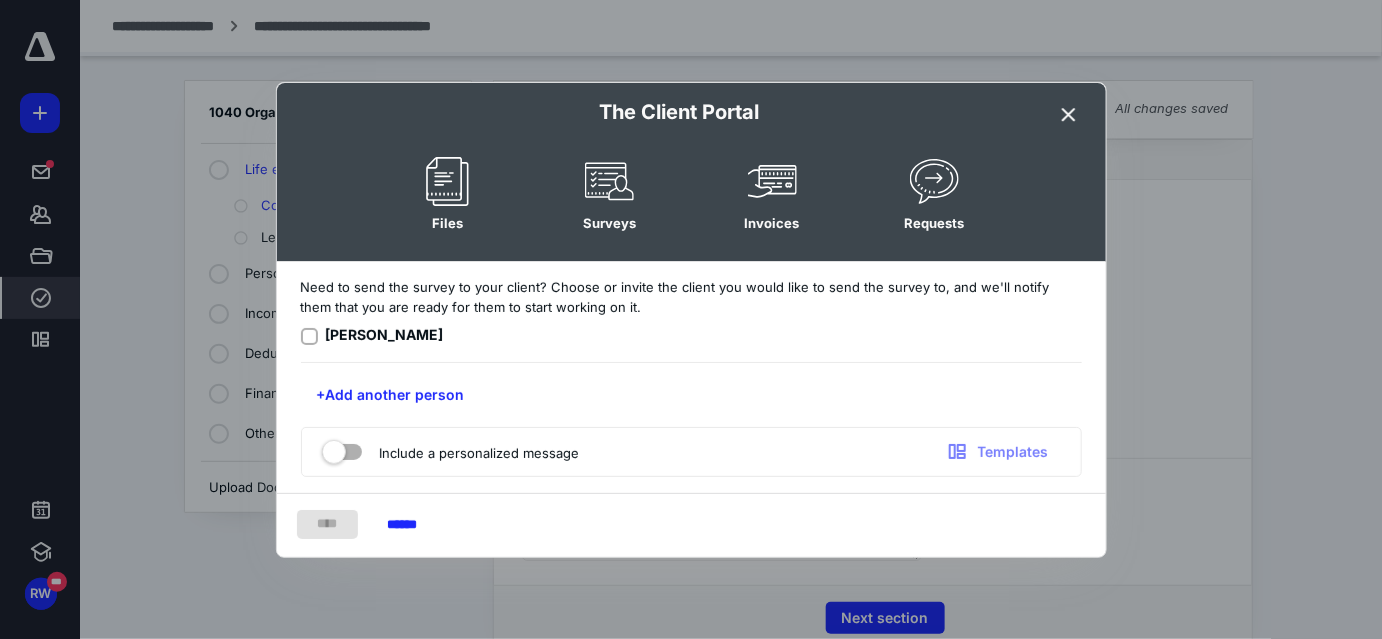 click 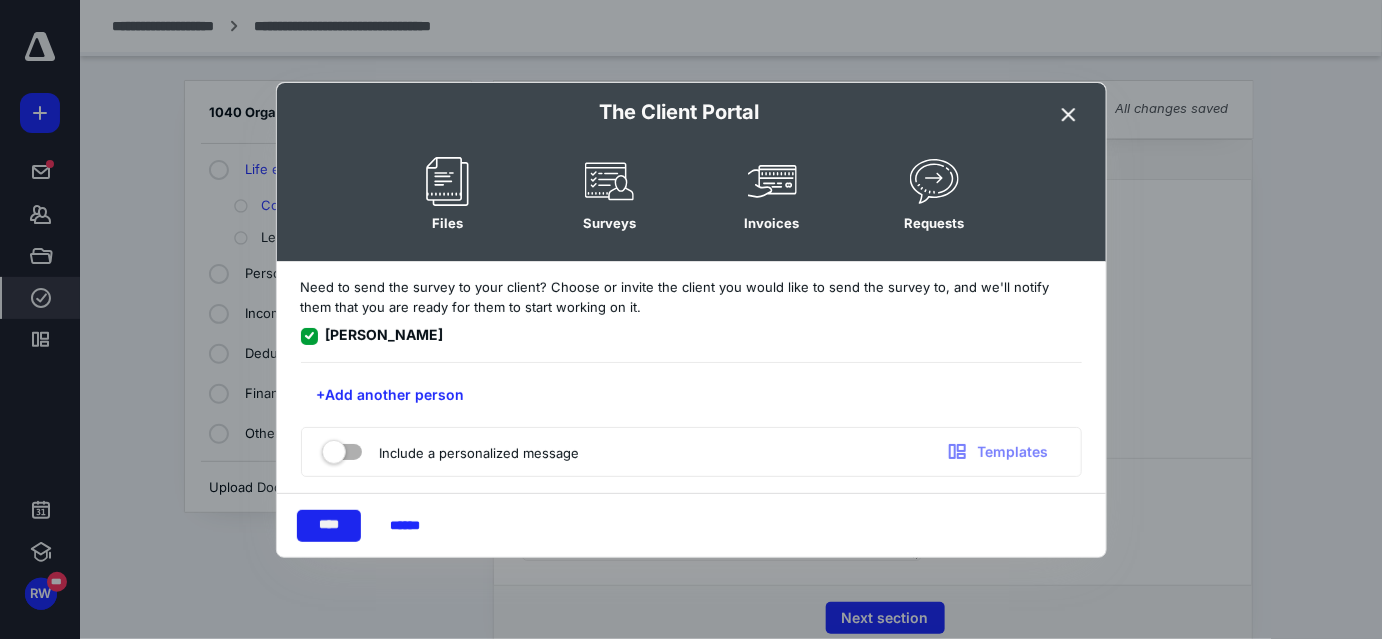 click on "****" at bounding box center [329, 526] 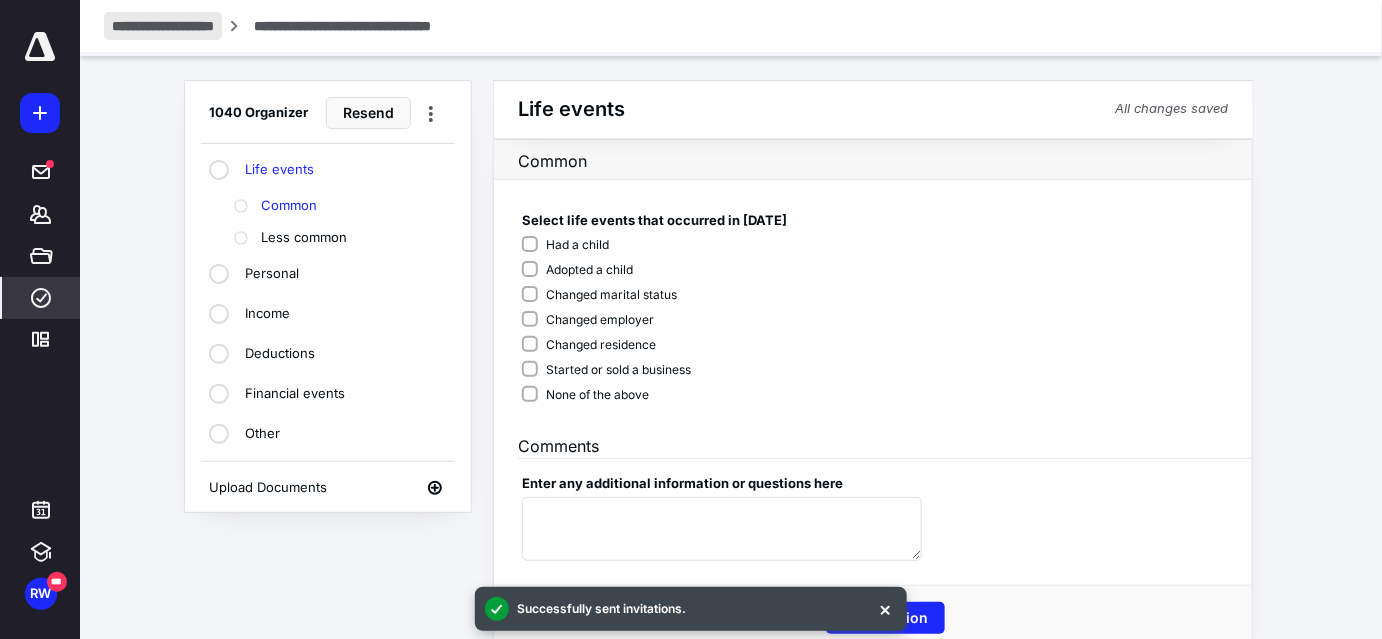click on "**********" at bounding box center [163, 26] 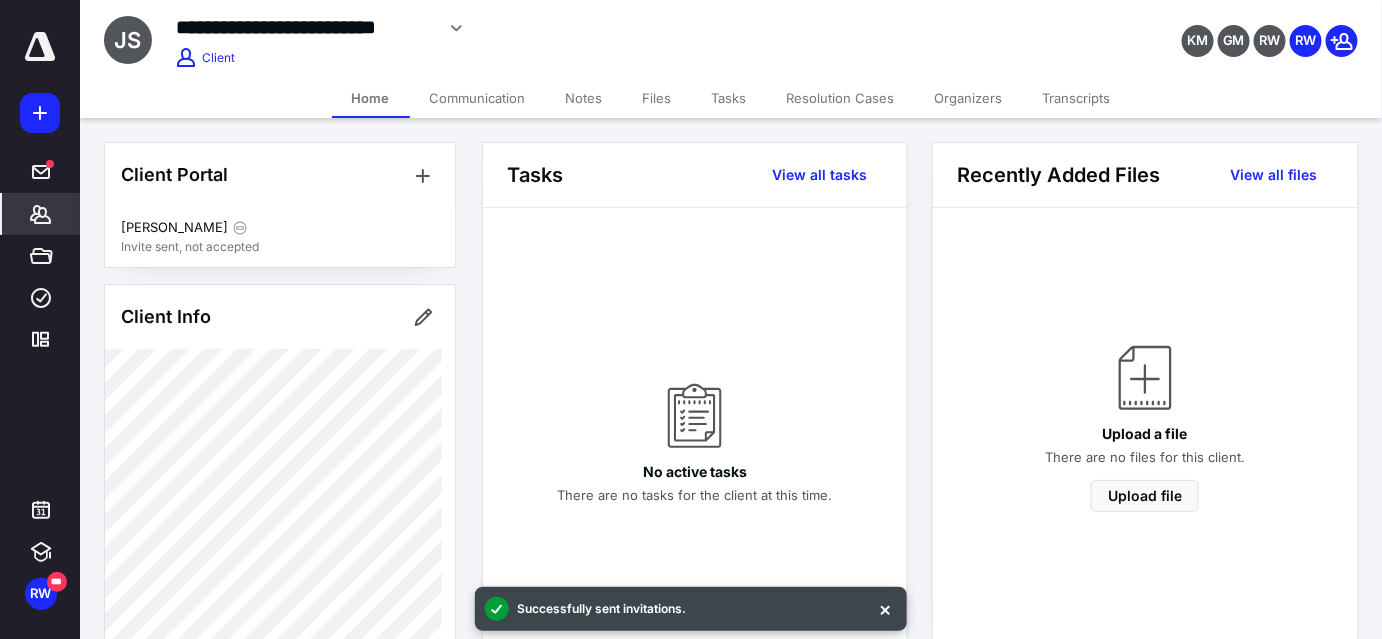 click on "Organizers" at bounding box center [969, 98] 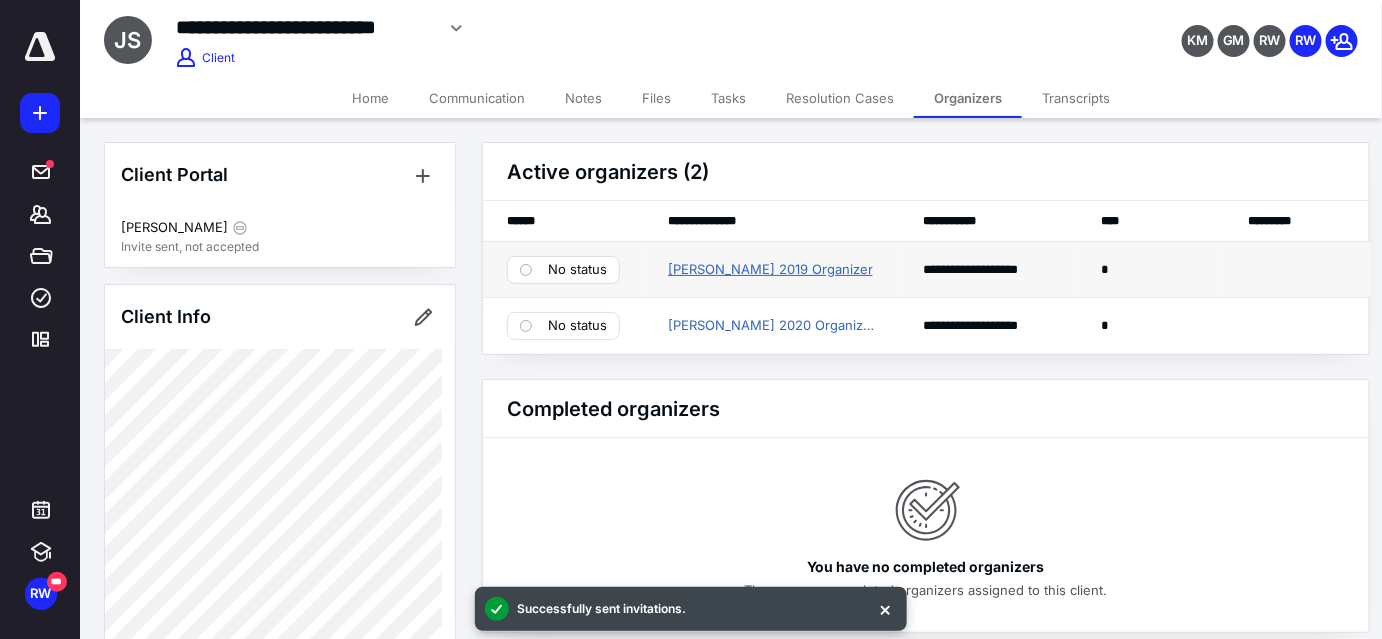 click on "[PERSON_NAME] 2019 Organizer" at bounding box center [770, 270] 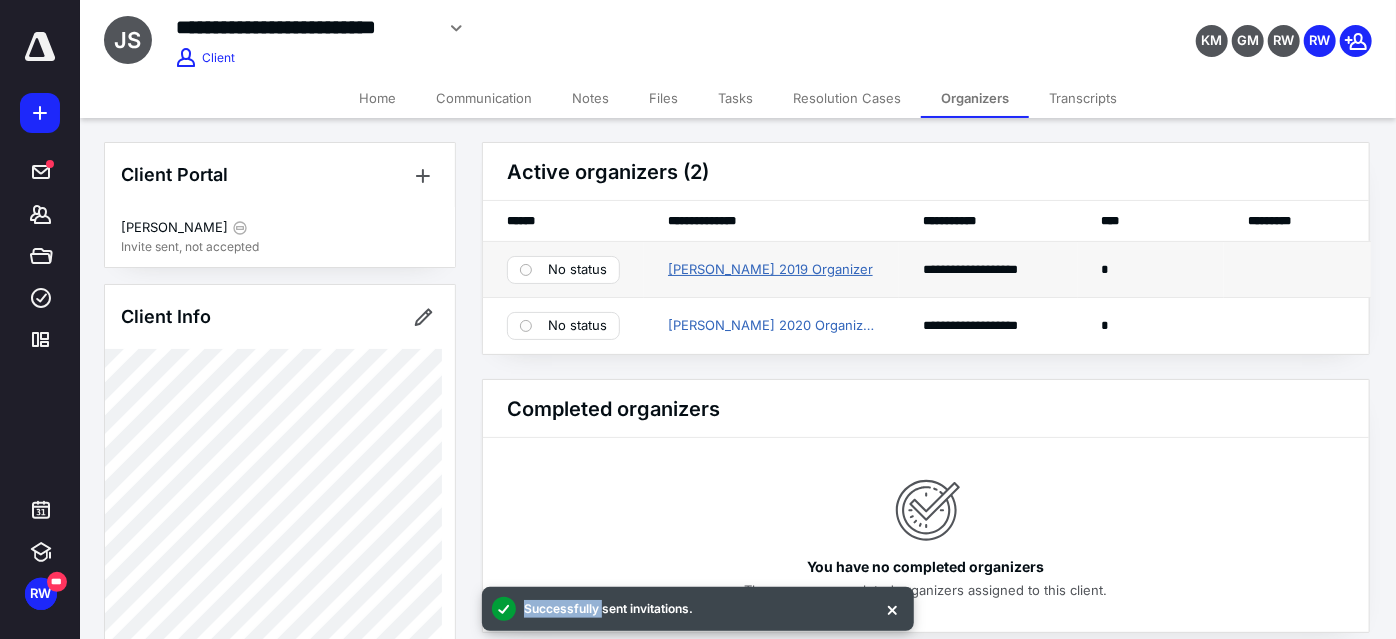 click on "**********" at bounding box center [691, 319] 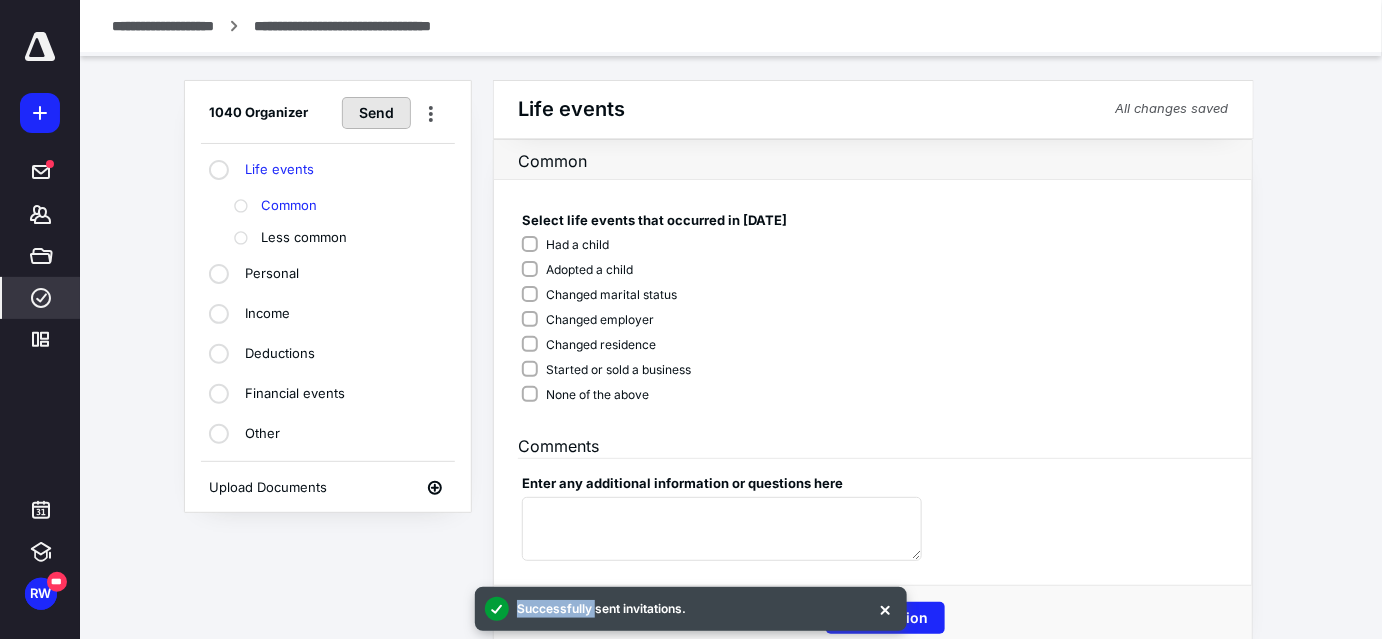 click on "Send" at bounding box center (376, 113) 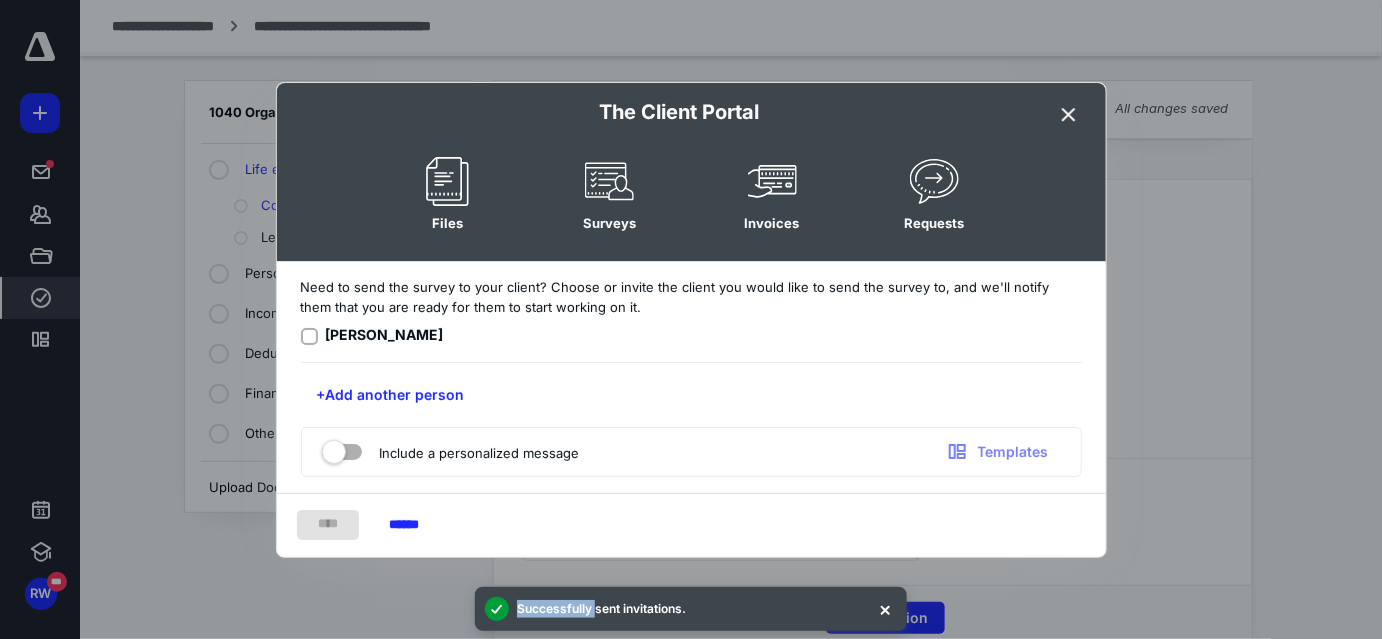 click 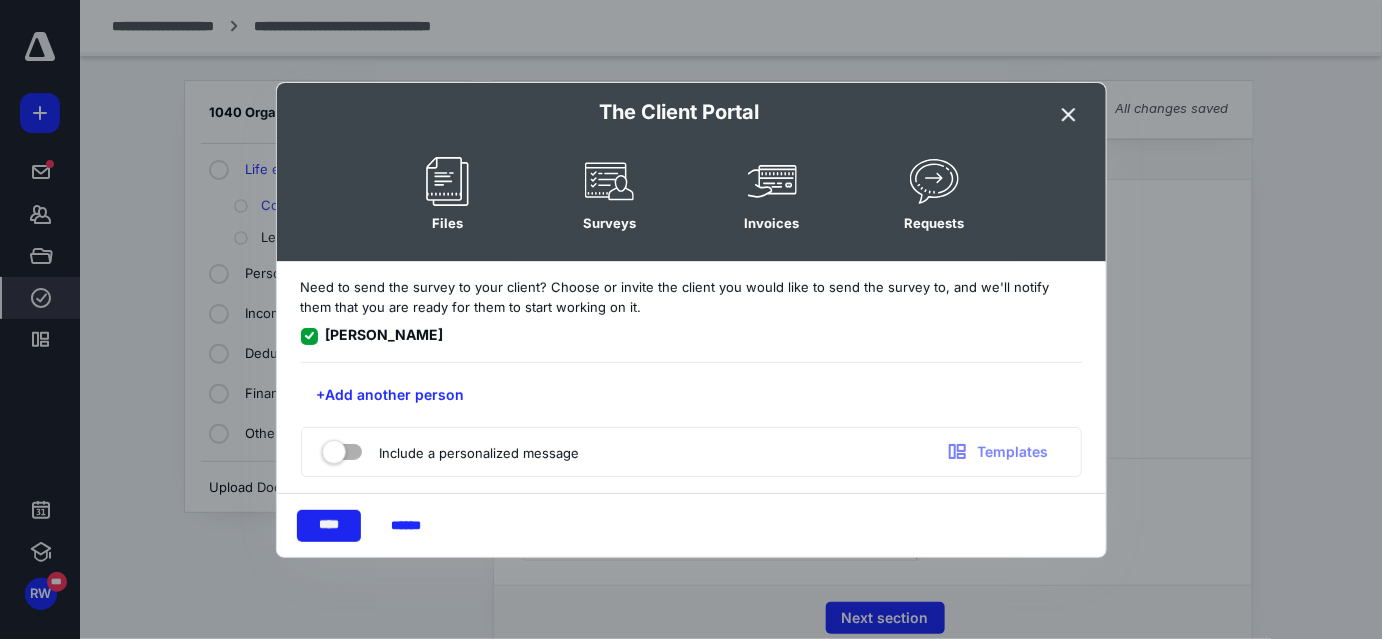 click on "****" at bounding box center (329, 526) 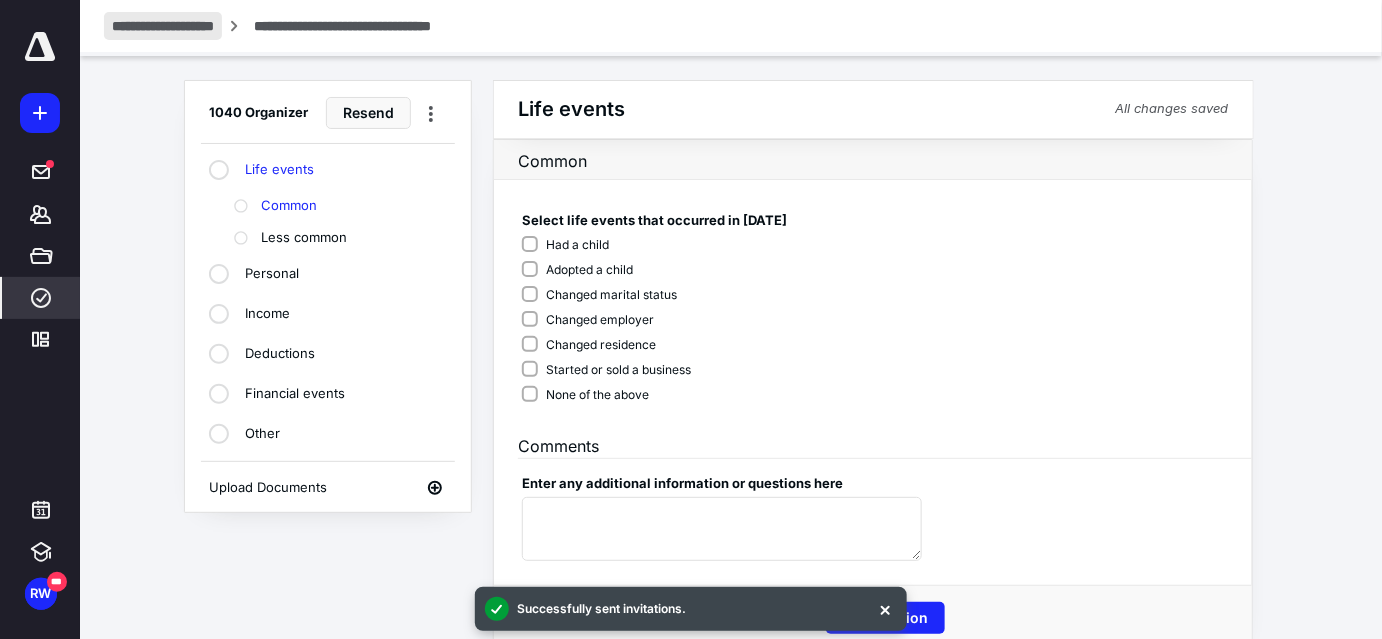 click on "**********" at bounding box center (163, 26) 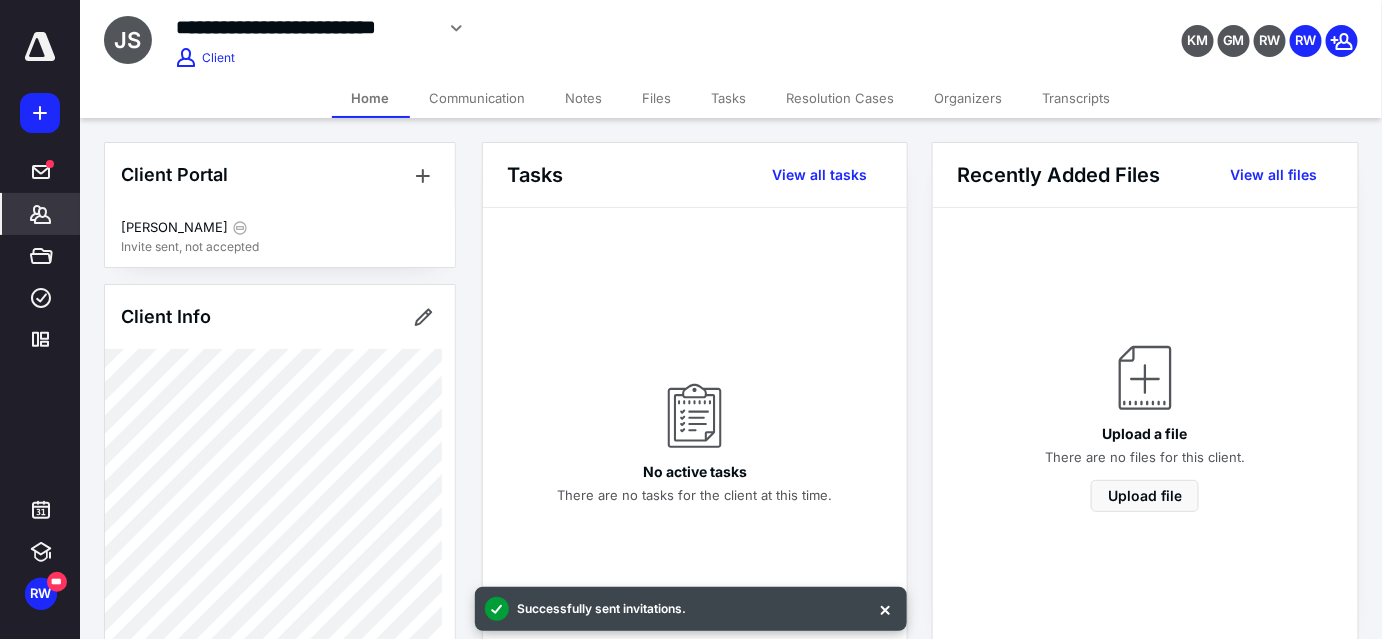 click 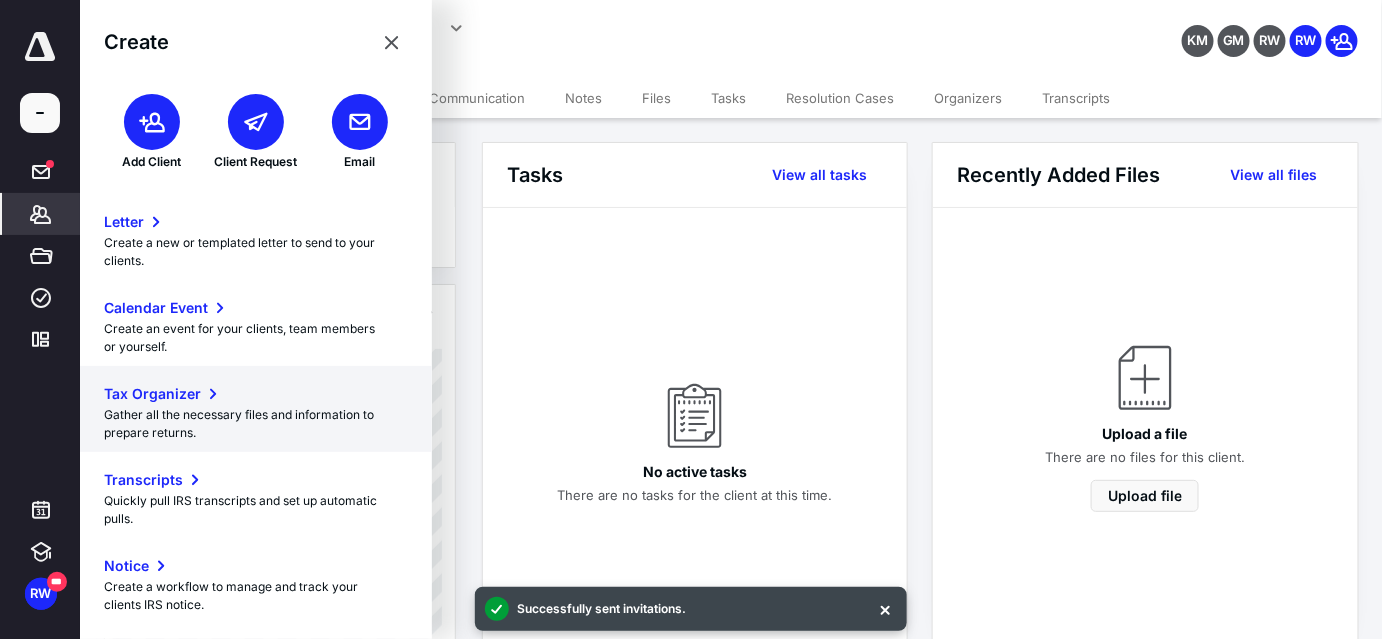 click on "Gather all the necessary files and information to prepare returns." at bounding box center [256, 424] 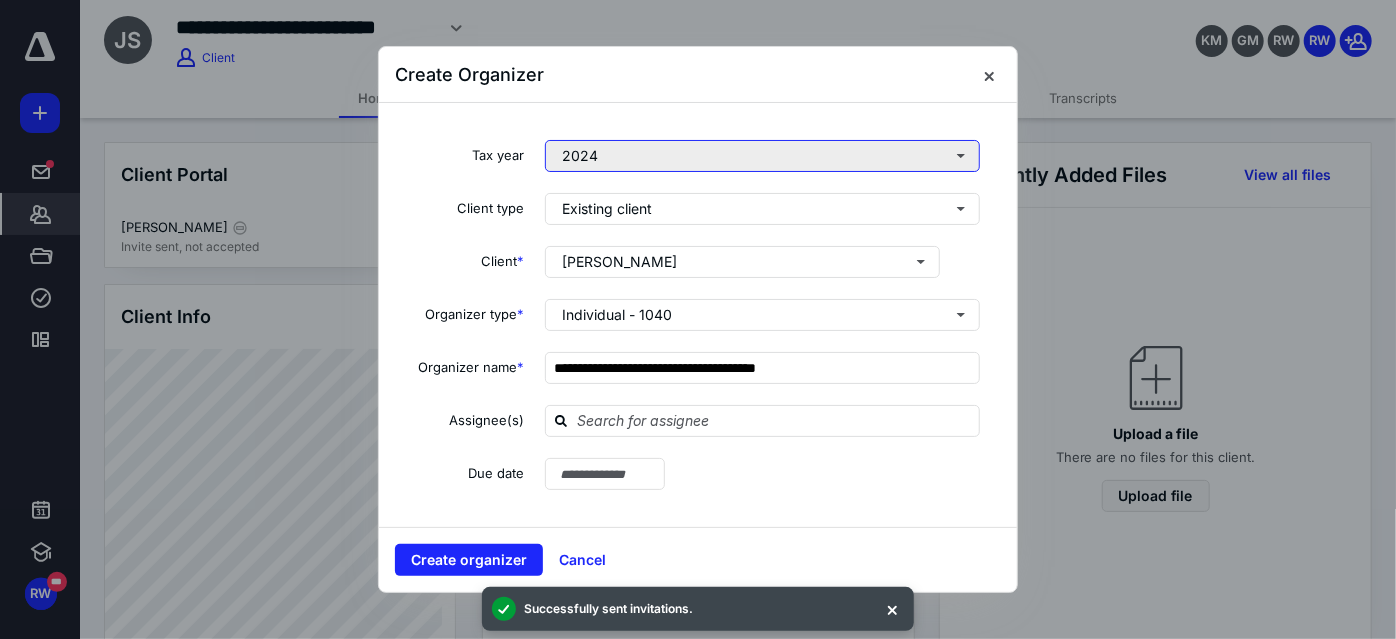 click on "2024" at bounding box center (762, 156) 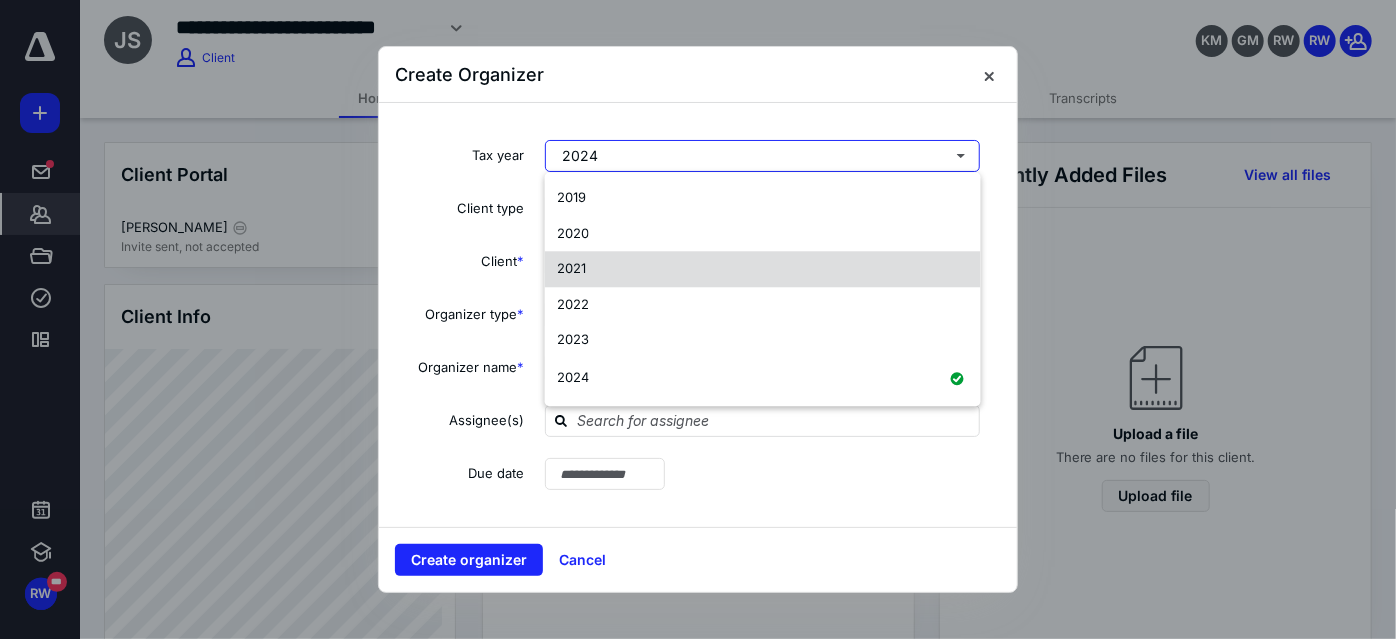 click on "2021" at bounding box center [571, 268] 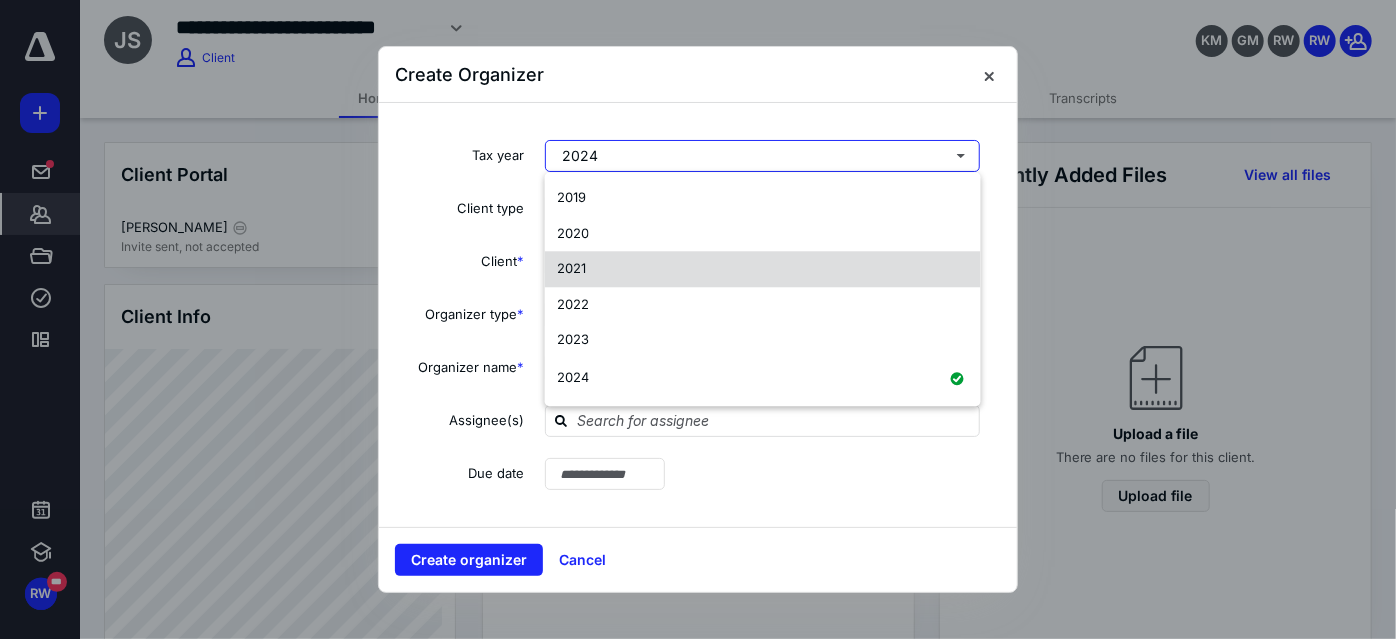 type on "**********" 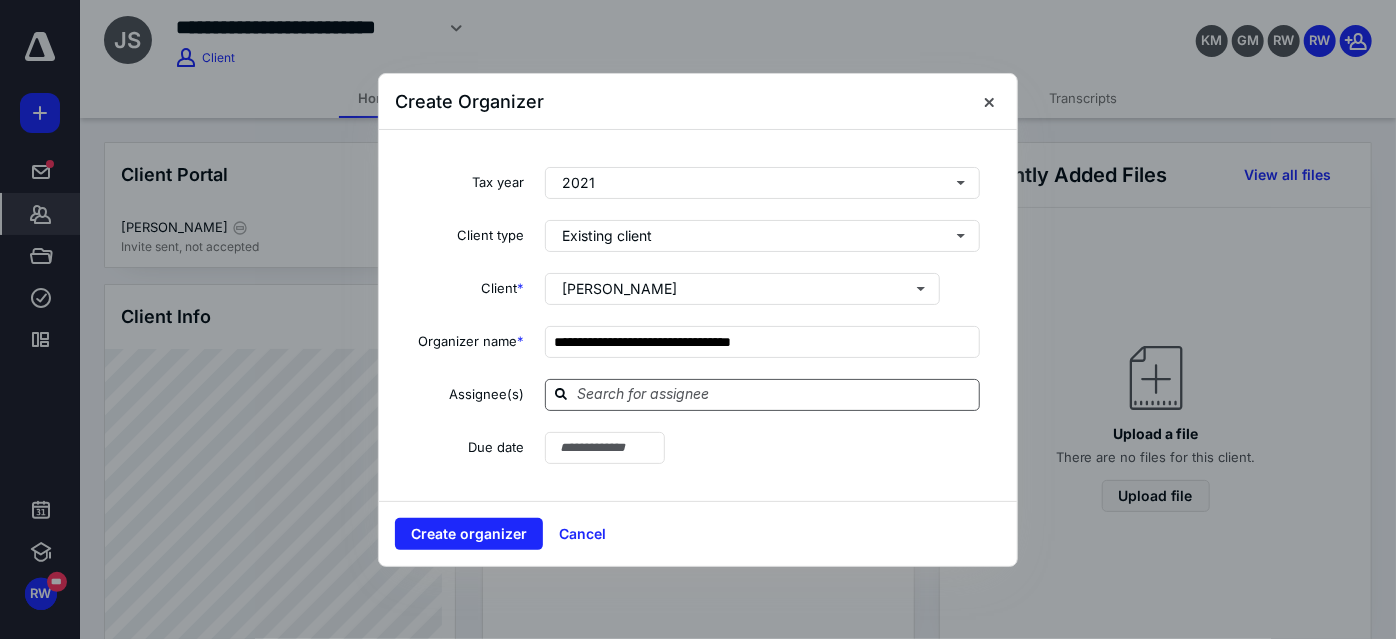 click at bounding box center (774, 394) 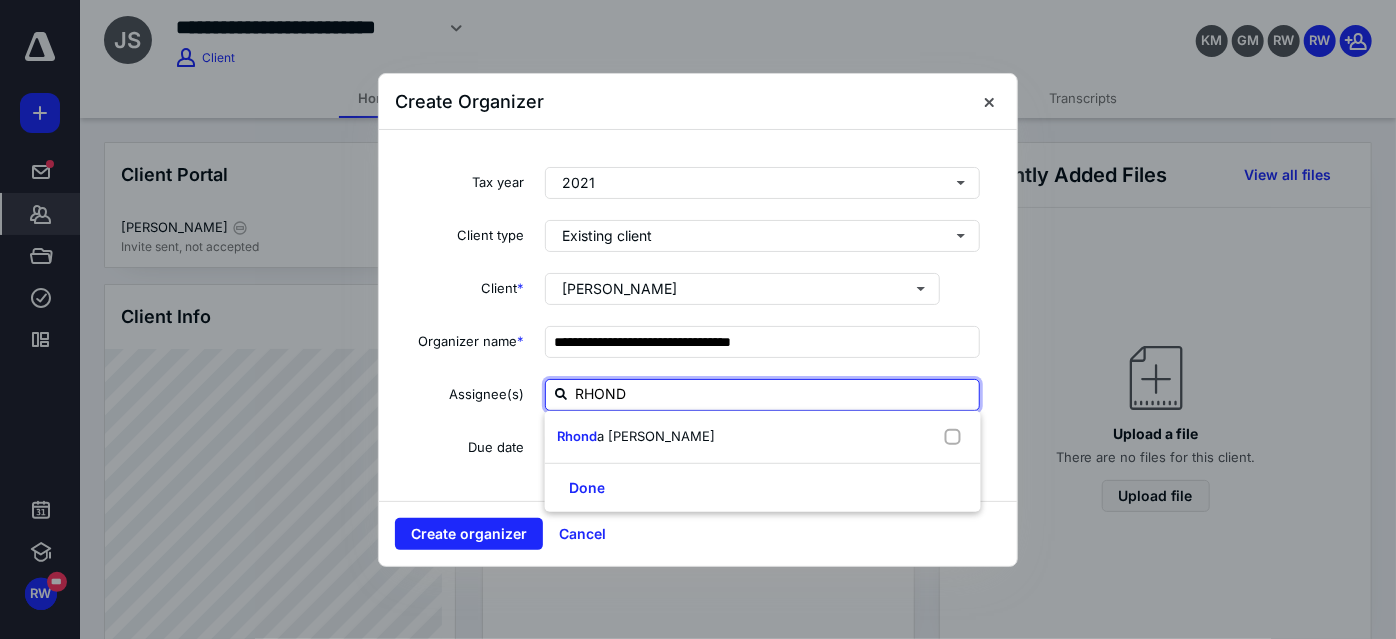 type on "[PERSON_NAME]" 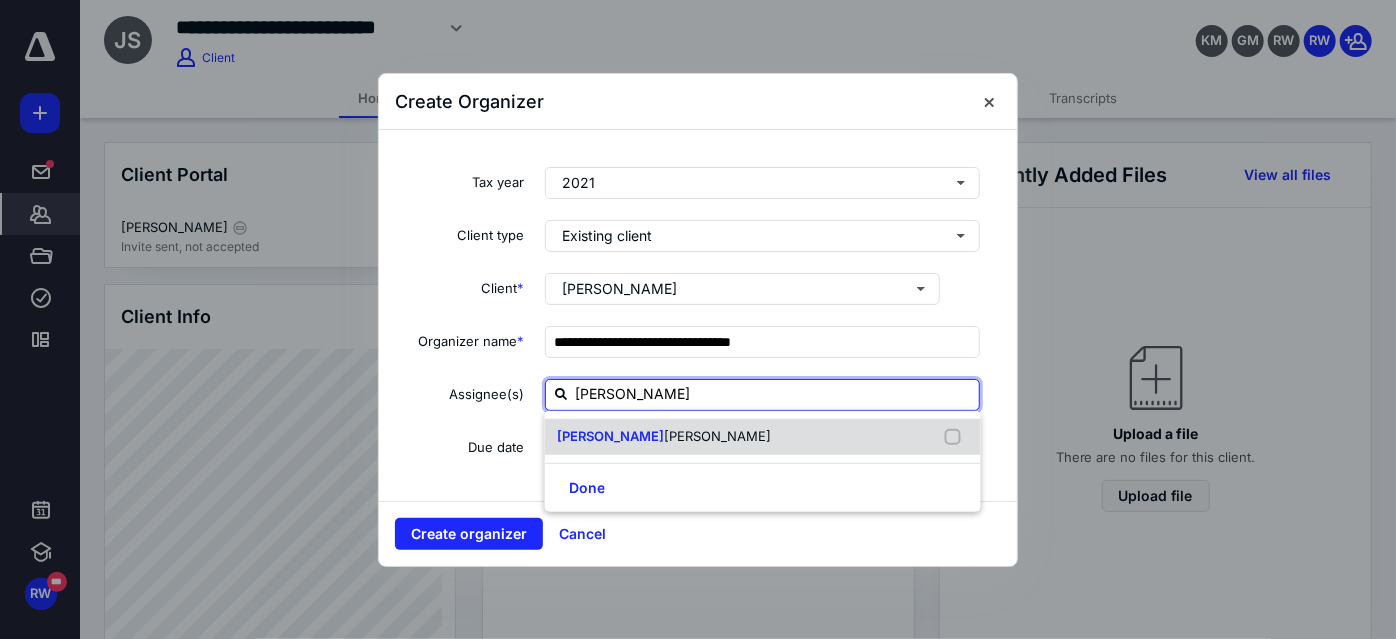 click on "[PERSON_NAME]" at bounding box center [717, 436] 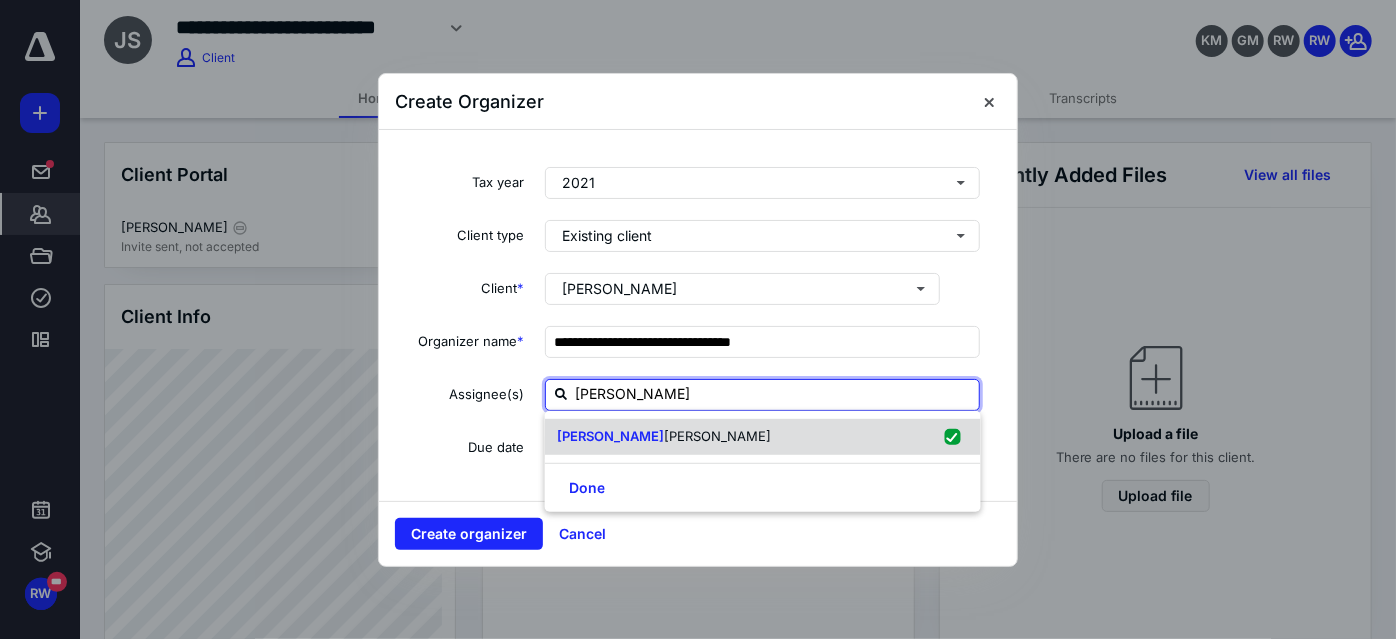 checkbox on "true" 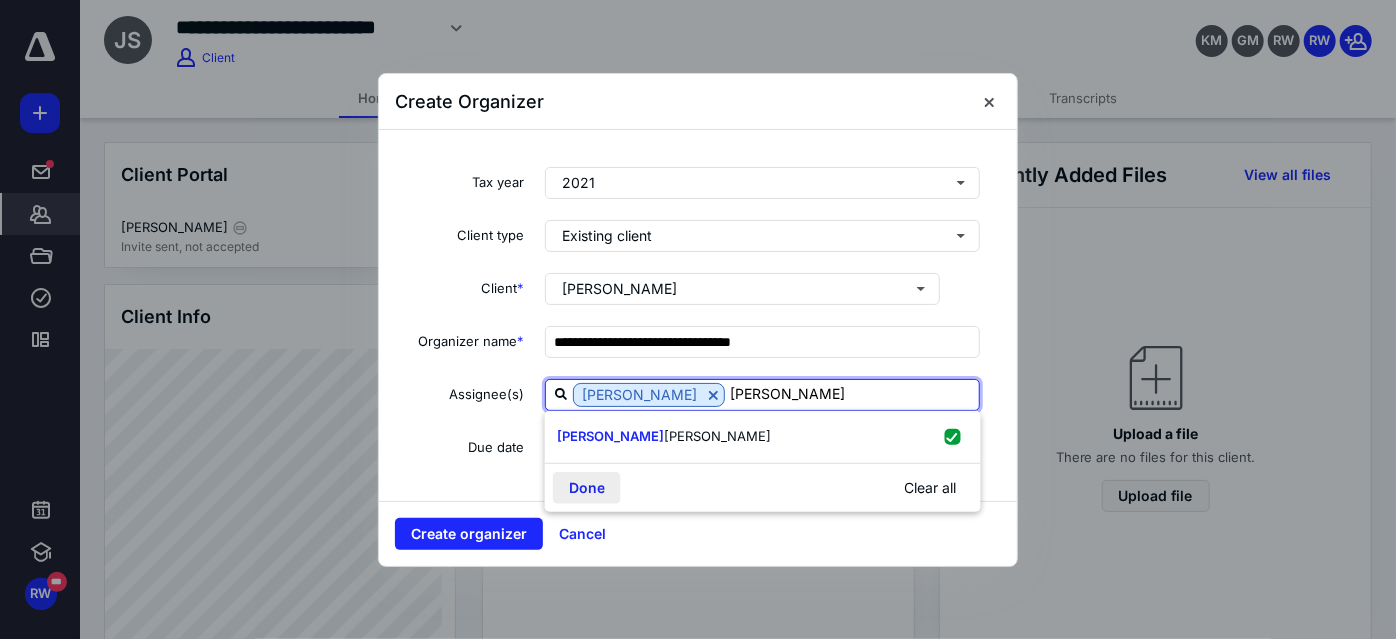 type on "[PERSON_NAME]" 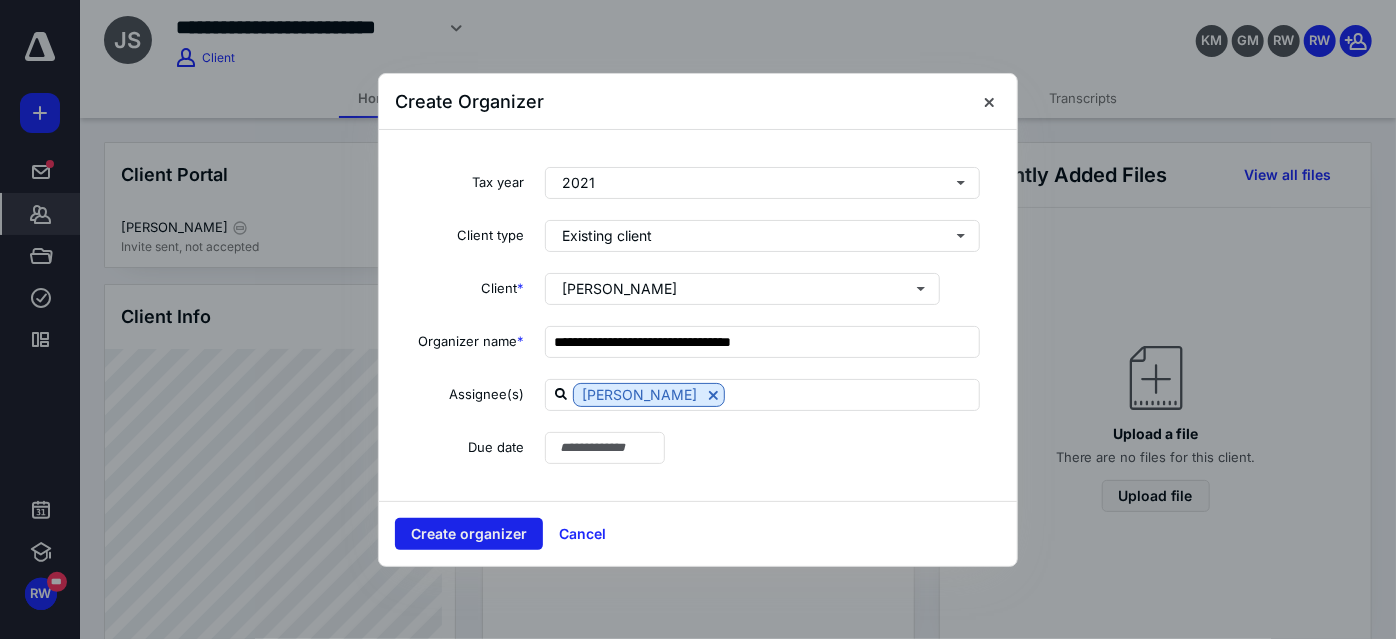 click on "Create organizer" at bounding box center (469, 534) 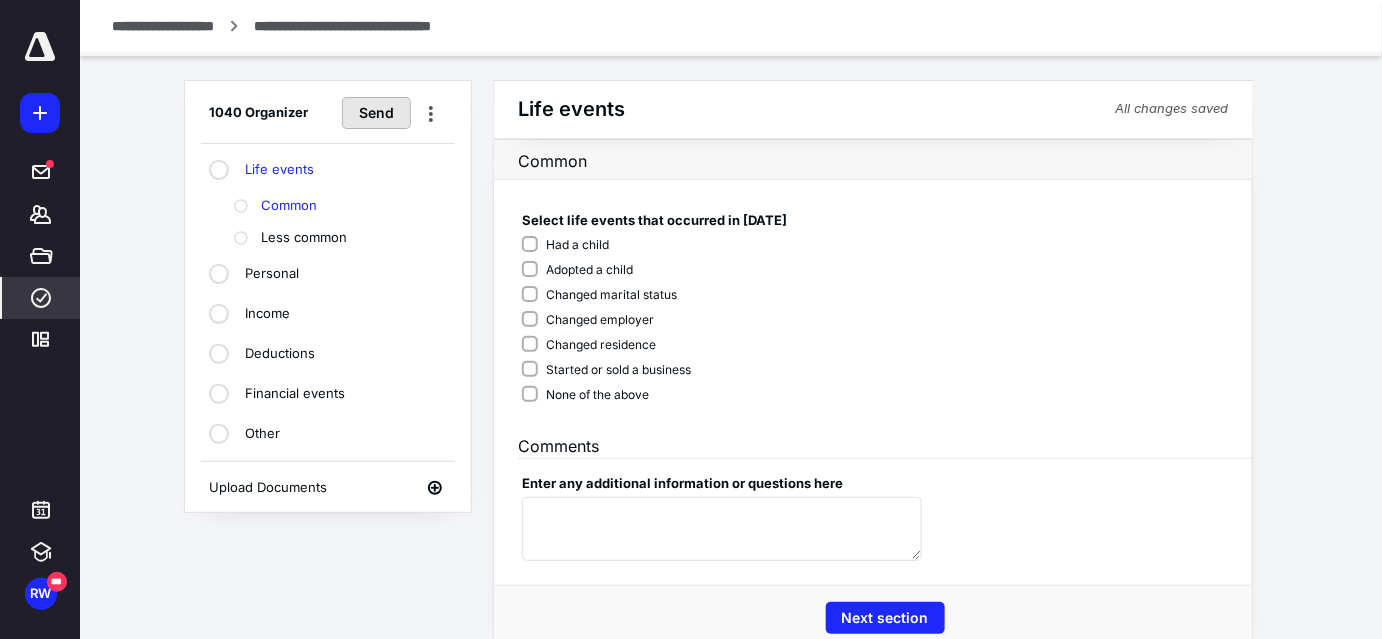 click on "Send" at bounding box center (376, 113) 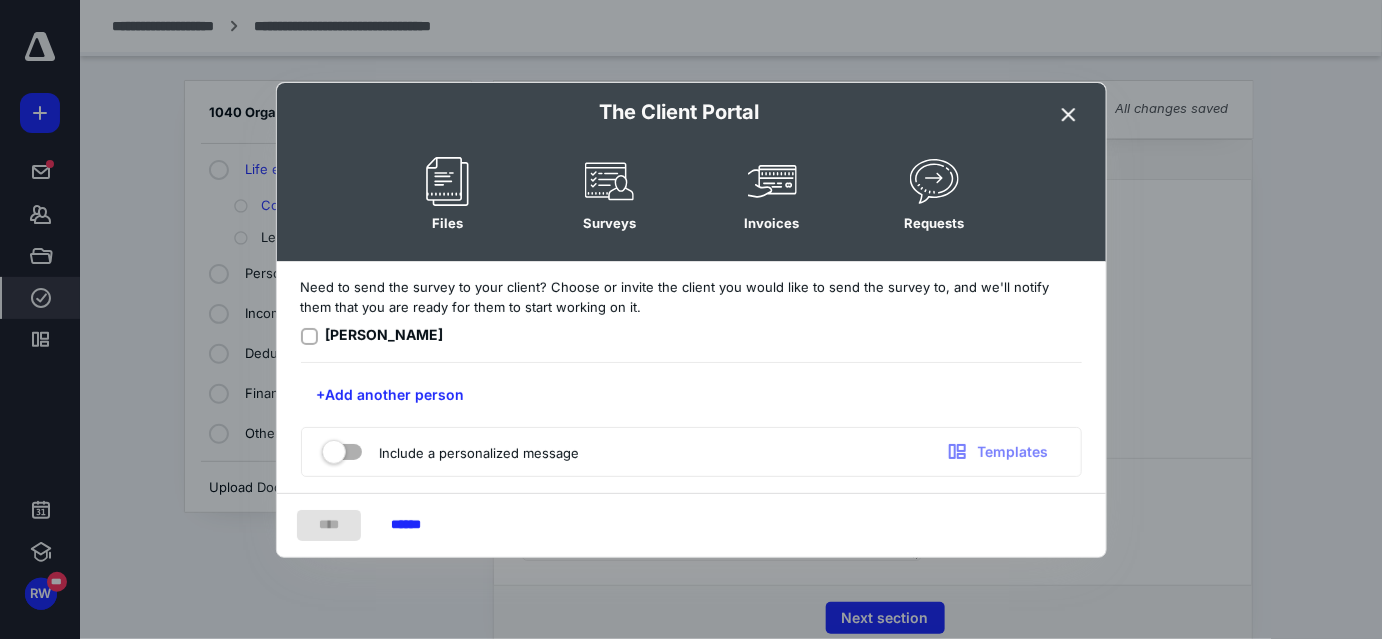 click at bounding box center (309, 336) 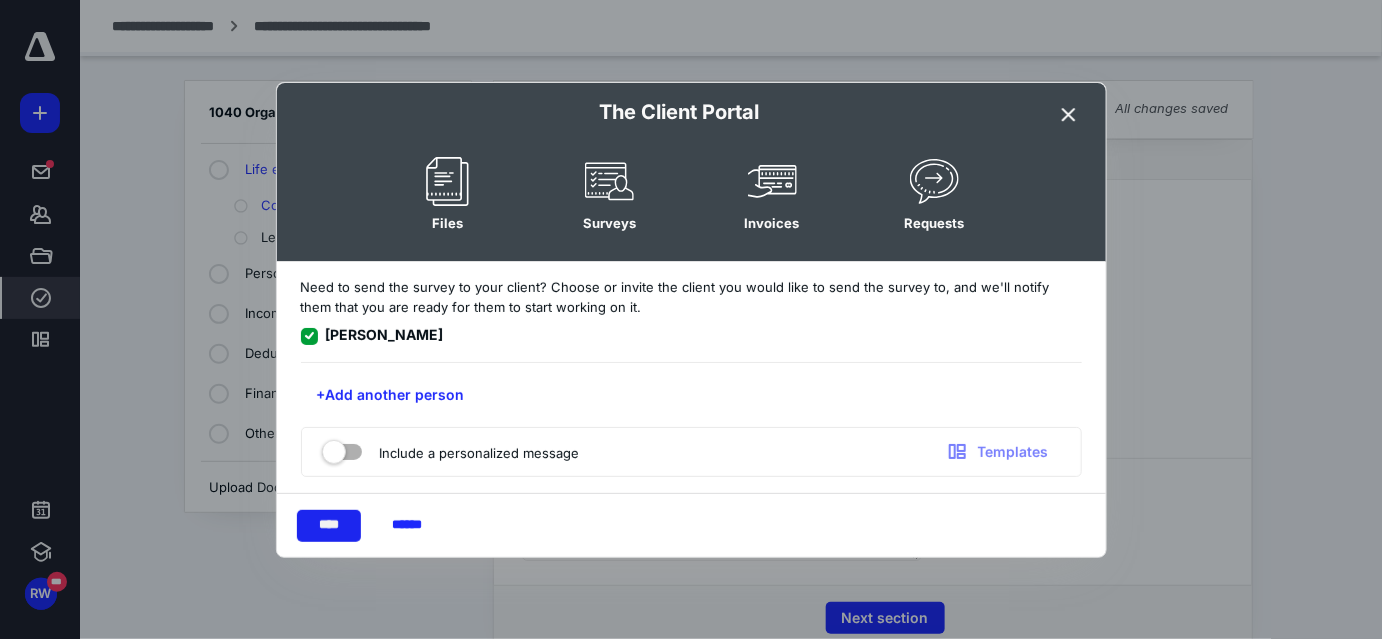 click on "****" at bounding box center [329, 526] 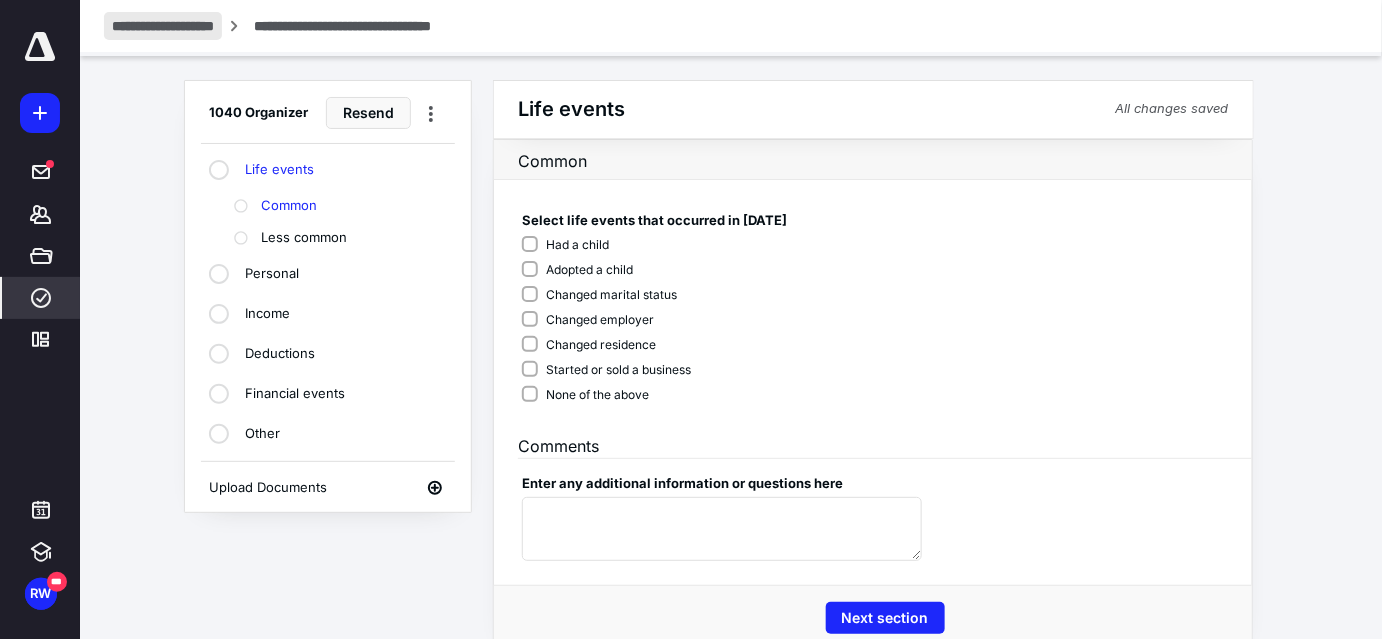 click on "**********" at bounding box center (163, 26) 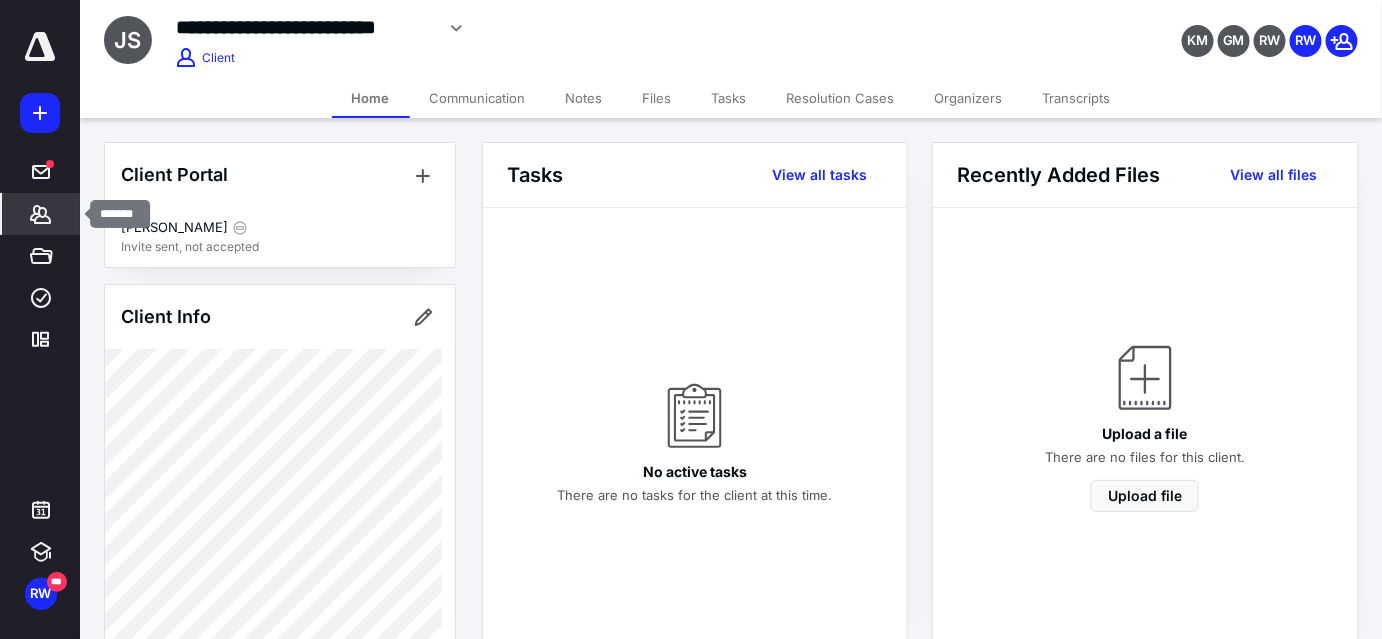 click 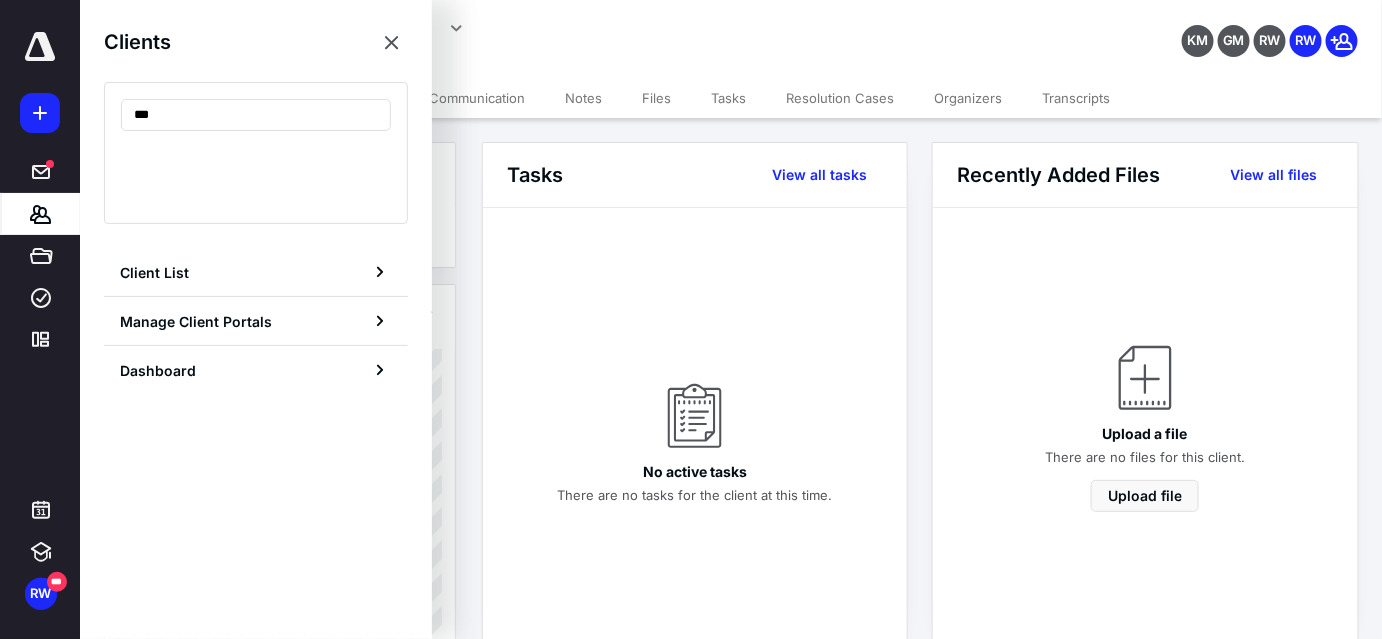 type on "****" 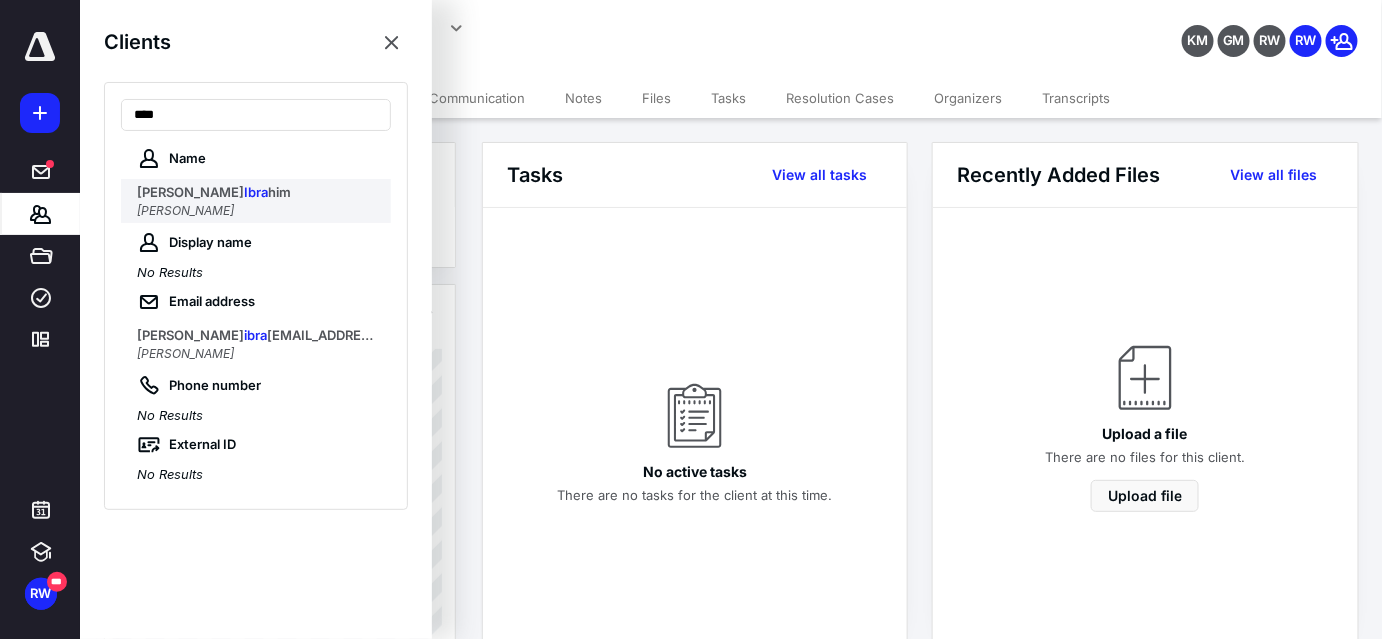 click on "[PERSON_NAME]" at bounding box center [185, 210] 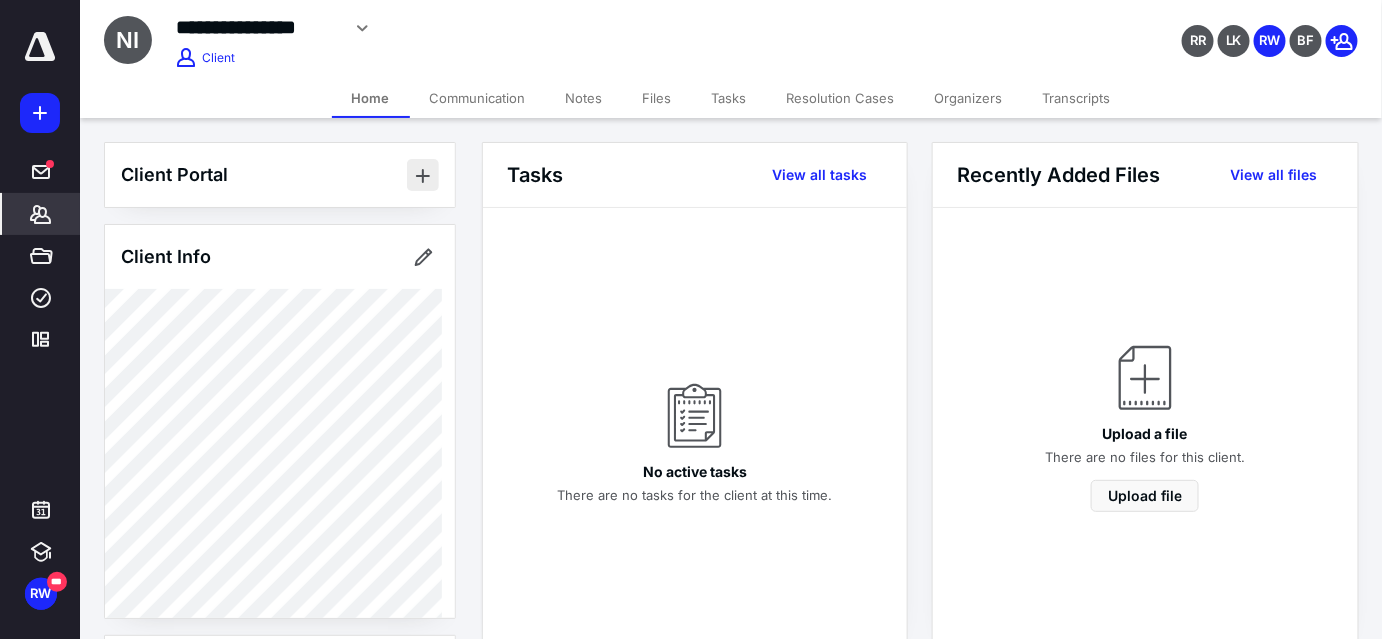 click at bounding box center (423, 175) 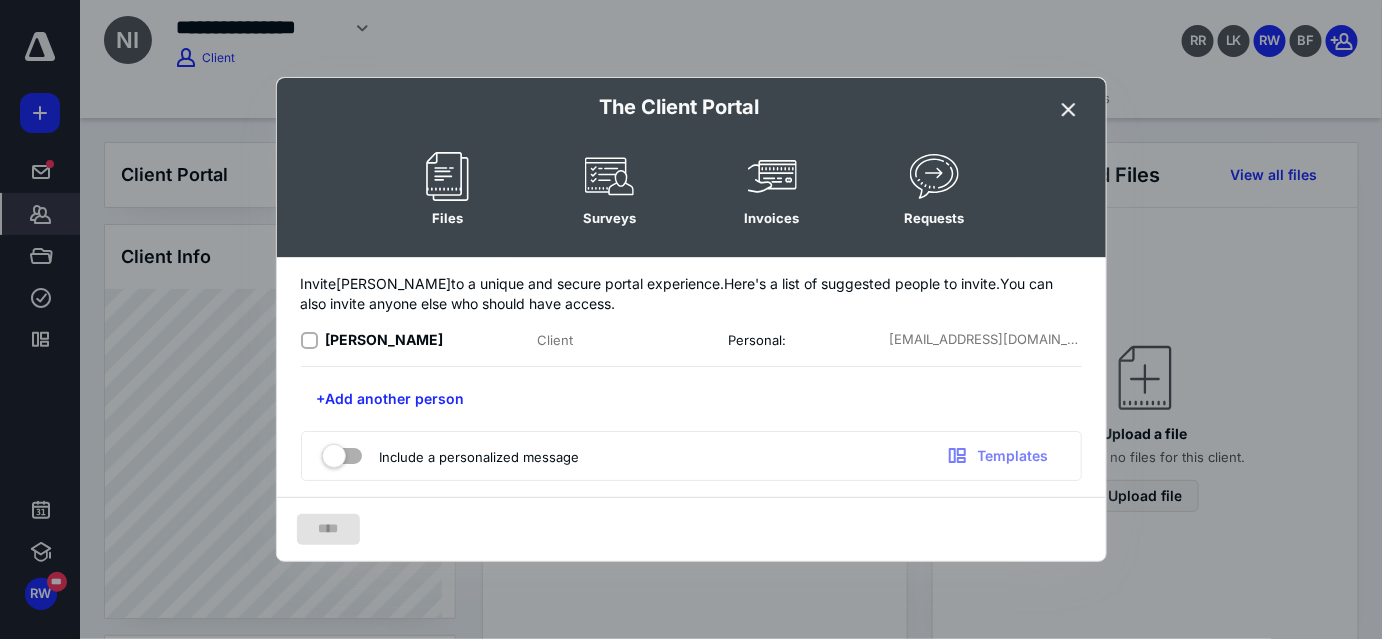 click 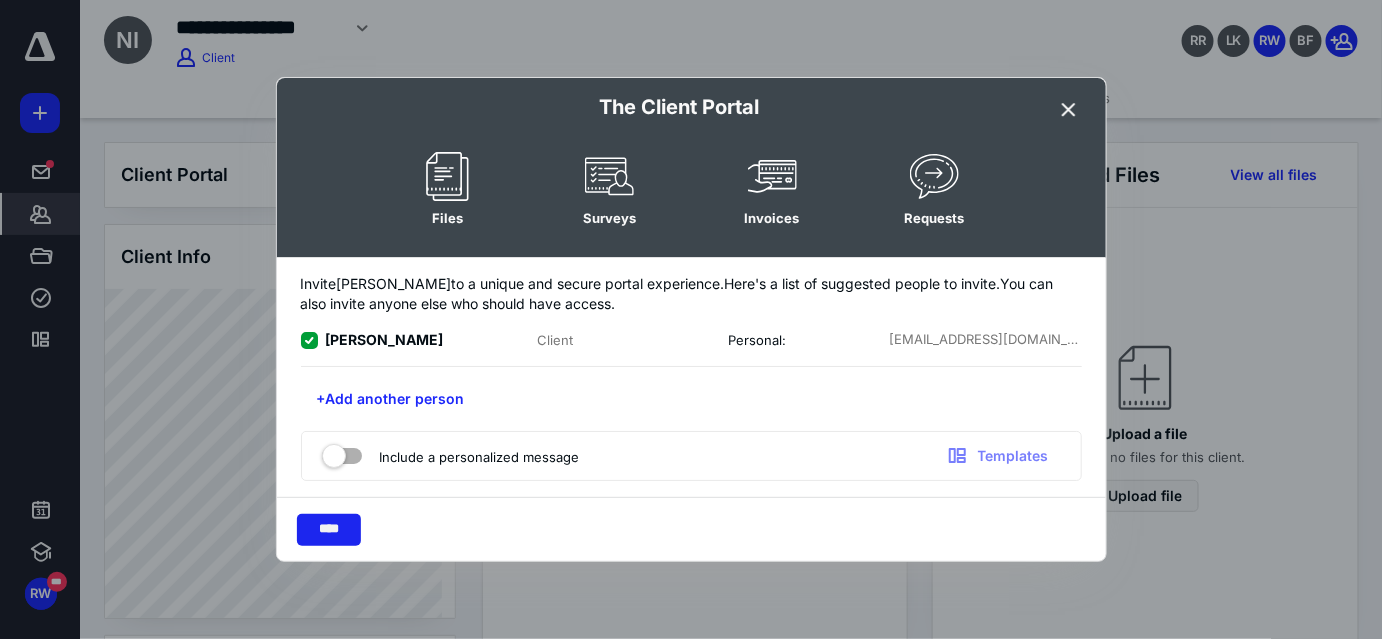 click on "****" at bounding box center [329, 530] 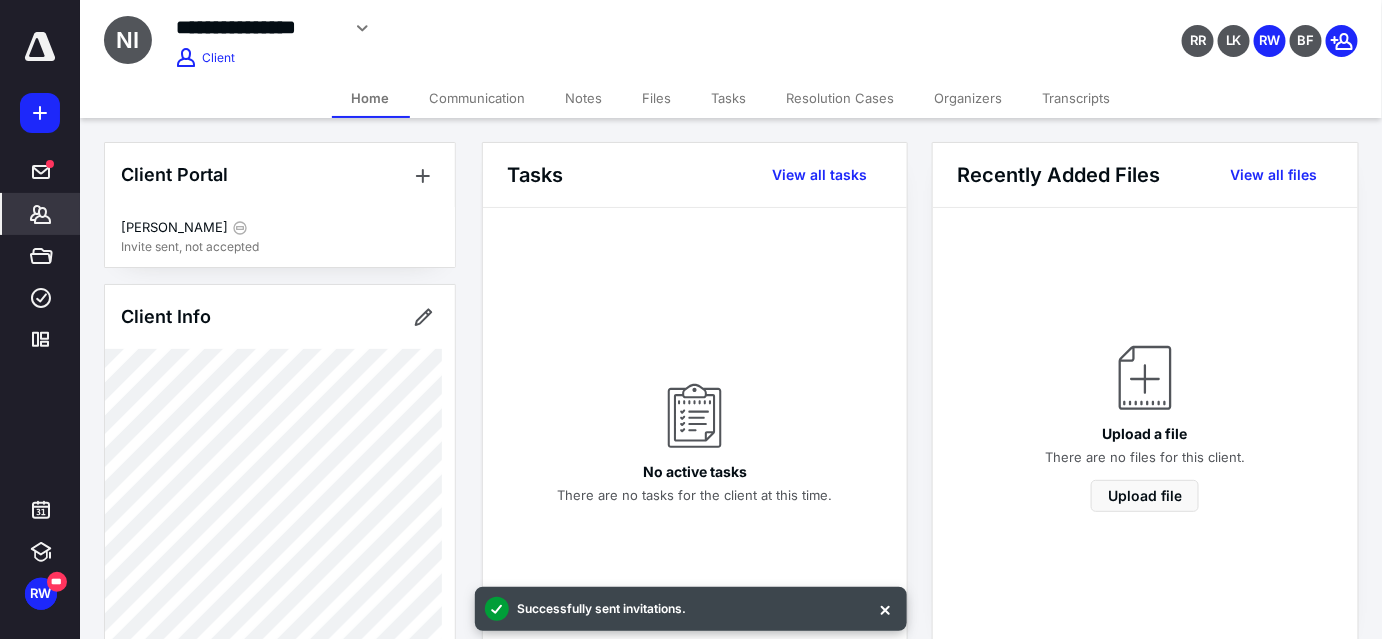 click on "Organizers" at bounding box center (969, 98) 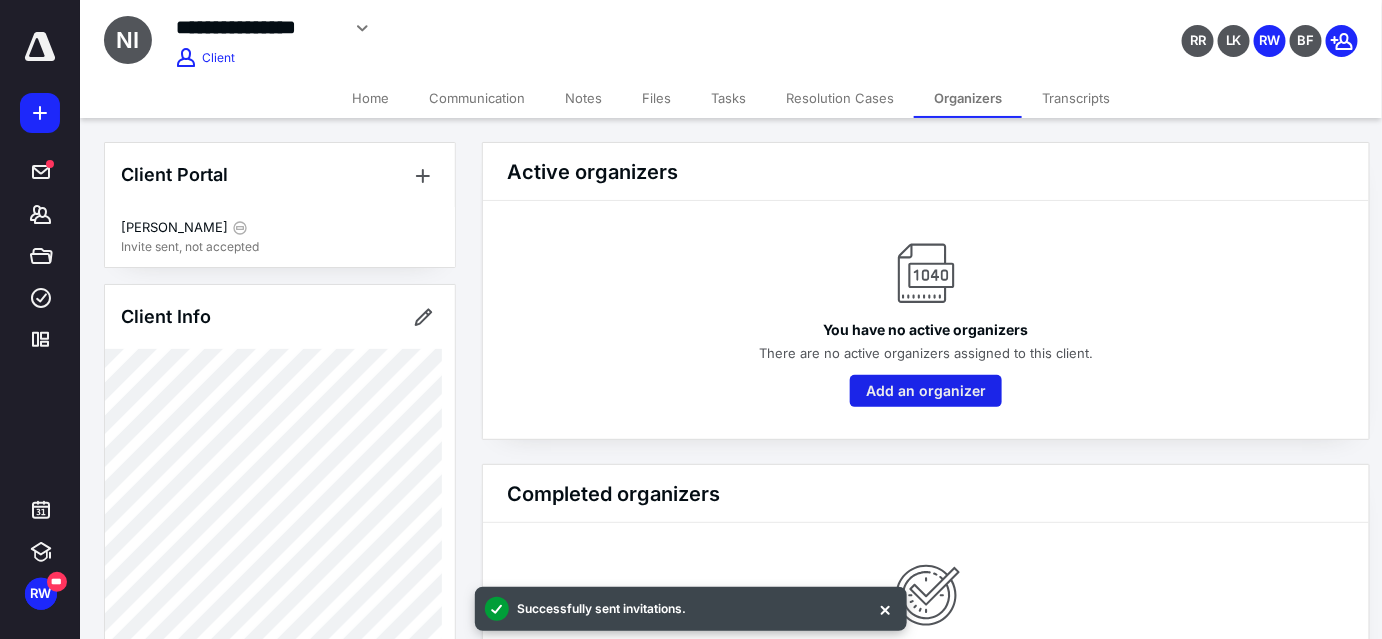click on "Add an organizer" at bounding box center [926, 391] 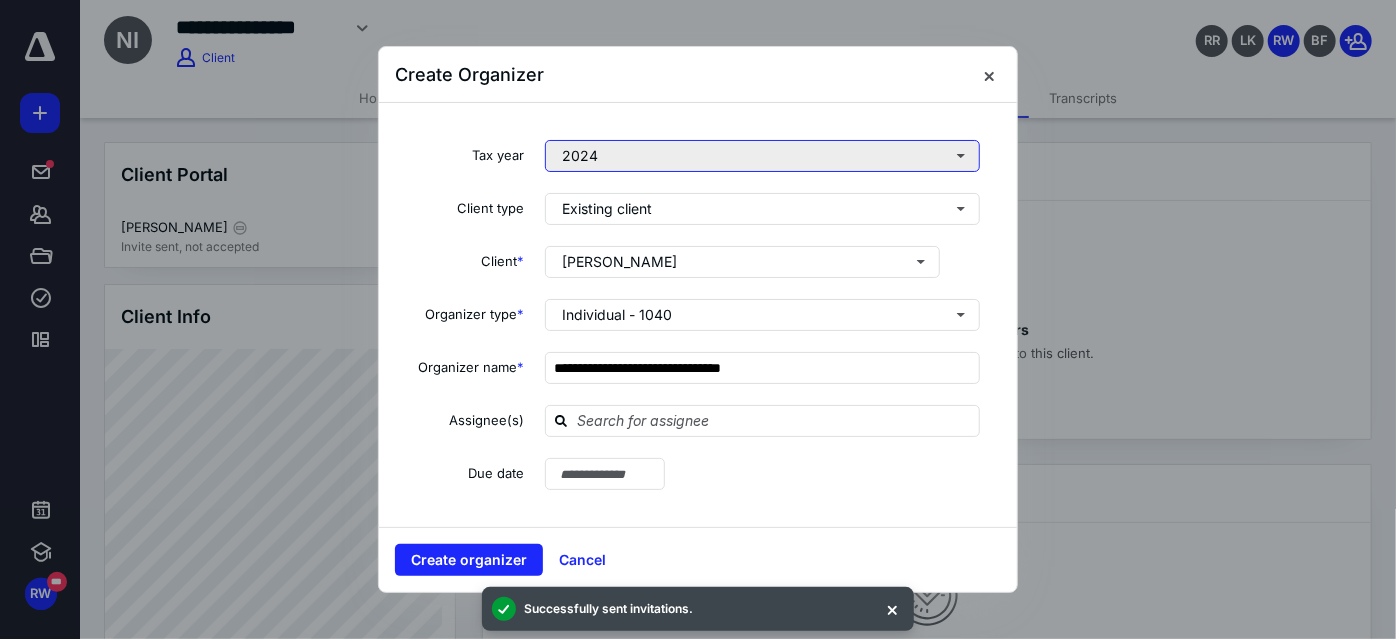 click on "2024" at bounding box center (762, 156) 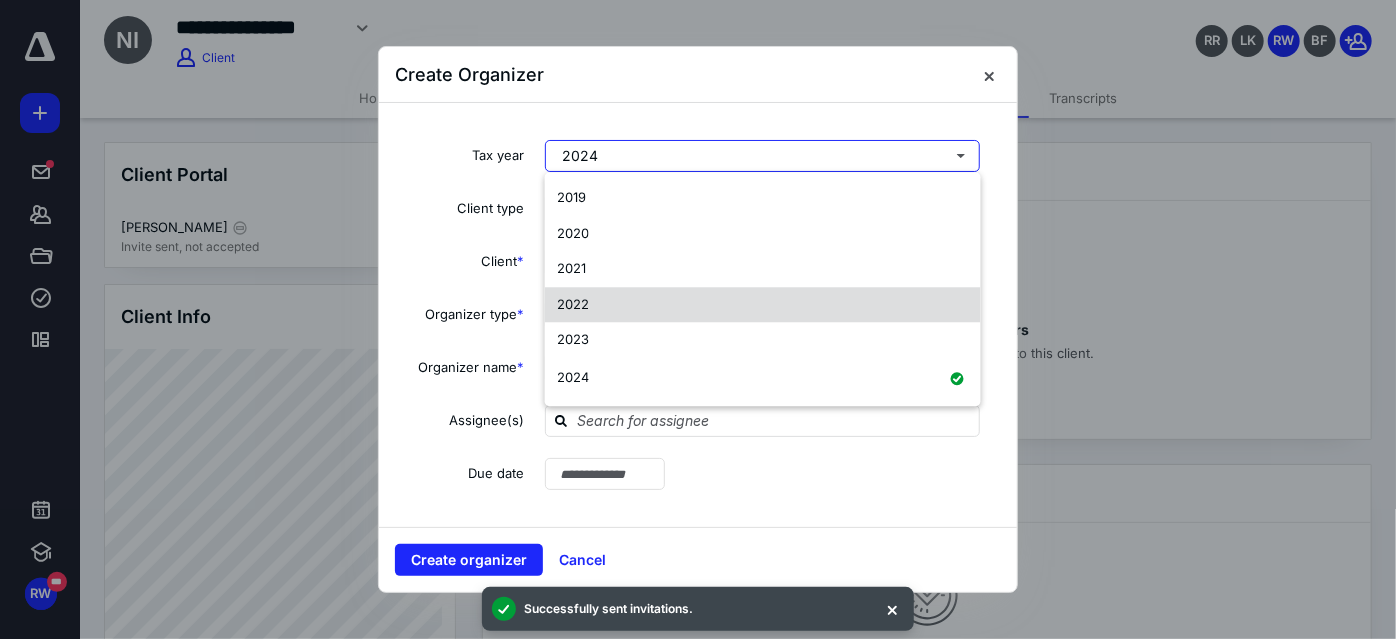click on "2022" at bounding box center [763, 305] 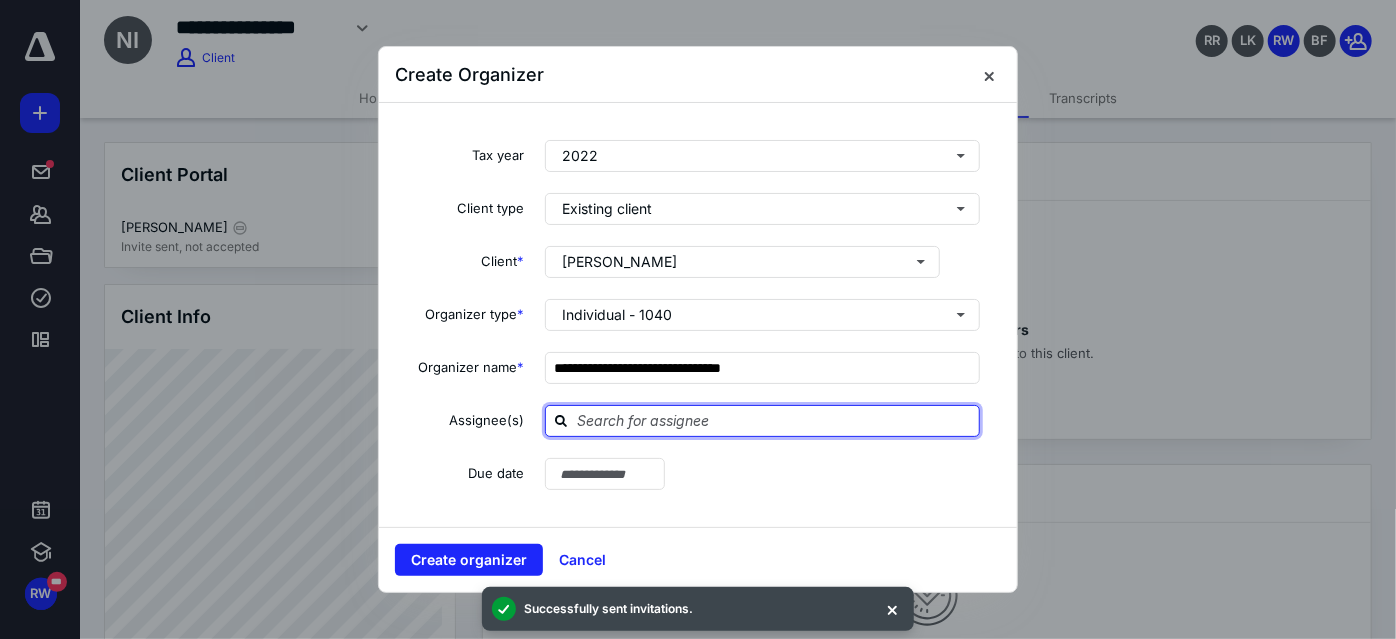 click at bounding box center [774, 420] 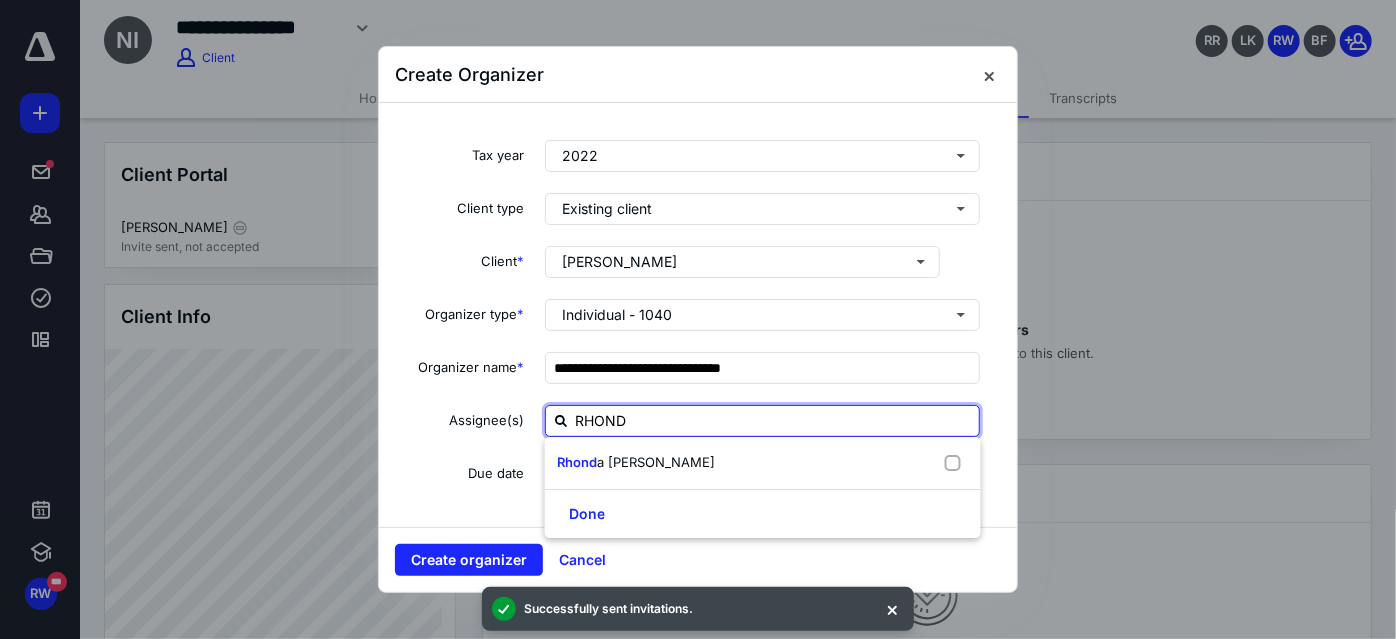 type on "[PERSON_NAME]" 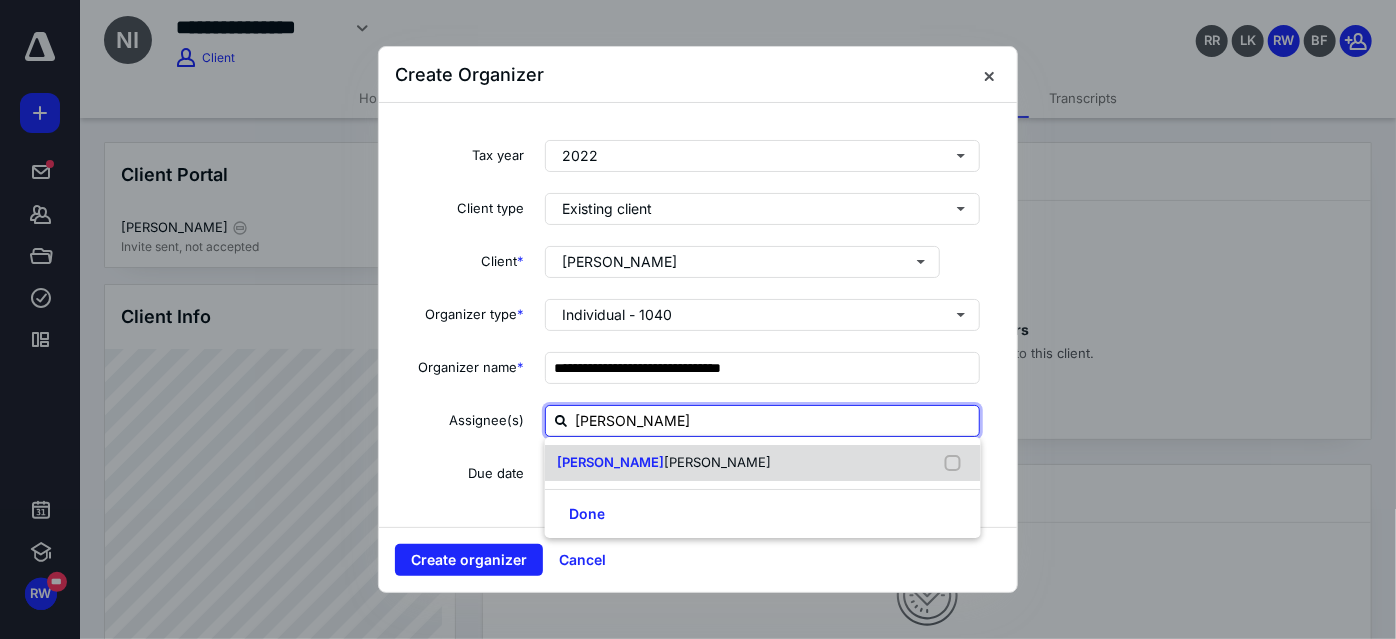 click on "[PERSON_NAME]" at bounding box center [717, 462] 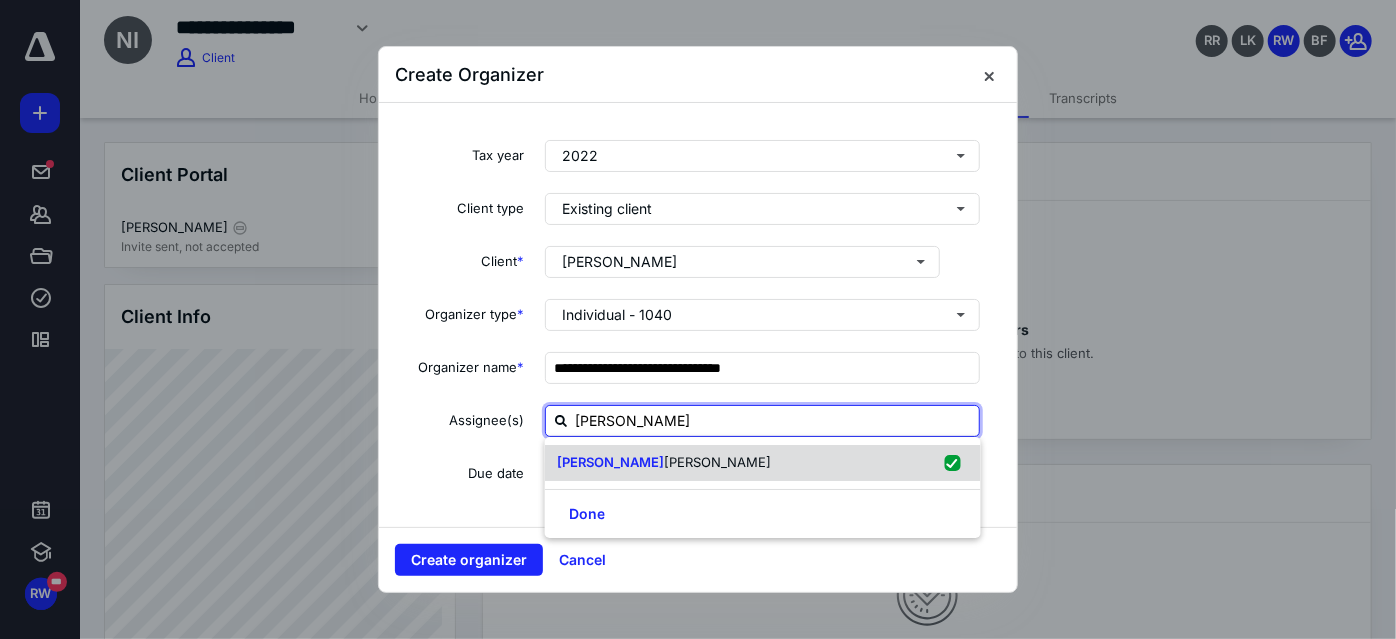 checkbox on "true" 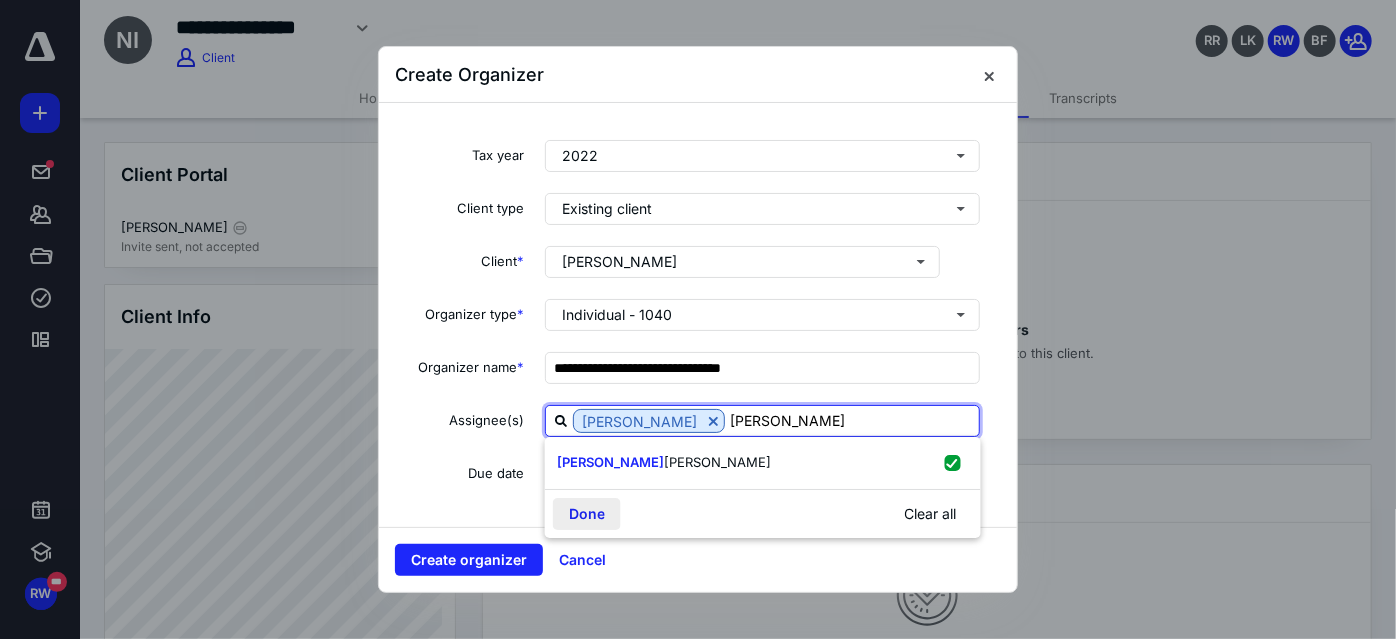type on "[PERSON_NAME]" 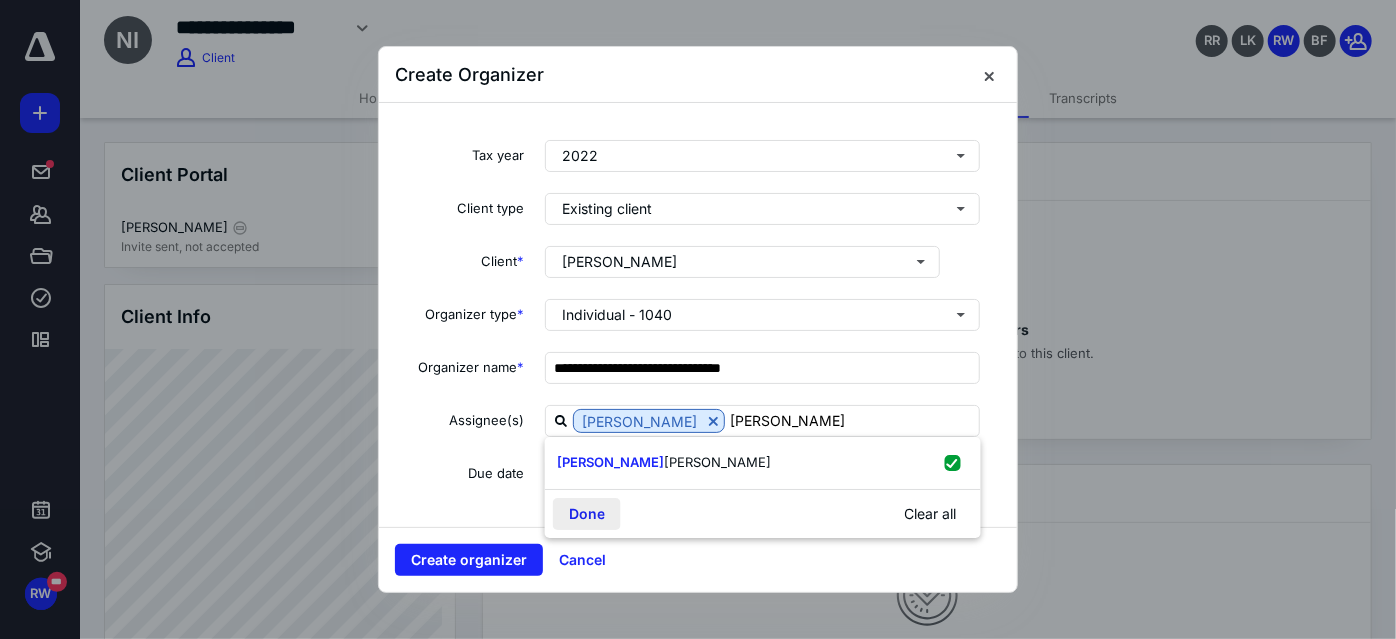 click on "Done" at bounding box center (587, 514) 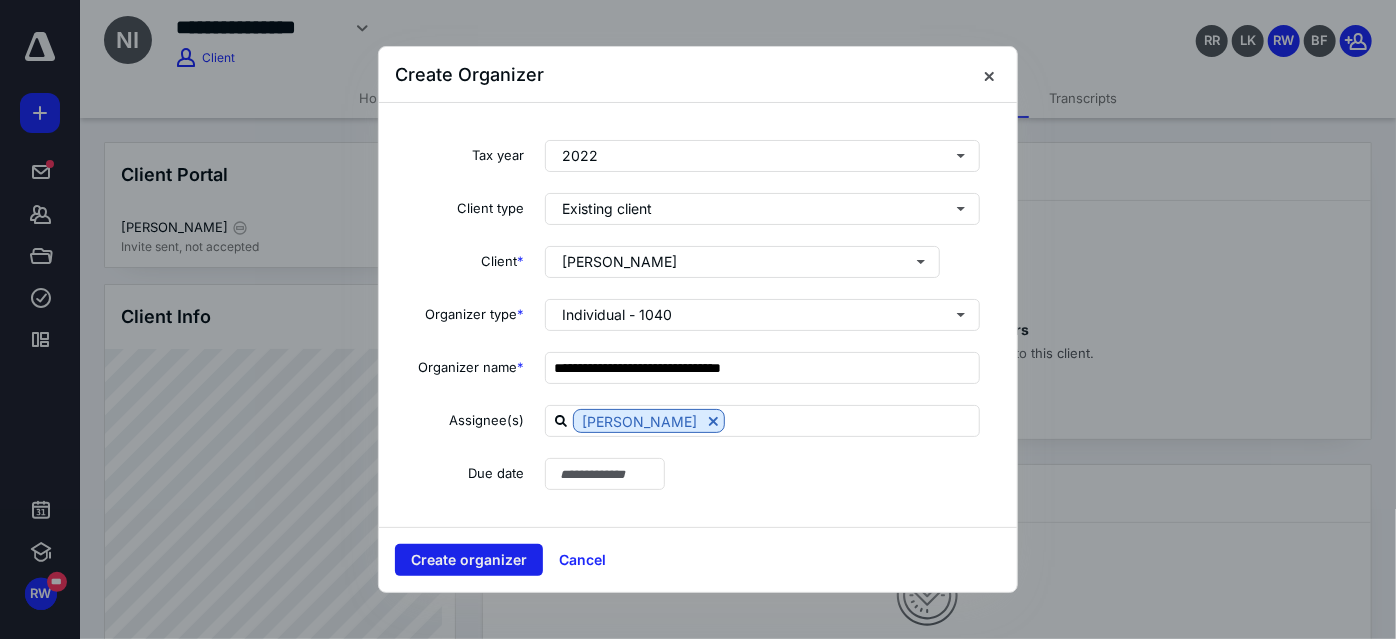 click on "Create organizer" at bounding box center (469, 560) 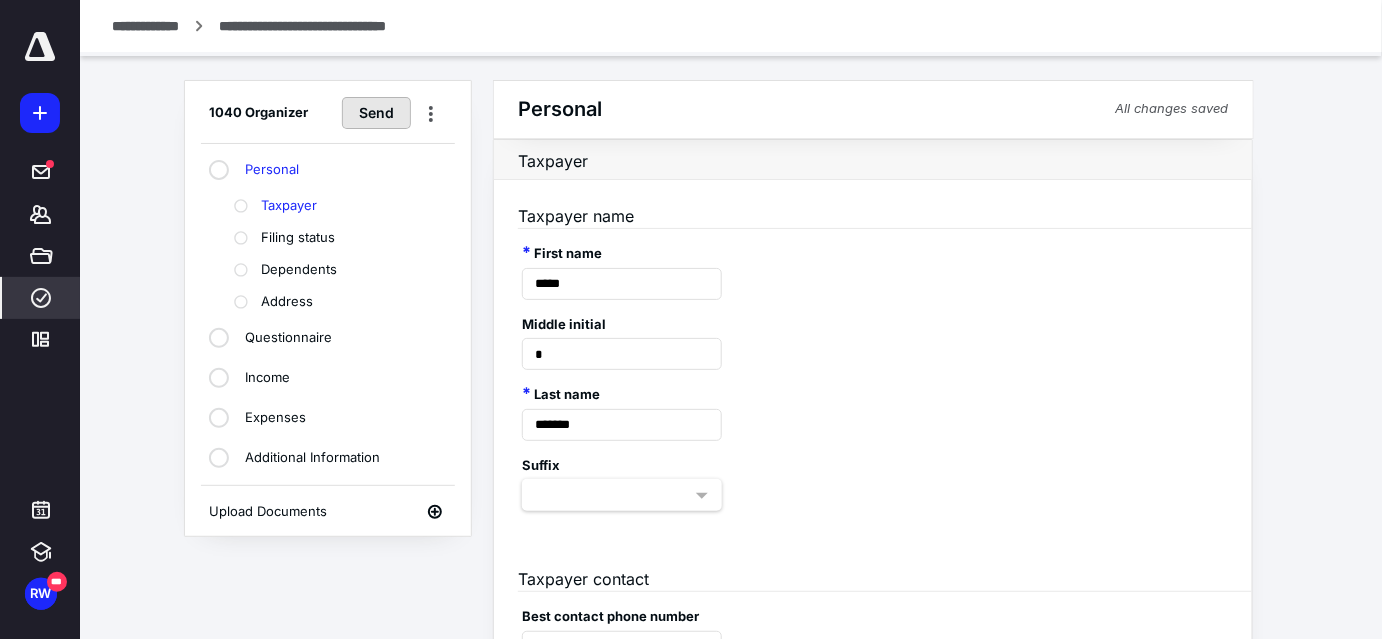 click on "Send" at bounding box center (376, 113) 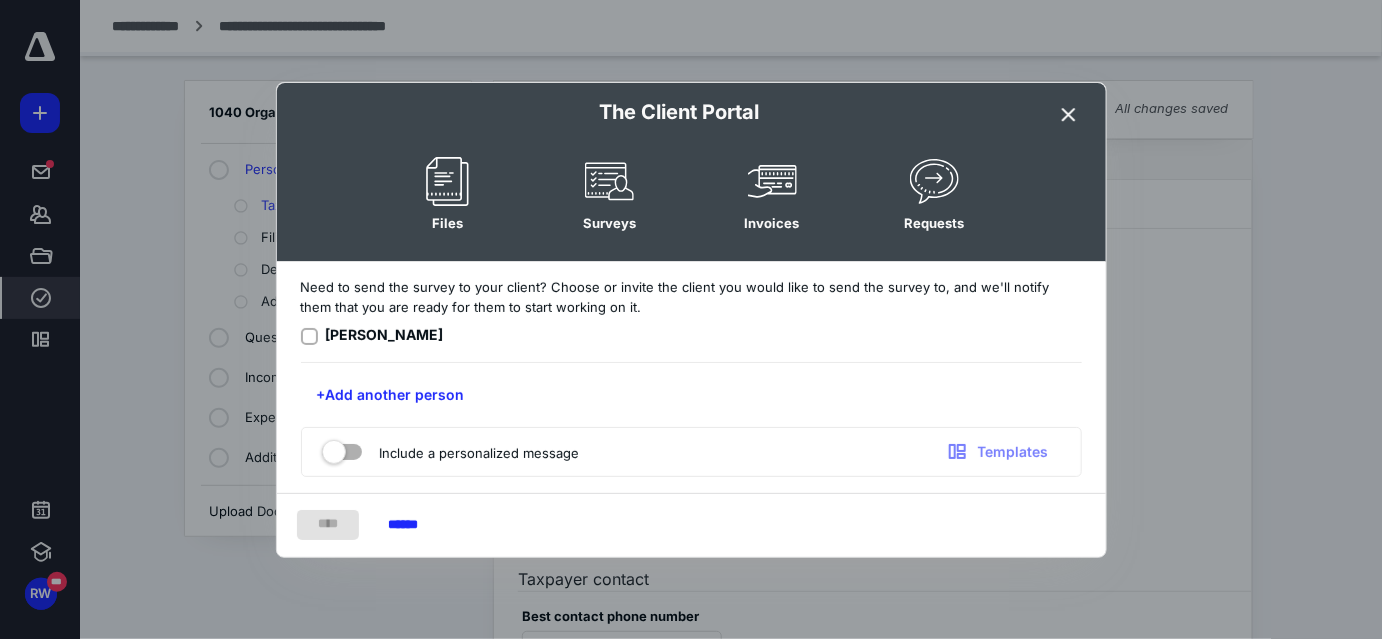 click 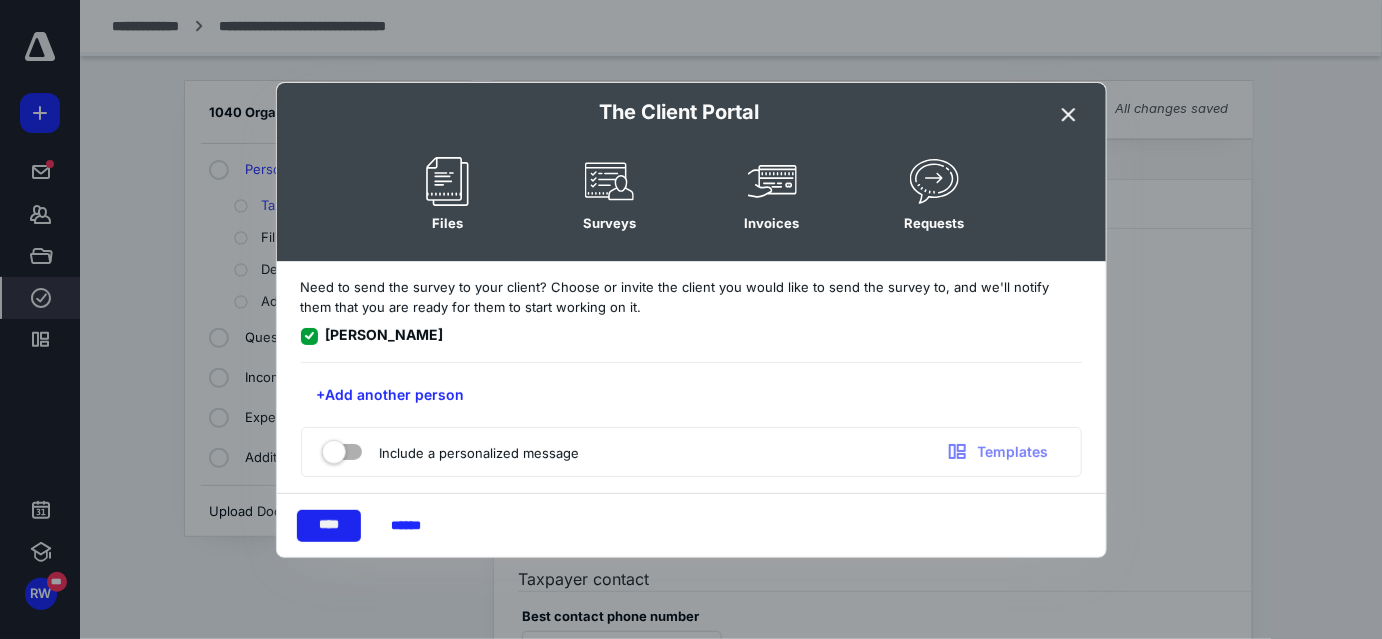 click on "****" at bounding box center (329, 526) 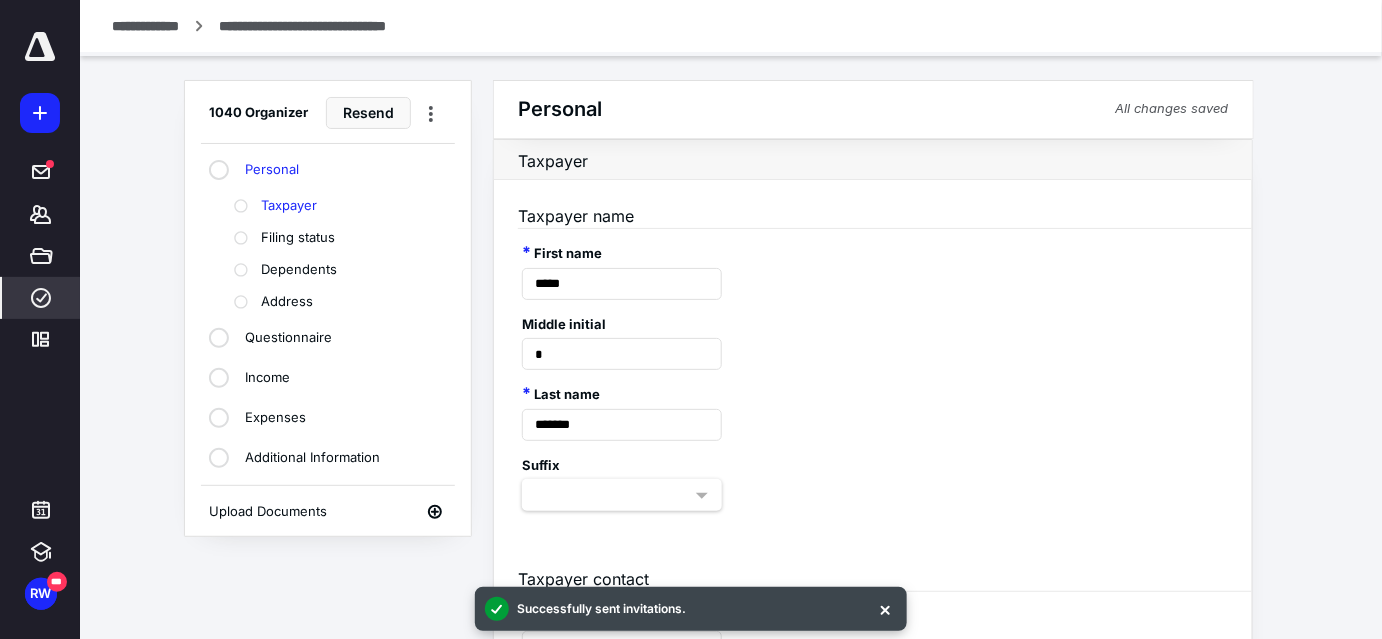 click on "**********" at bounding box center (145, 26) 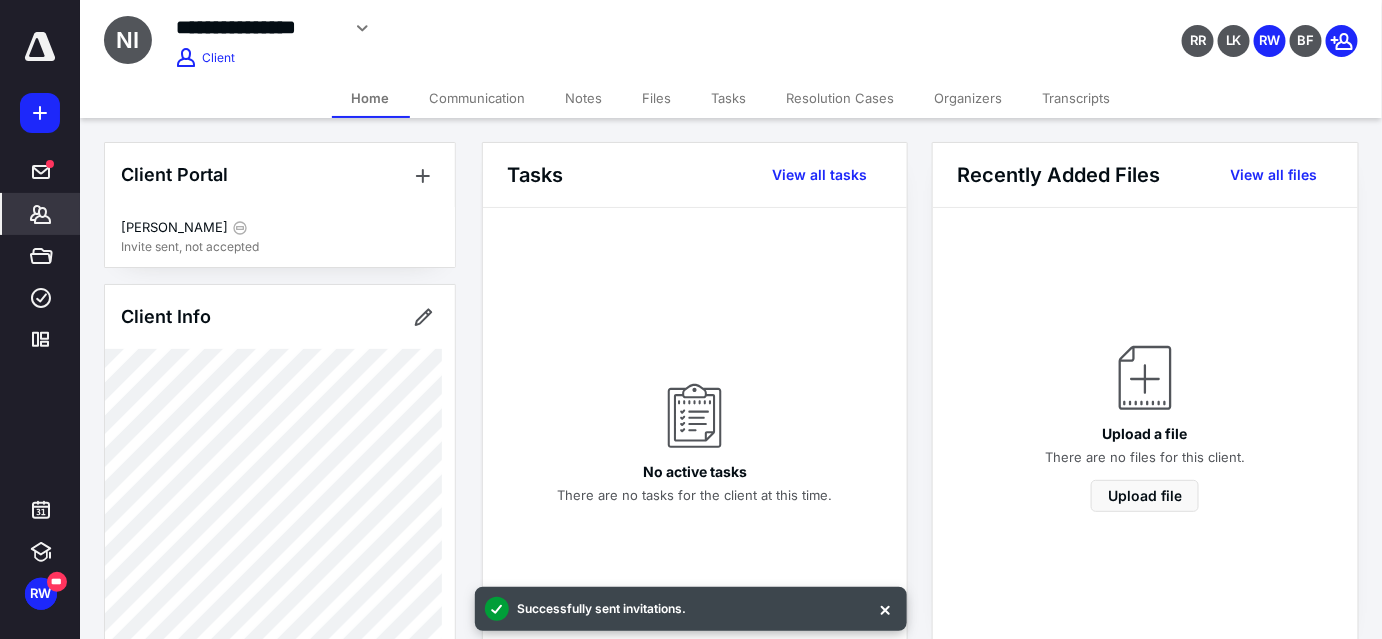 click 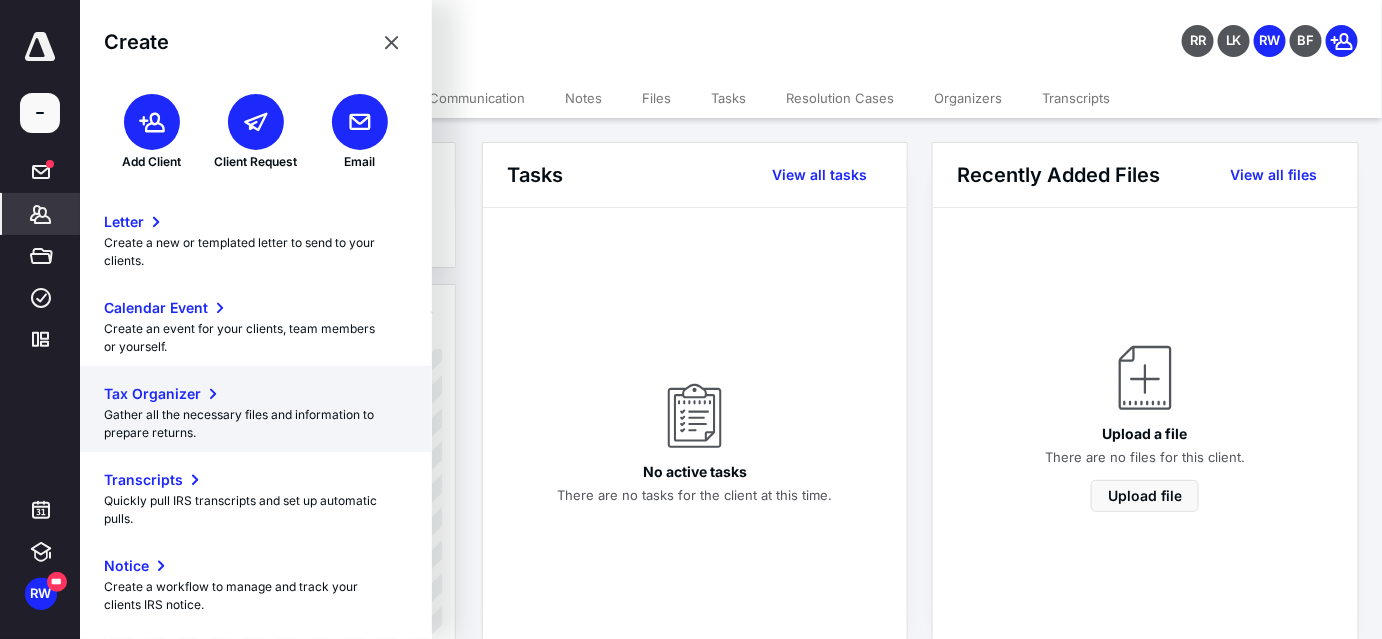 click on "Tax Organizer" at bounding box center [256, 394] 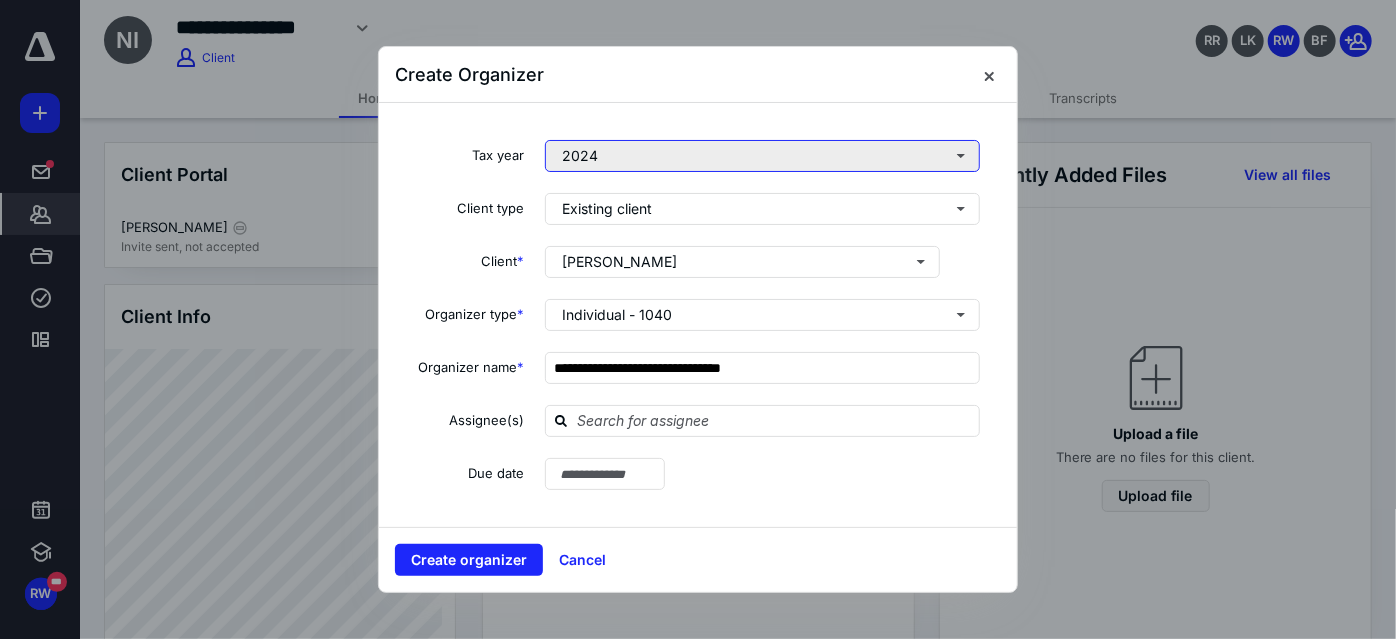 click on "2024" at bounding box center (762, 156) 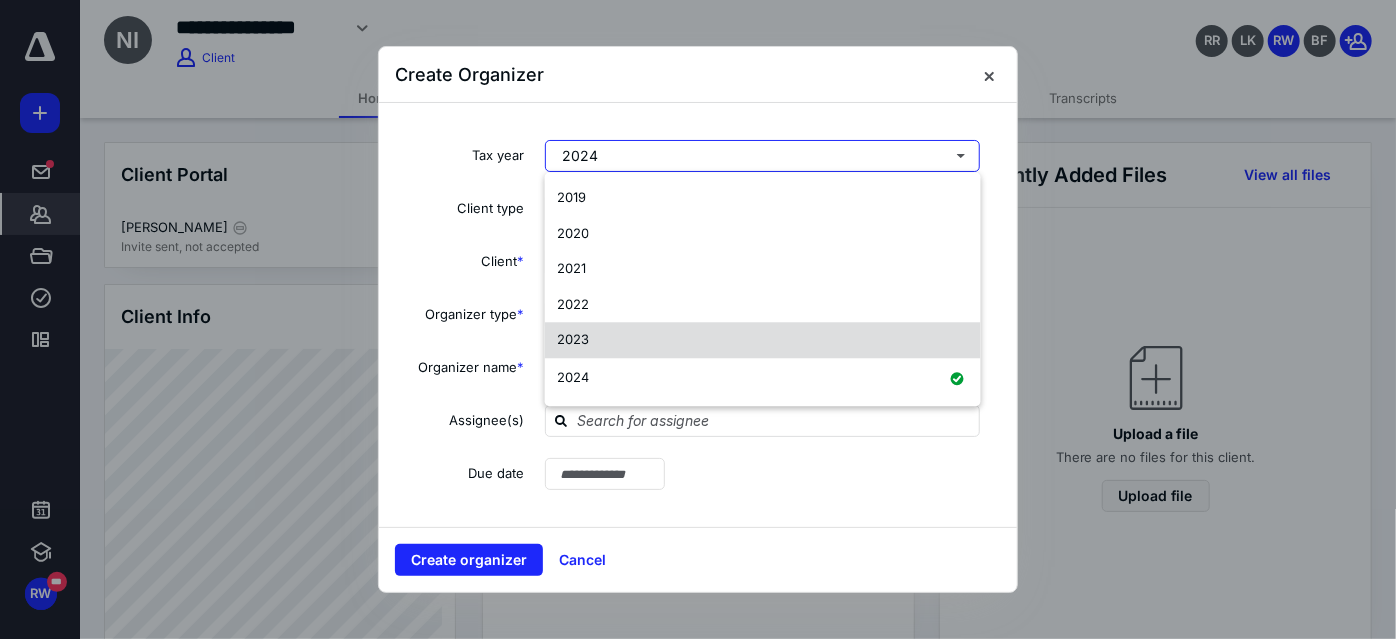 click on "2023" at bounding box center [573, 339] 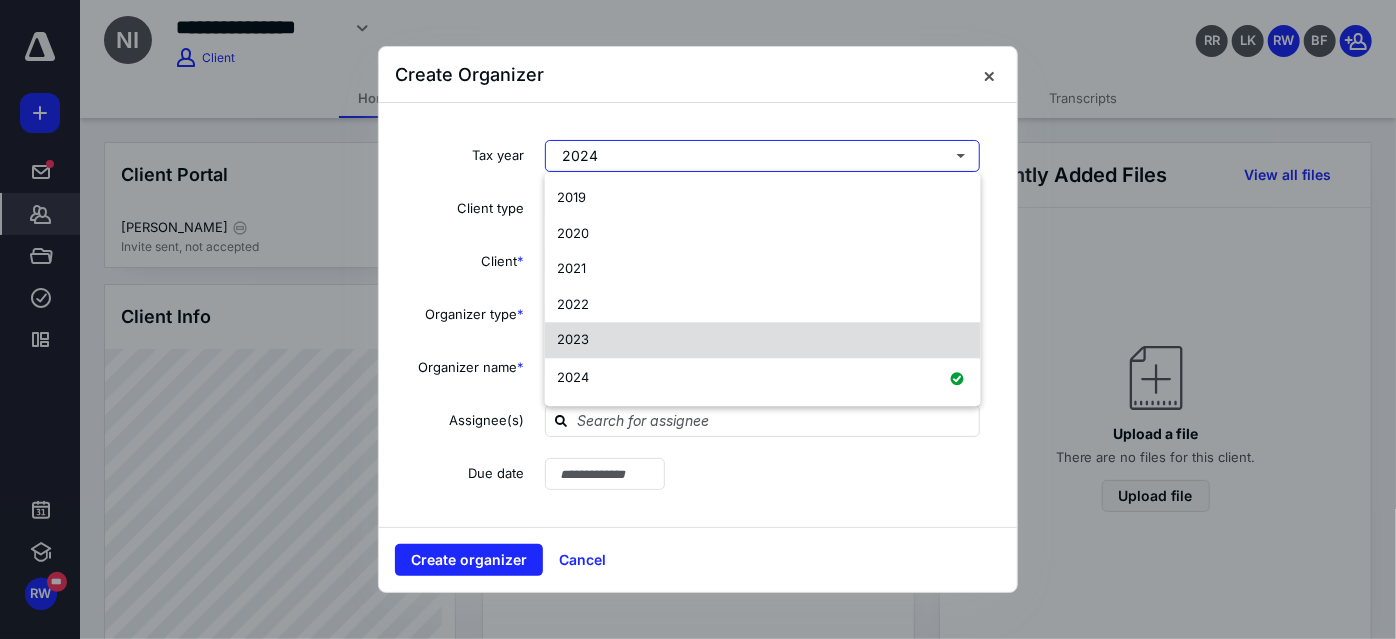 type on "**********" 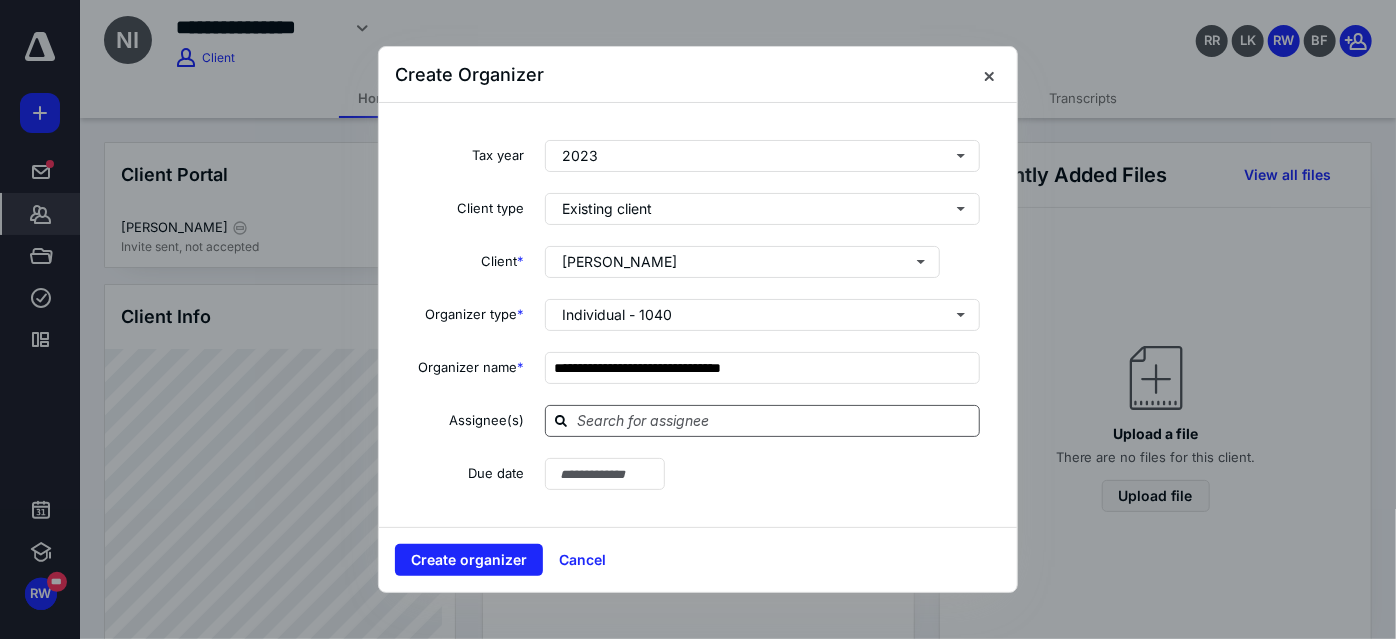 click at bounding box center [774, 420] 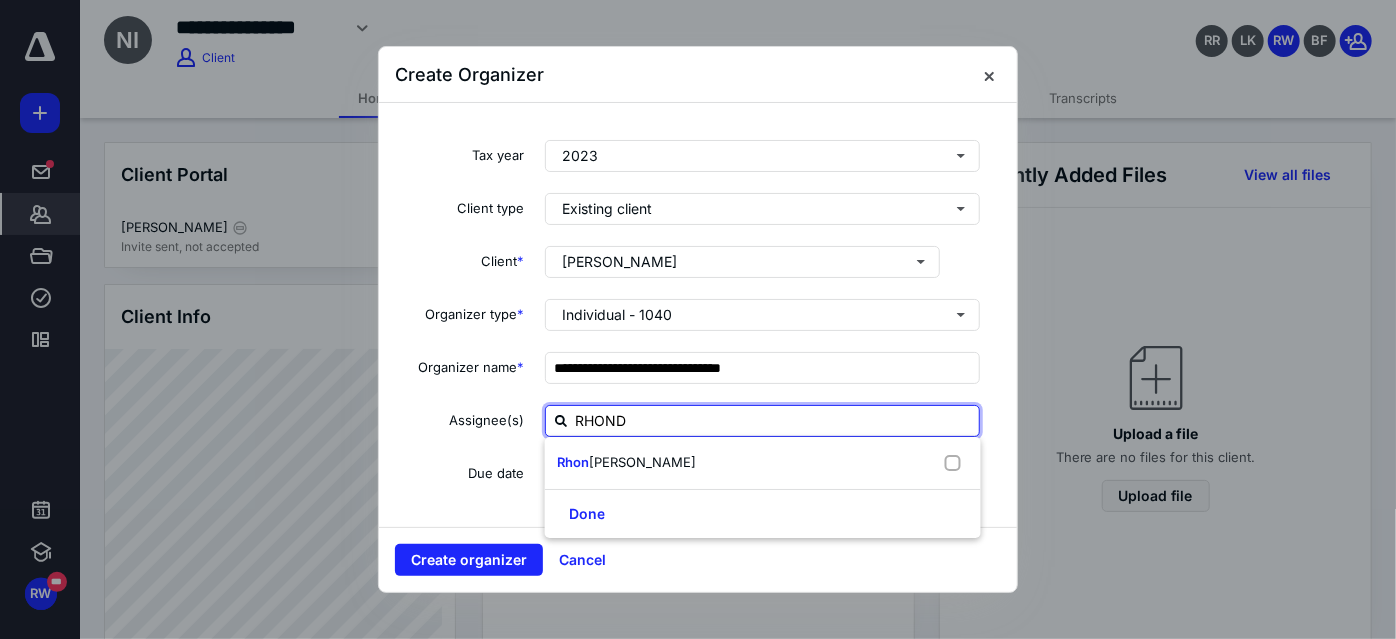 type on "[PERSON_NAME]" 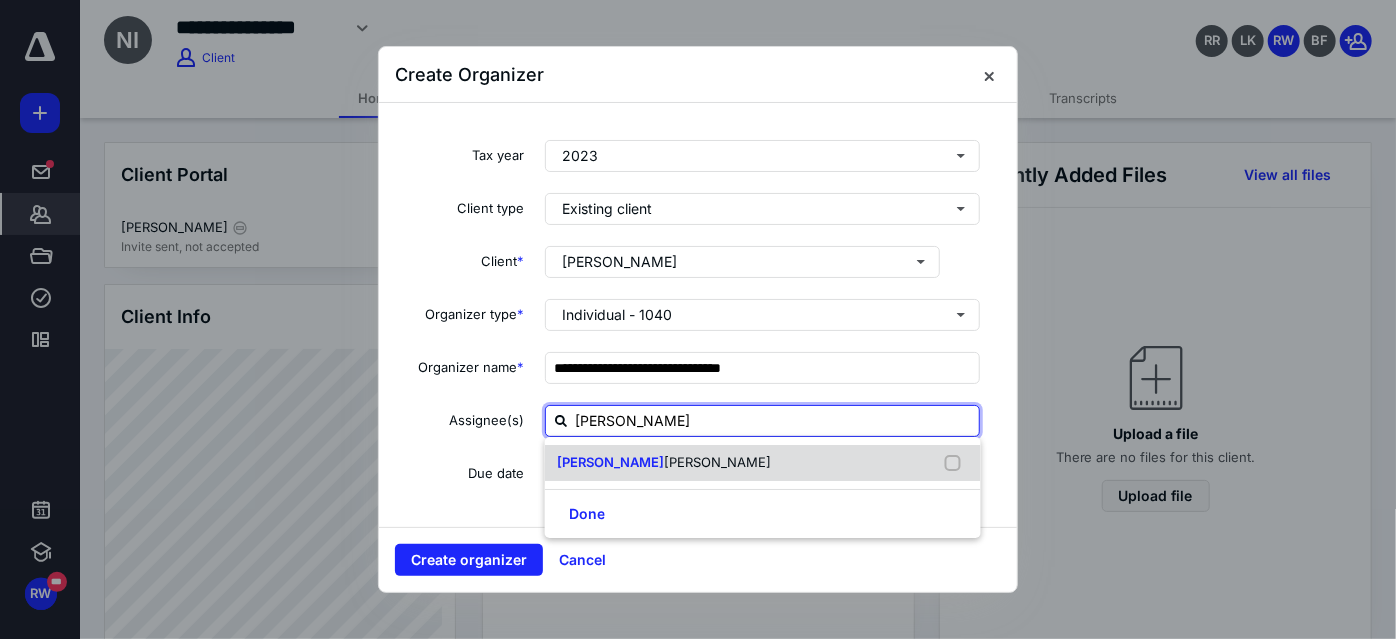 click on "[PERSON_NAME]" at bounding box center (664, 463) 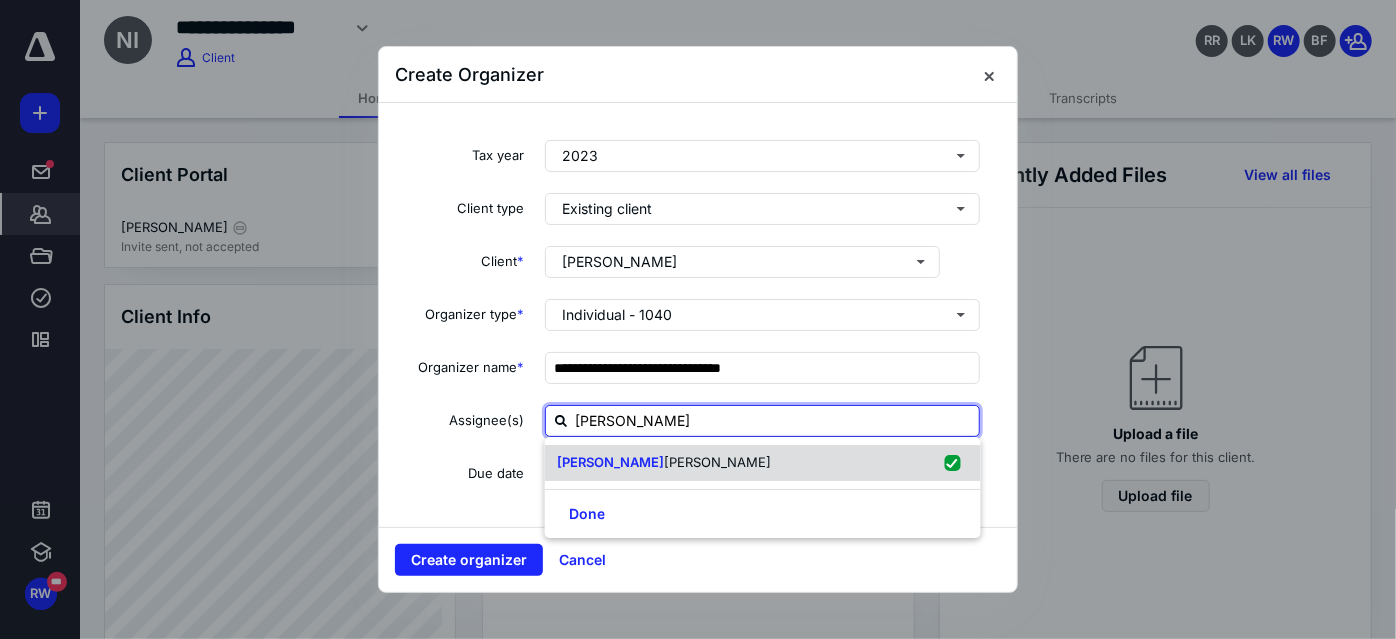 checkbox on "true" 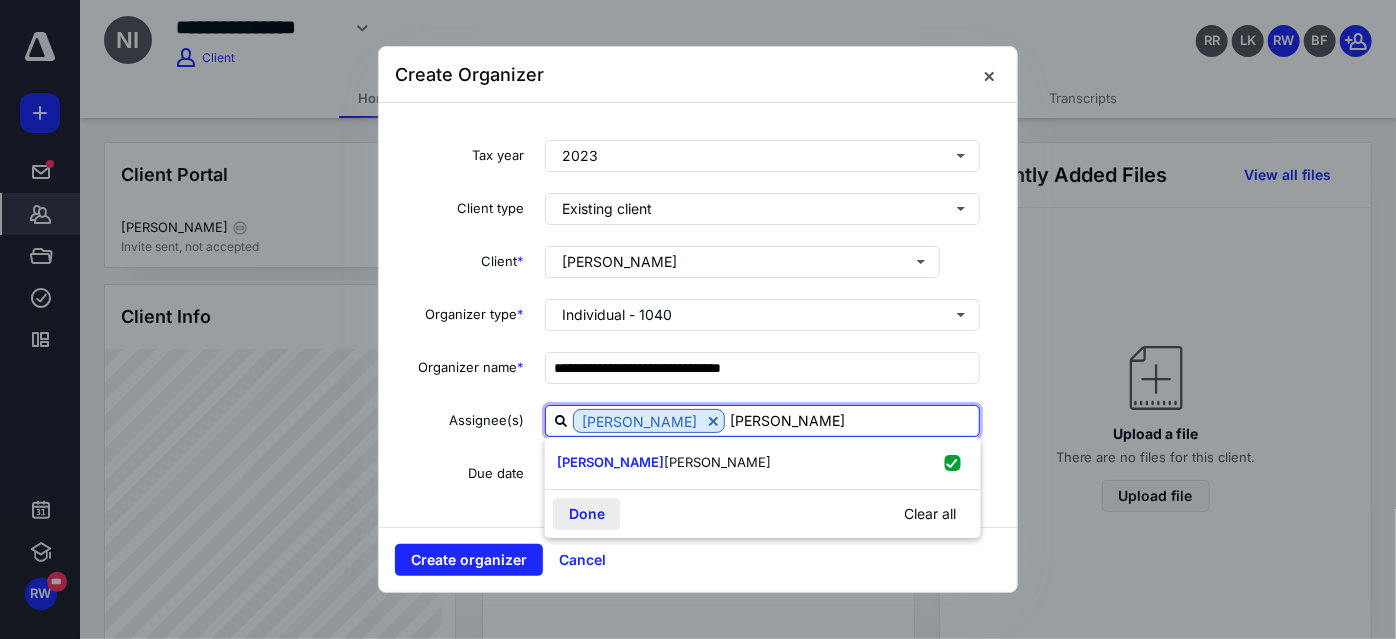 type on "[PERSON_NAME]" 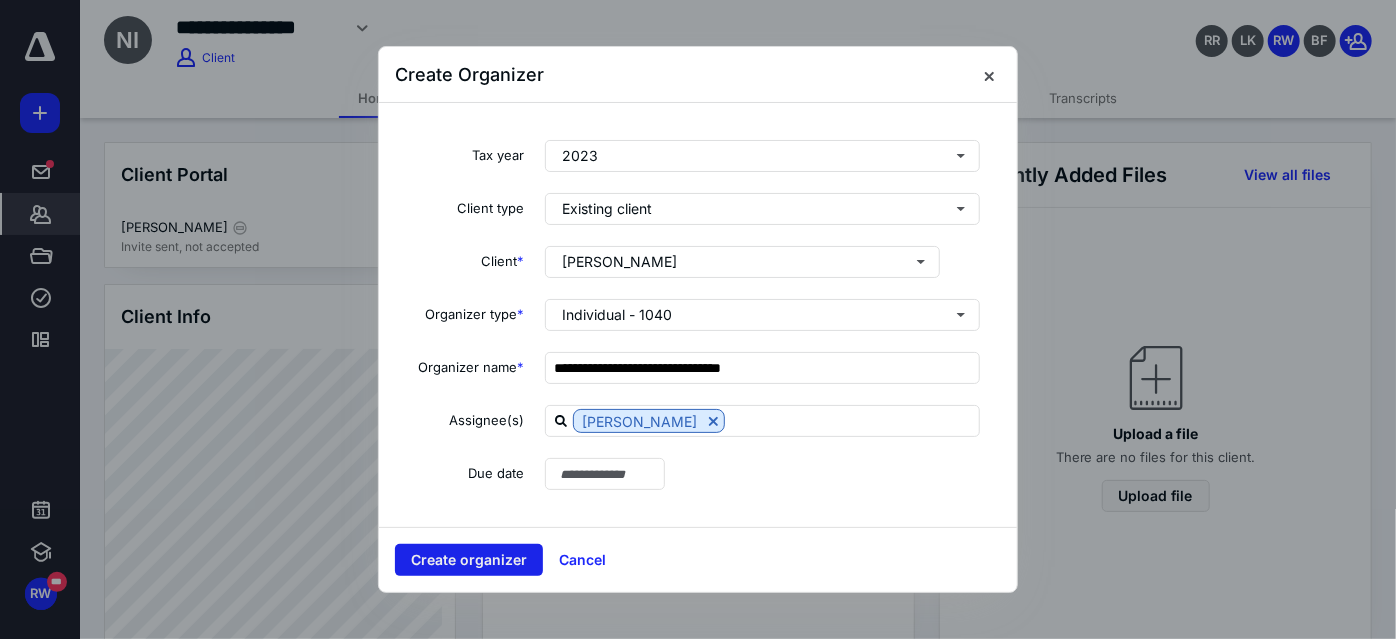click on "Create organizer" at bounding box center [469, 560] 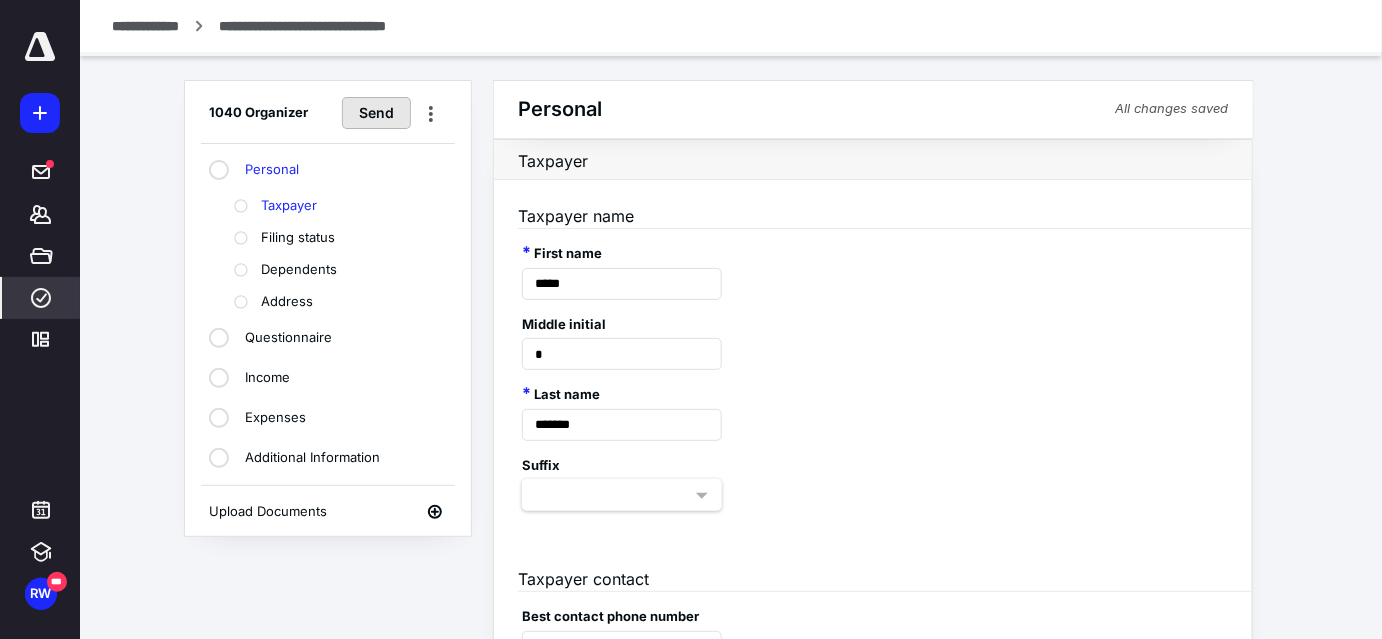 click on "Send" at bounding box center (376, 113) 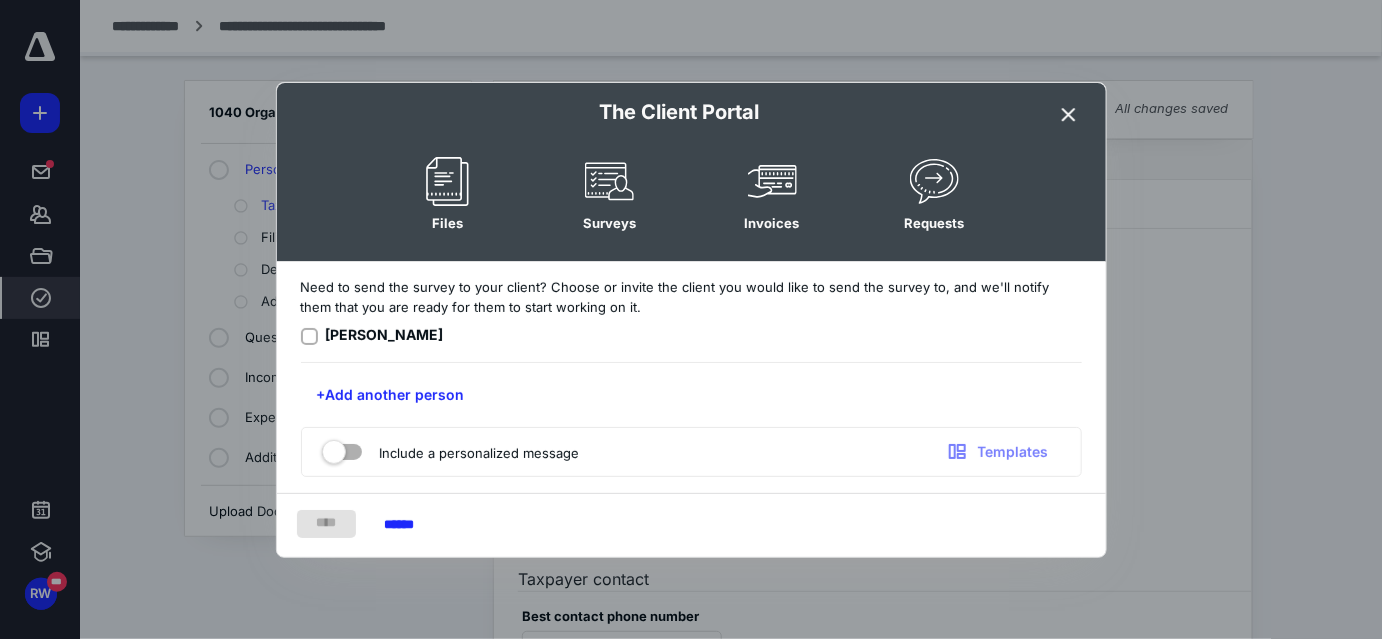 click 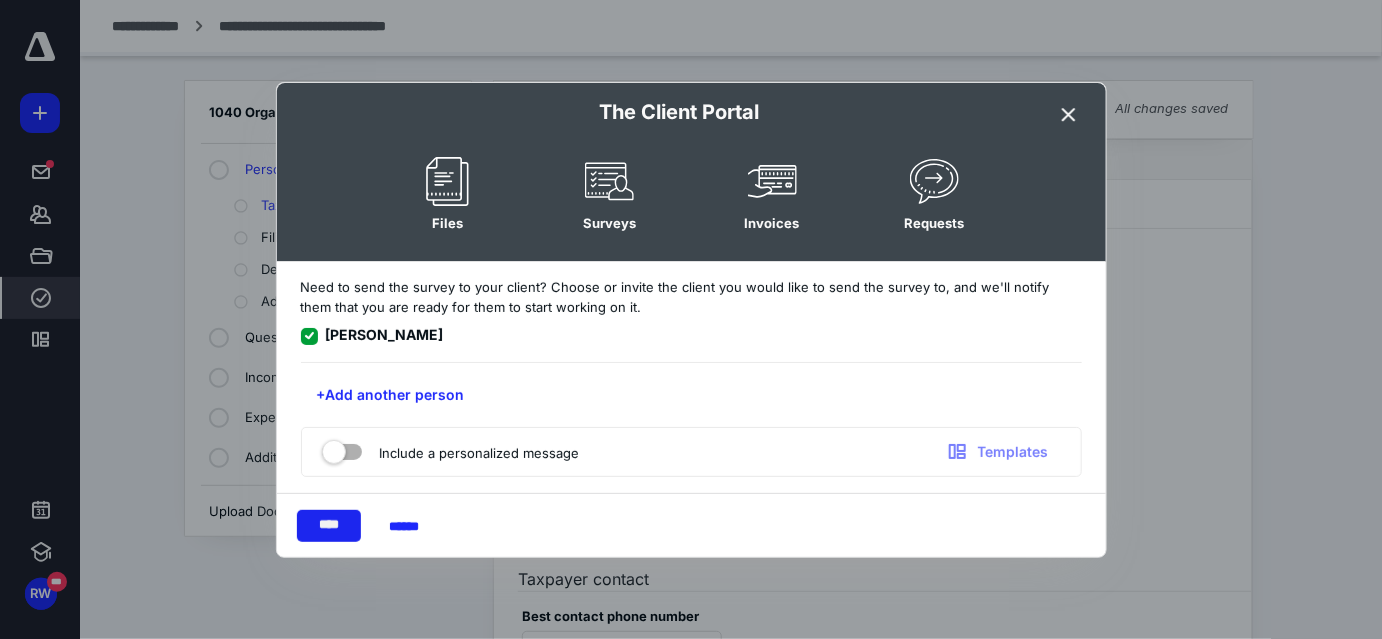 click on "****" at bounding box center (329, 526) 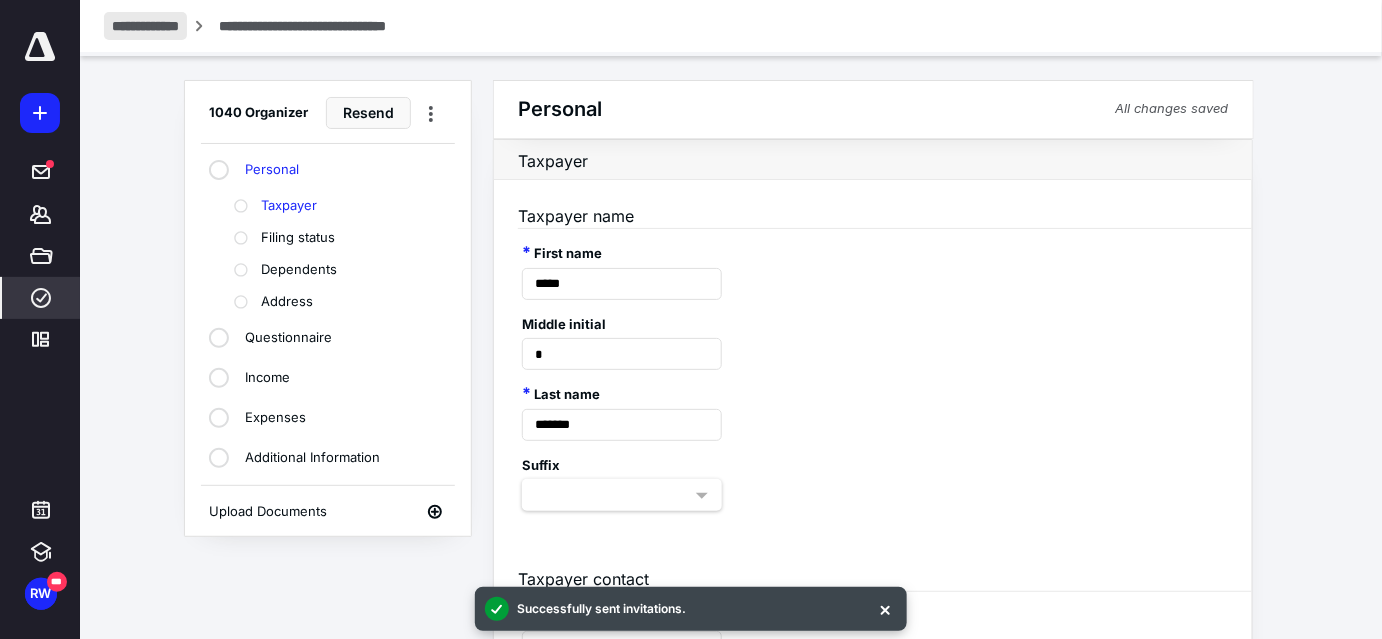 click on "**********" at bounding box center [145, 26] 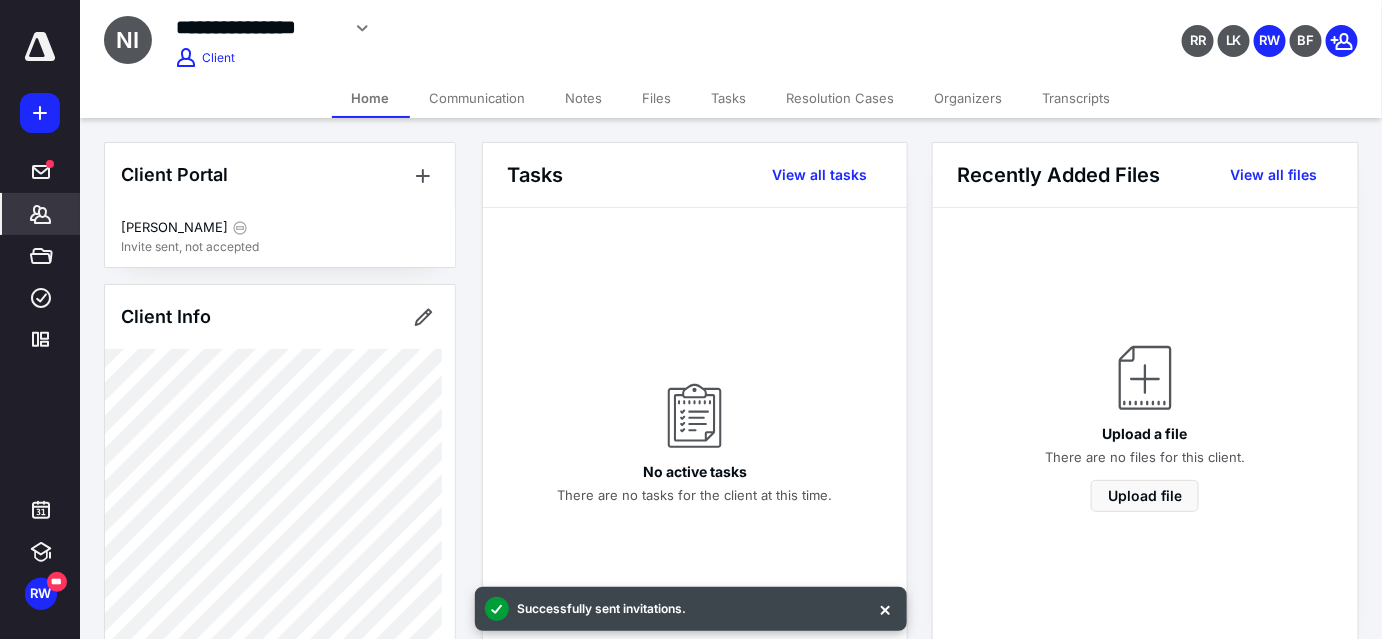 click 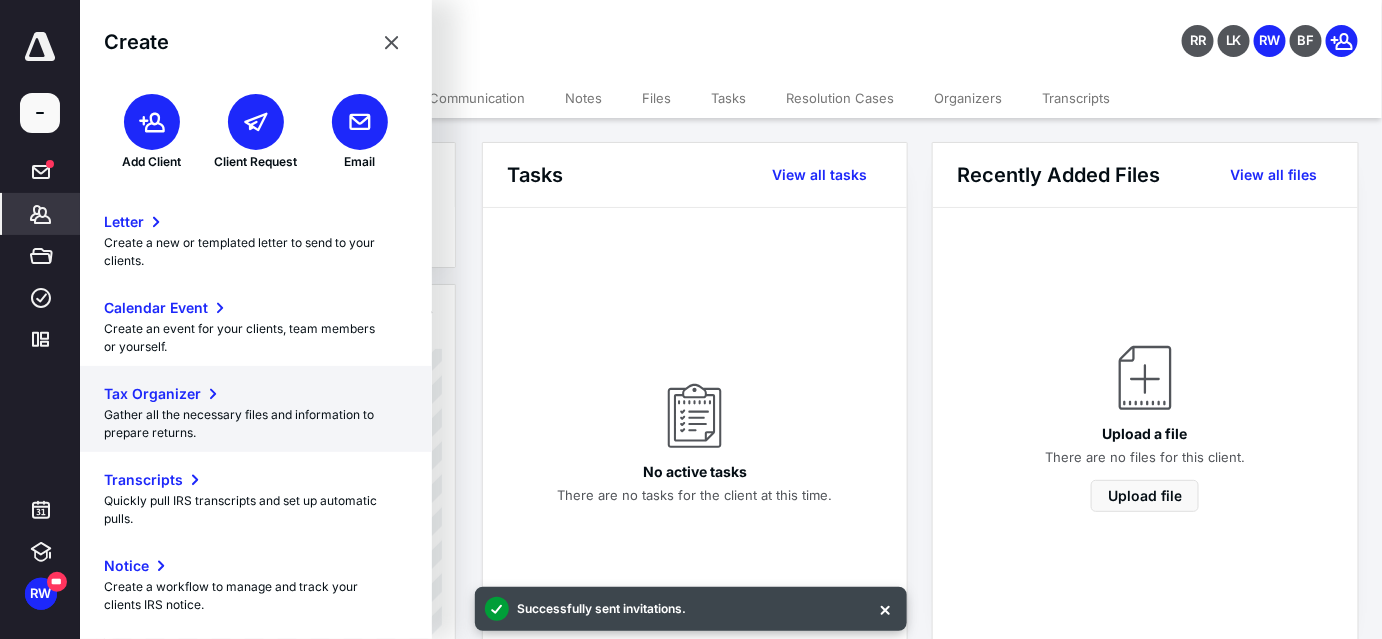 click on "Tax Organizer" at bounding box center [256, 394] 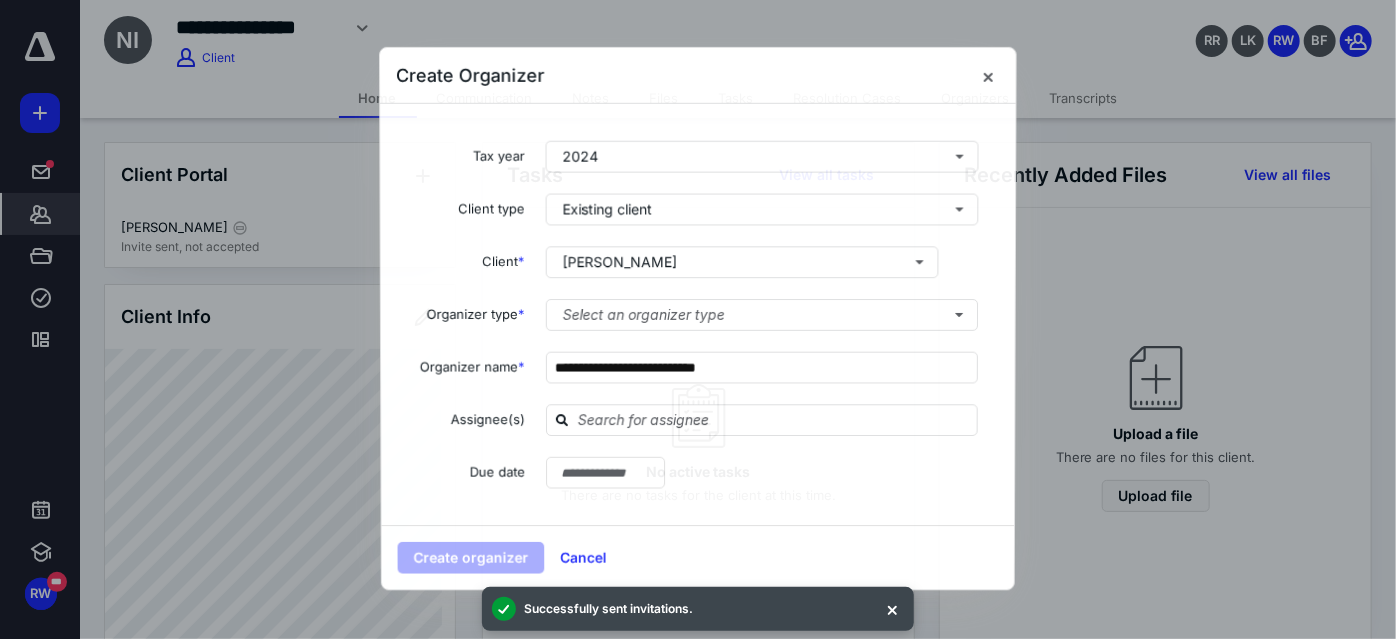 type on "**********" 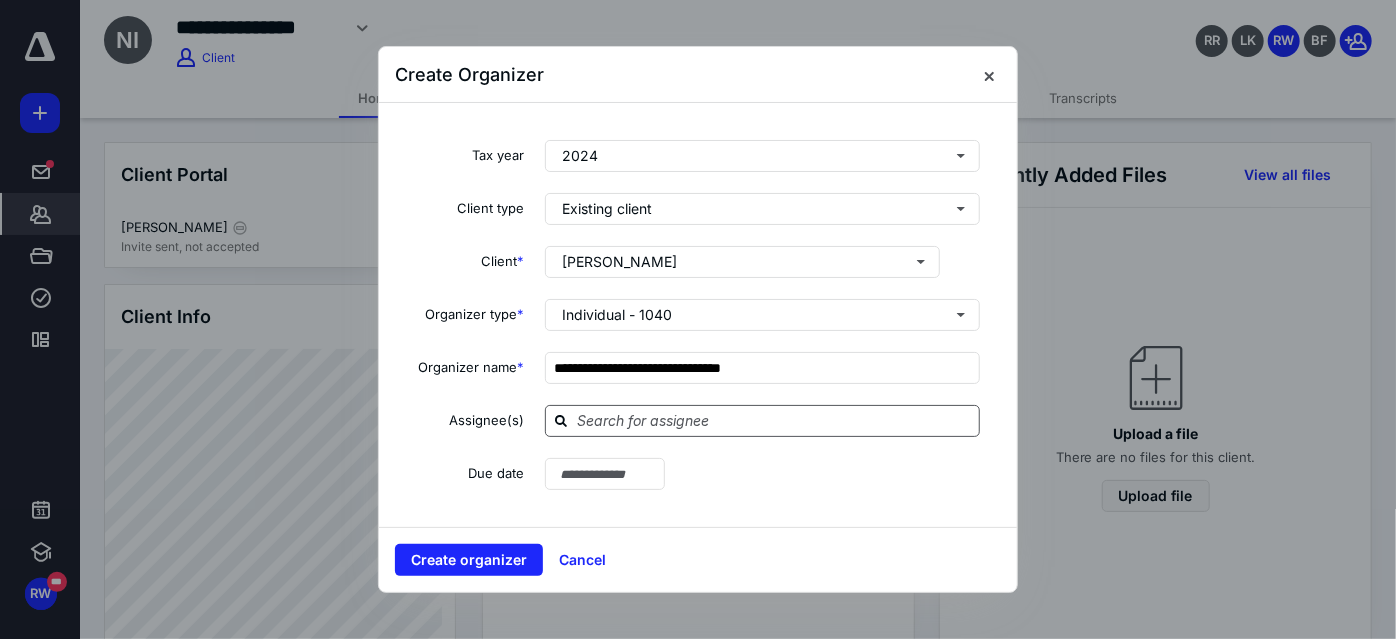 click at bounding box center (774, 420) 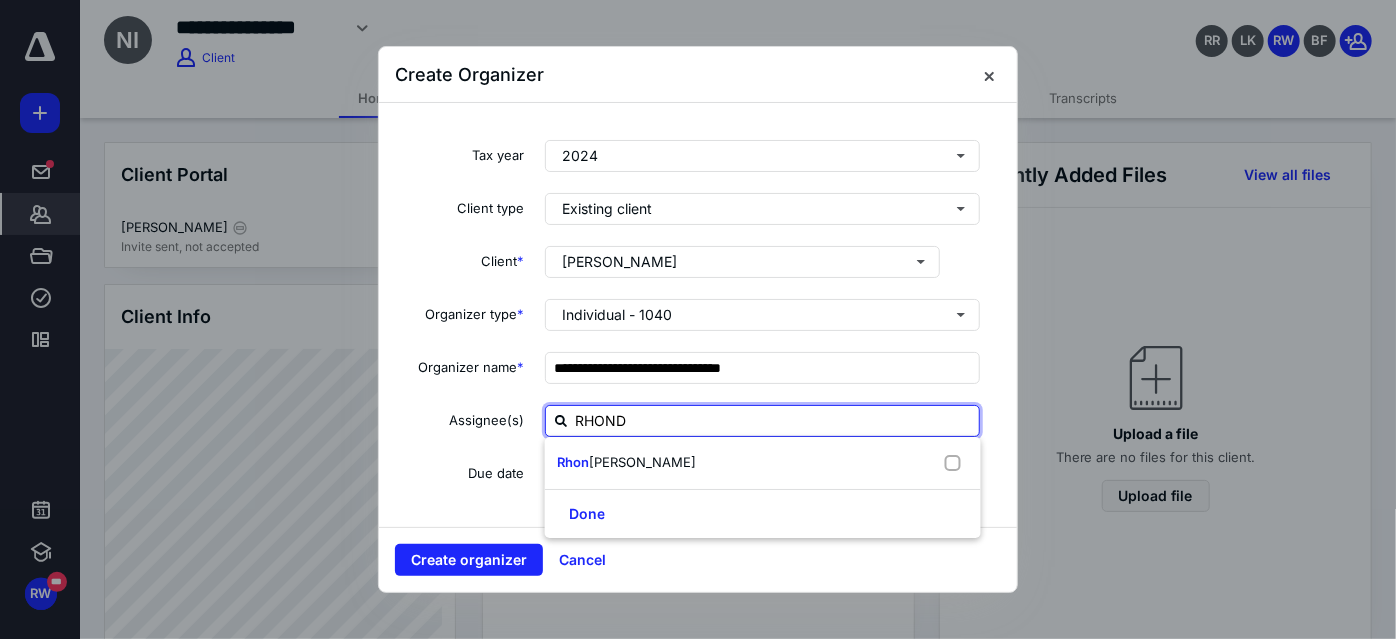 type on "[PERSON_NAME]" 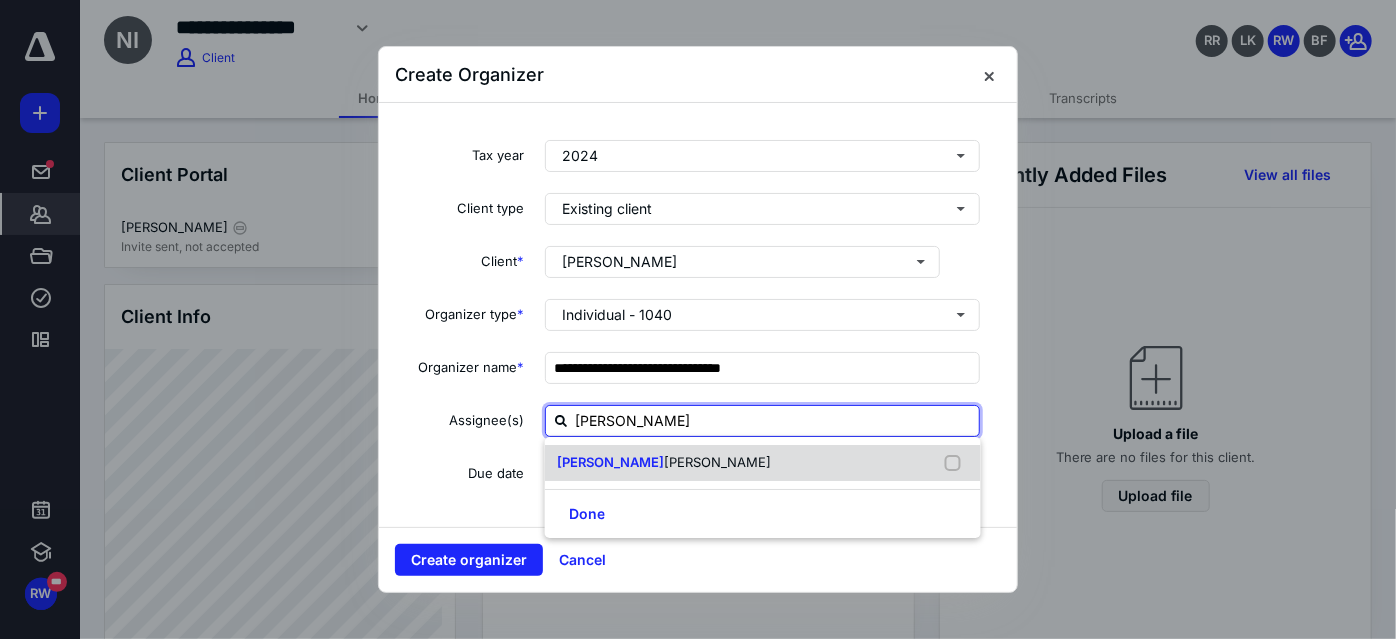 click on "[PERSON_NAME]" at bounding box center (717, 462) 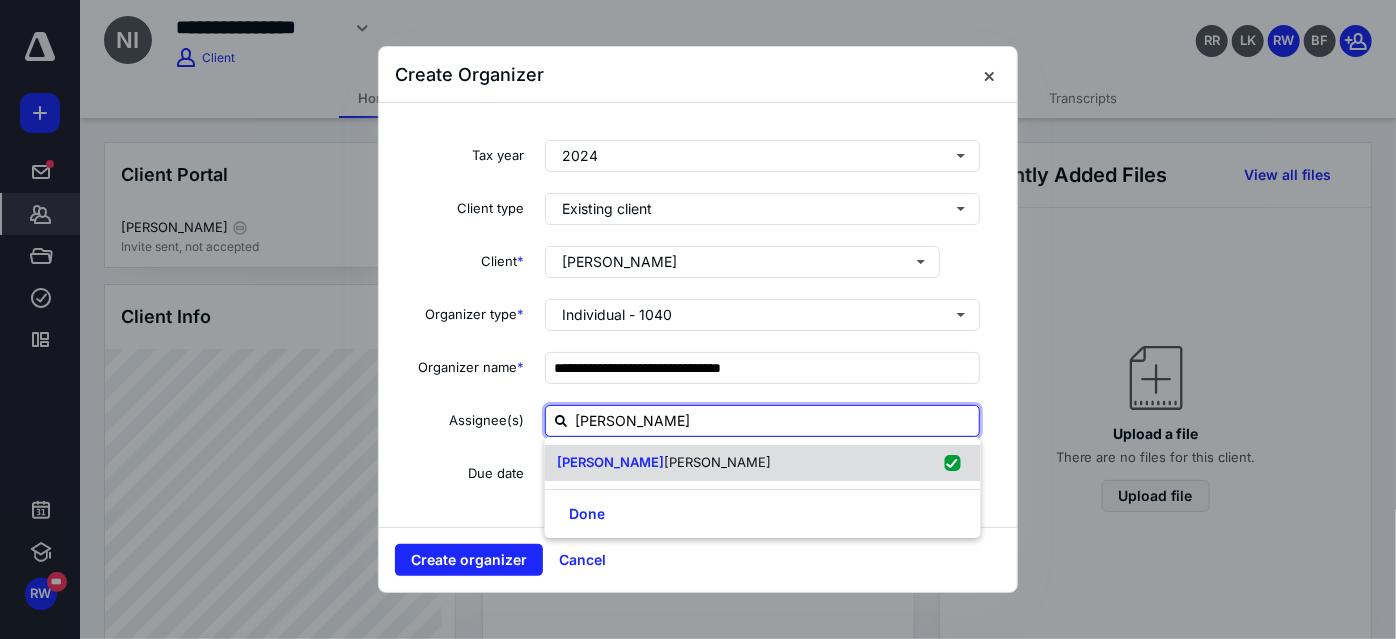 checkbox on "true" 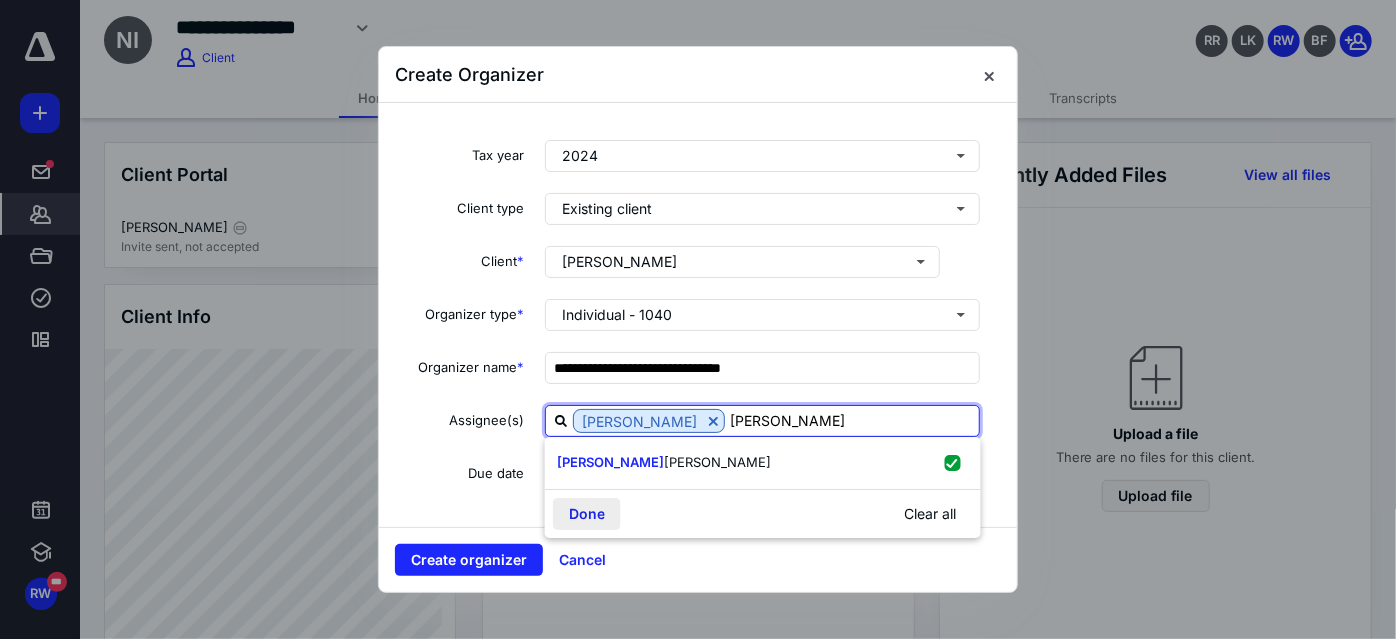 type on "[PERSON_NAME]" 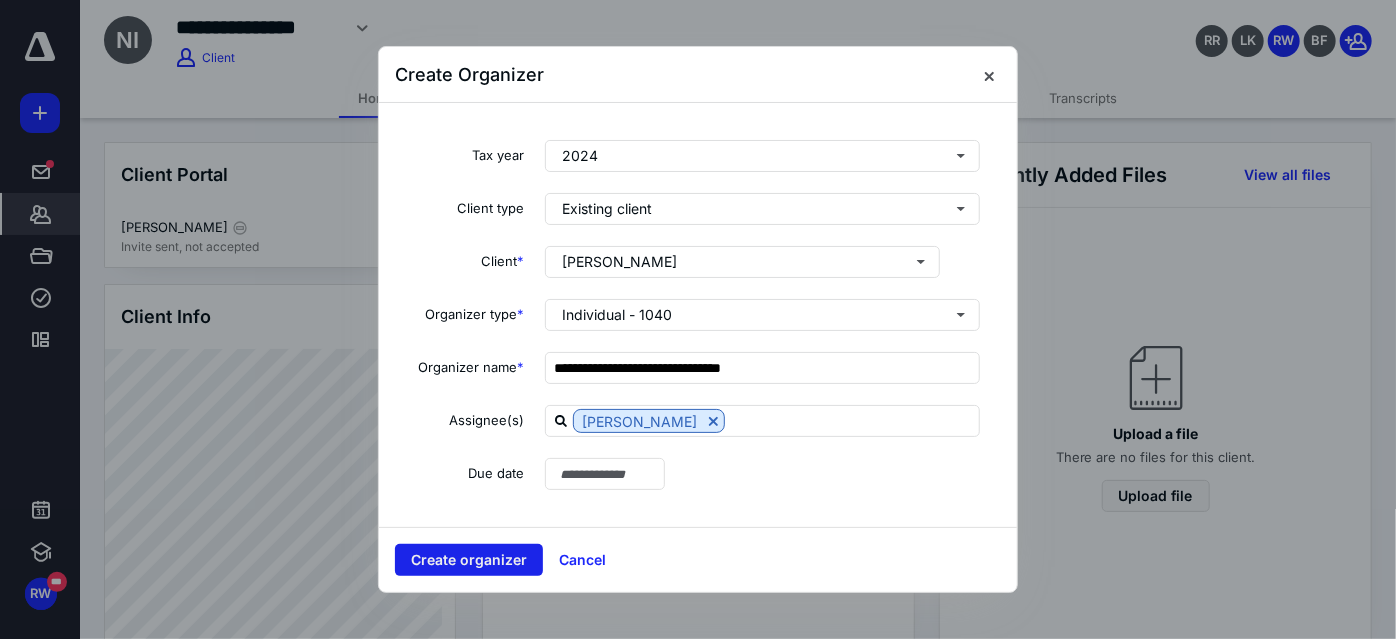 click on "Create organizer" at bounding box center (469, 560) 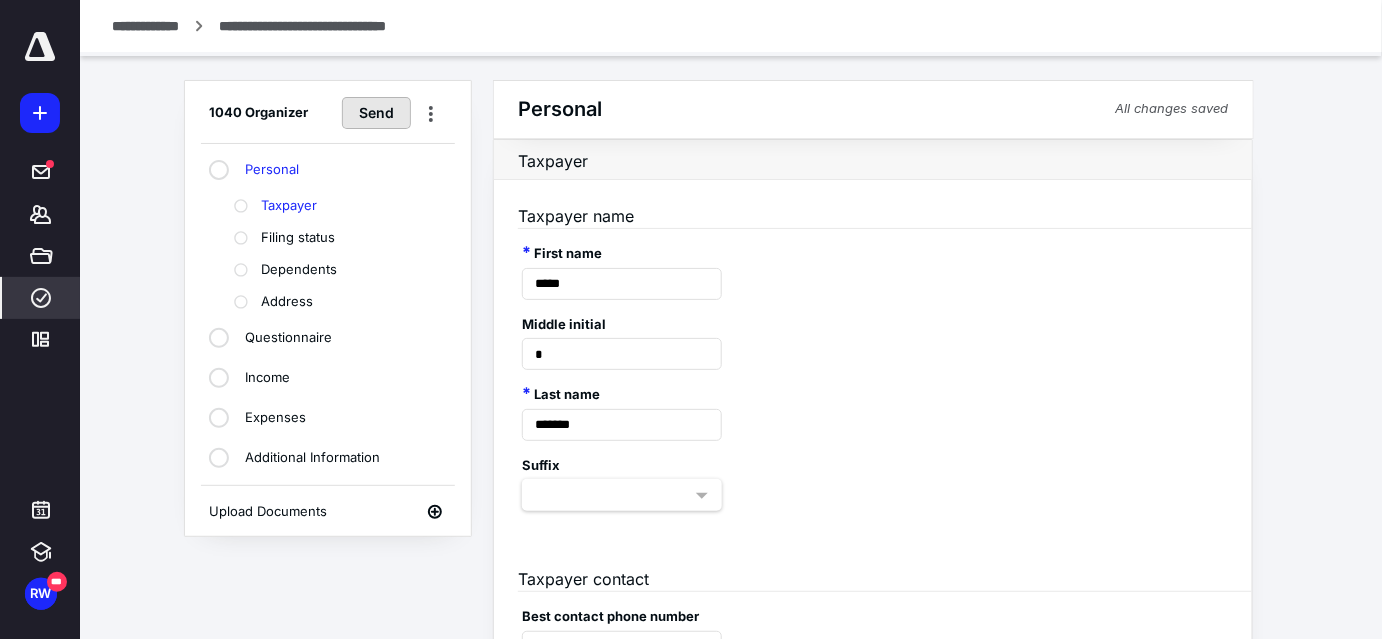click on "Send" at bounding box center (376, 113) 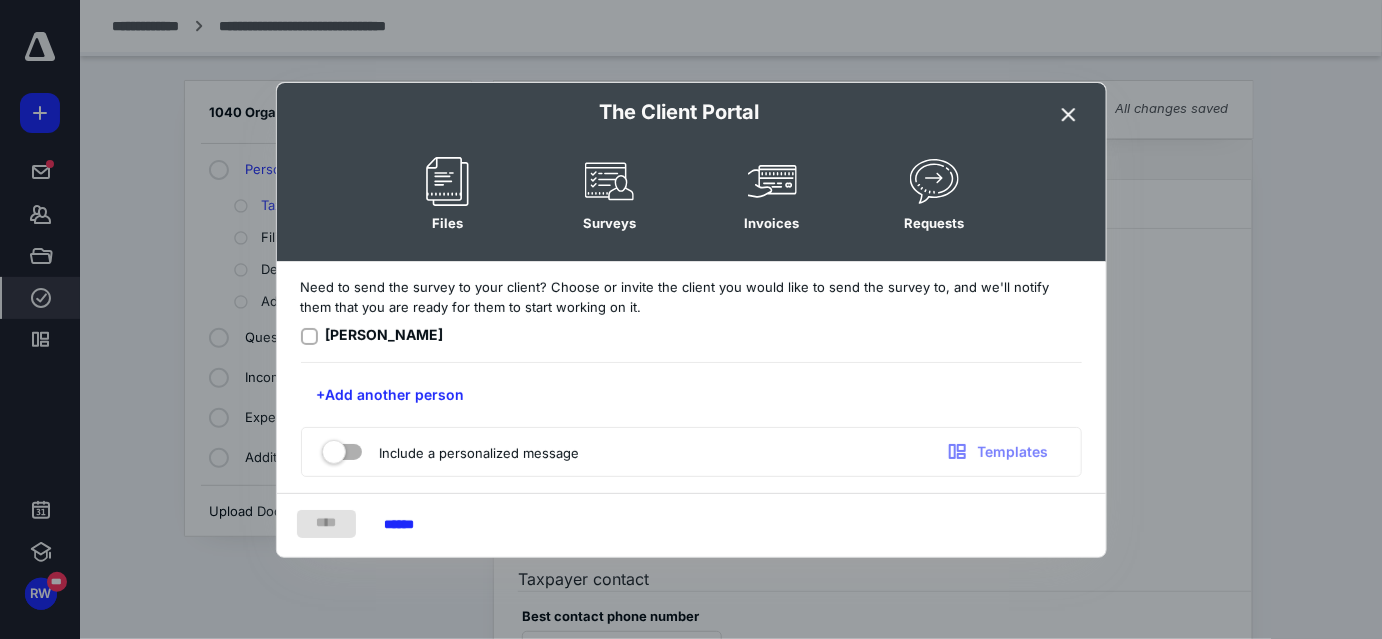 click at bounding box center [309, 336] 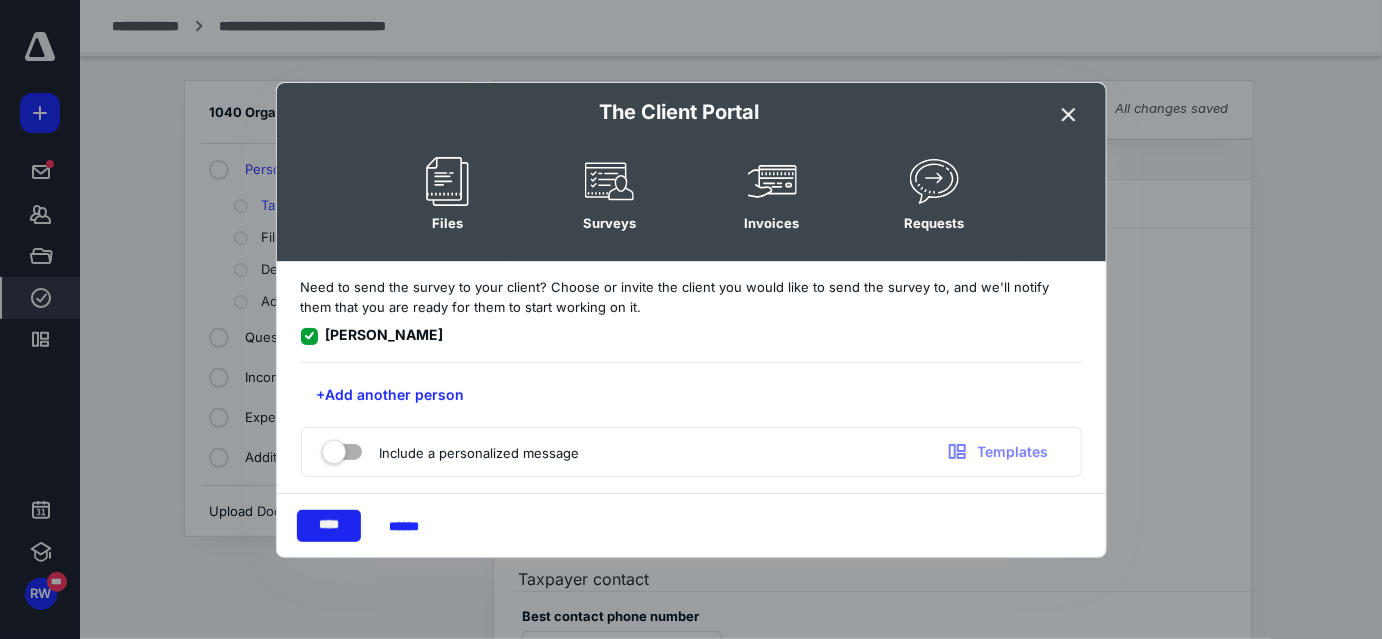 click on "****" at bounding box center (329, 526) 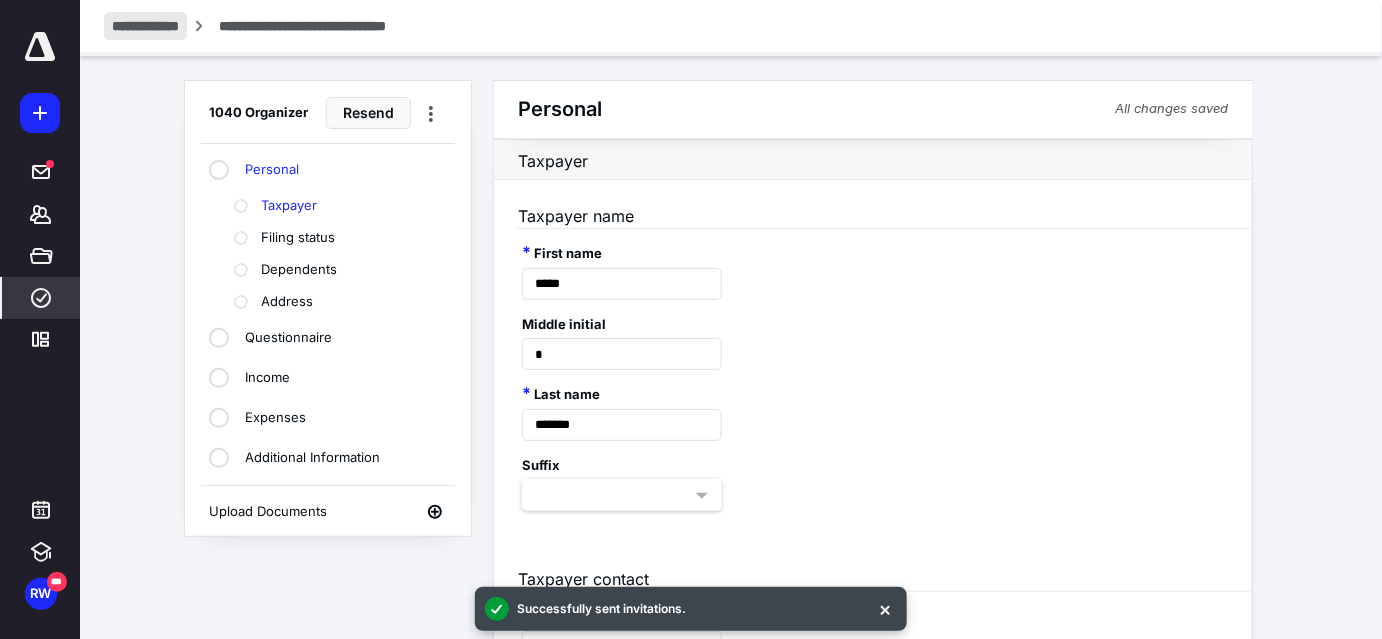 click on "**********" at bounding box center (145, 26) 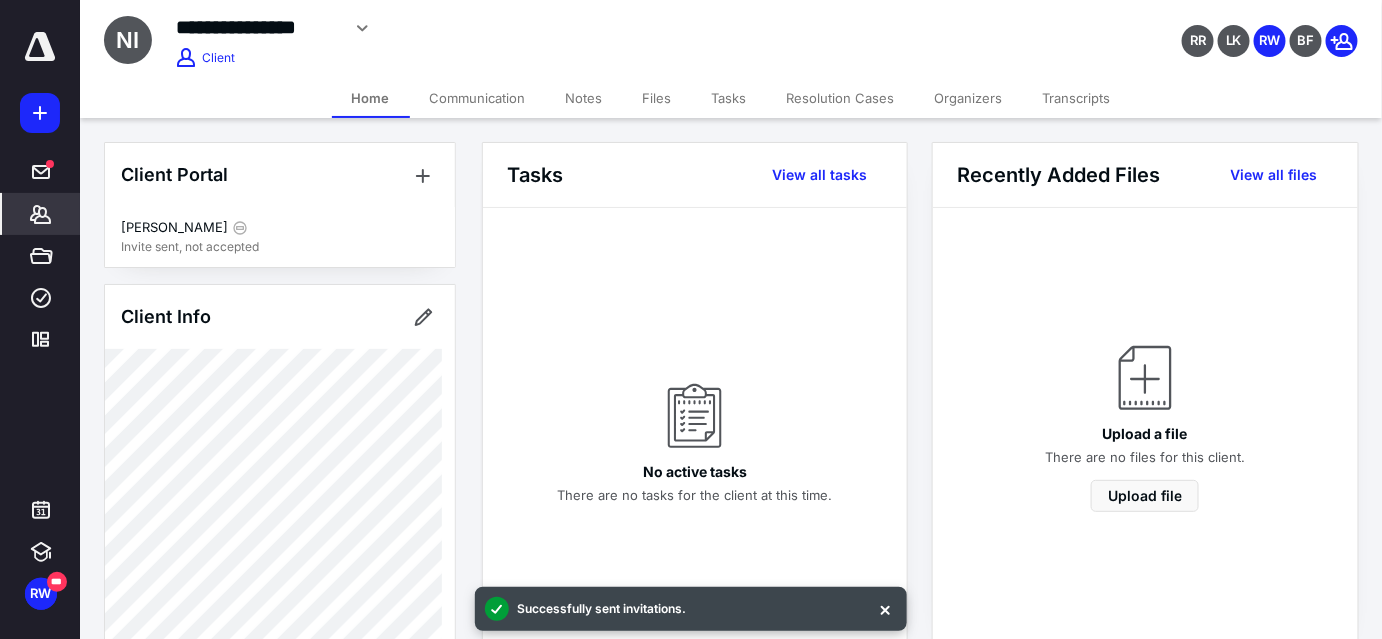 click on "Organizers" at bounding box center (969, 98) 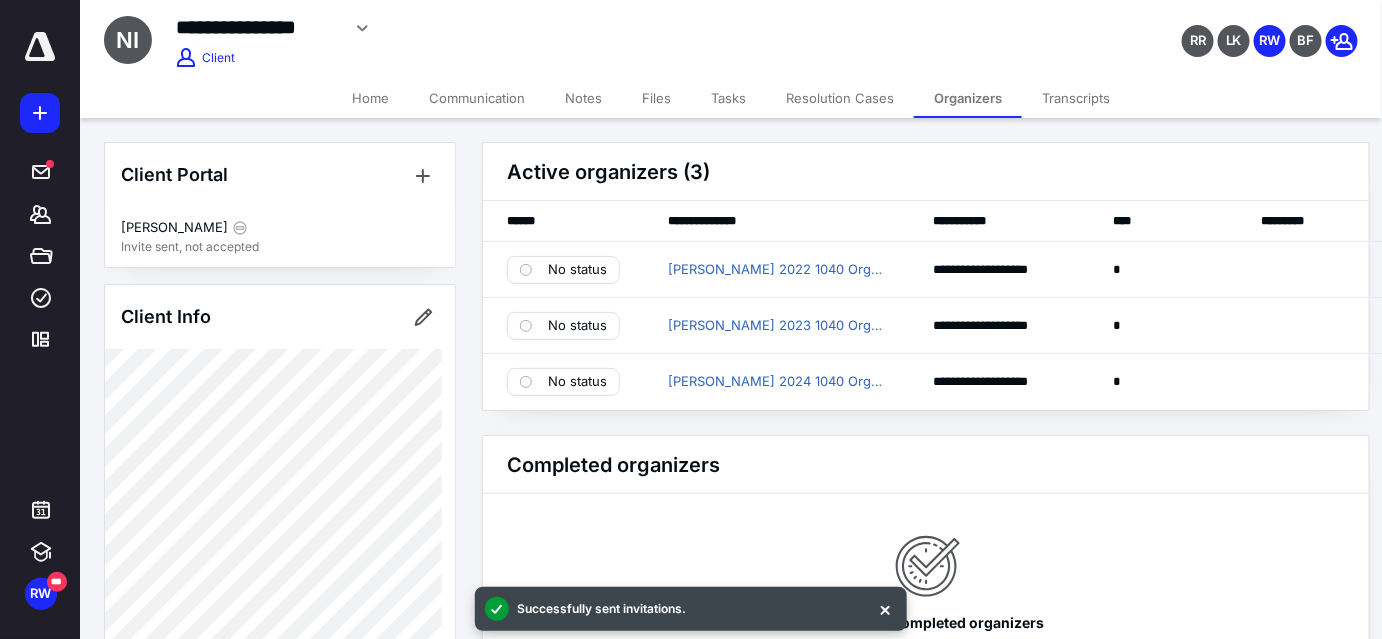 click on "Files" at bounding box center (656, 98) 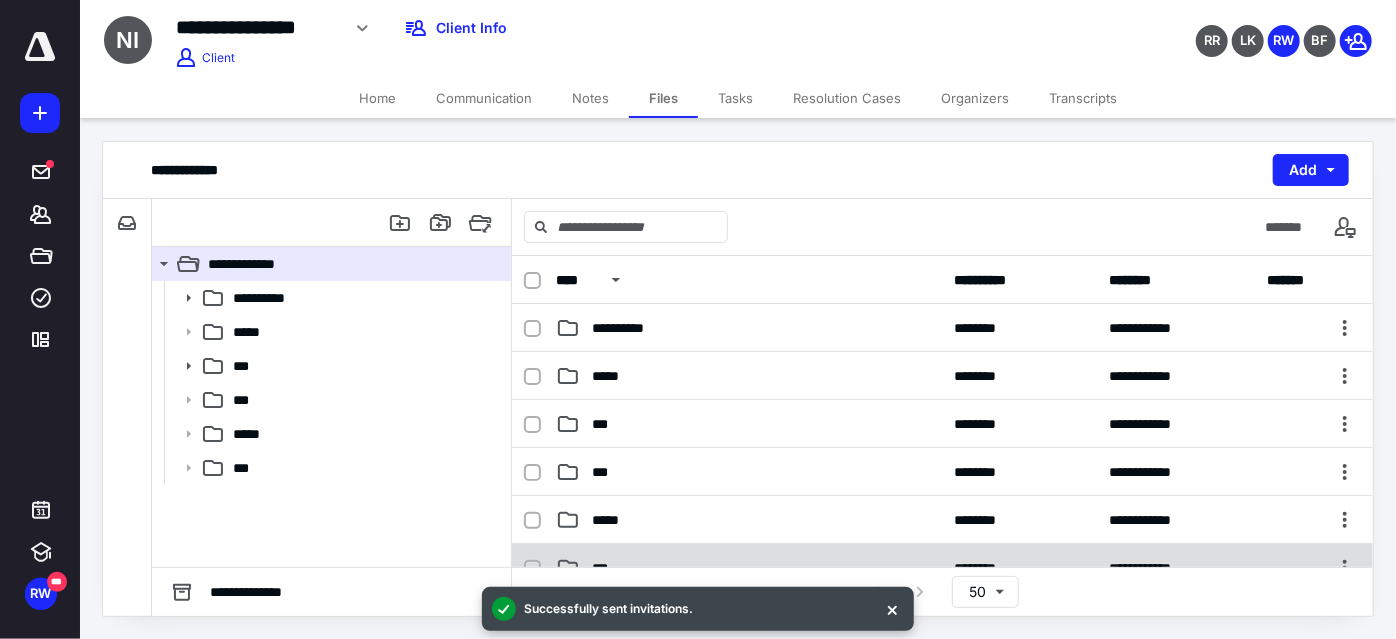click on "**********" at bounding box center [942, 568] 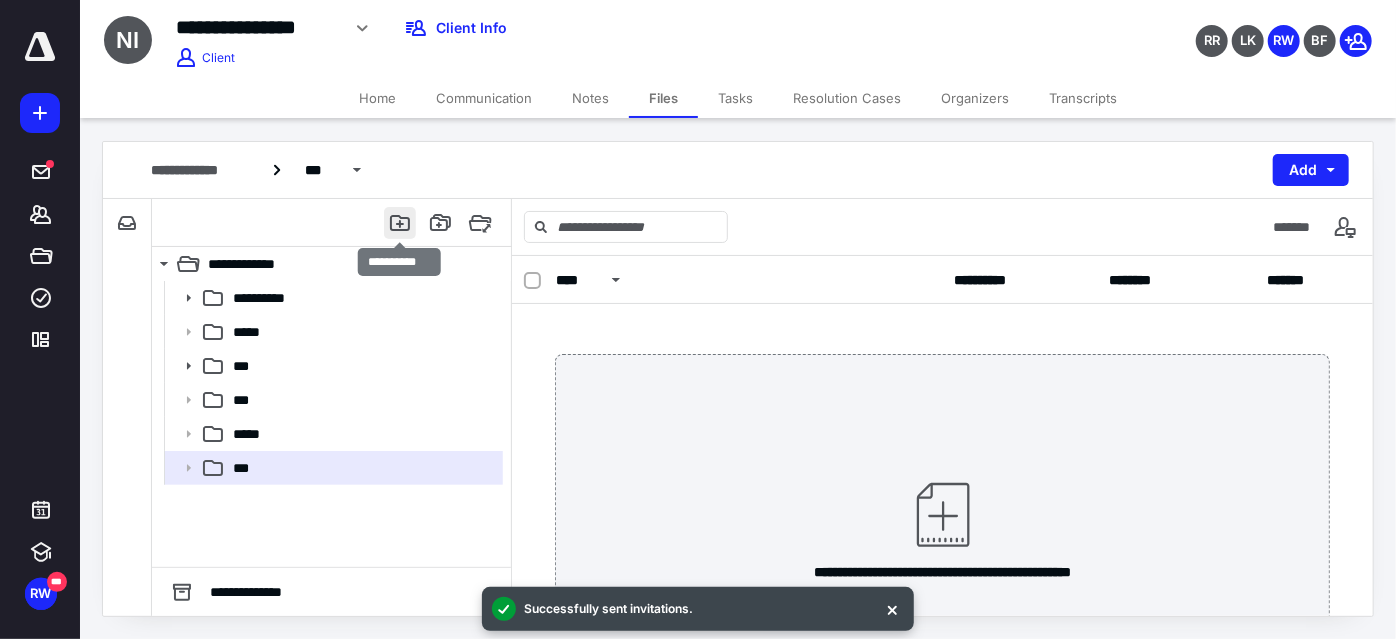 click at bounding box center (400, 223) 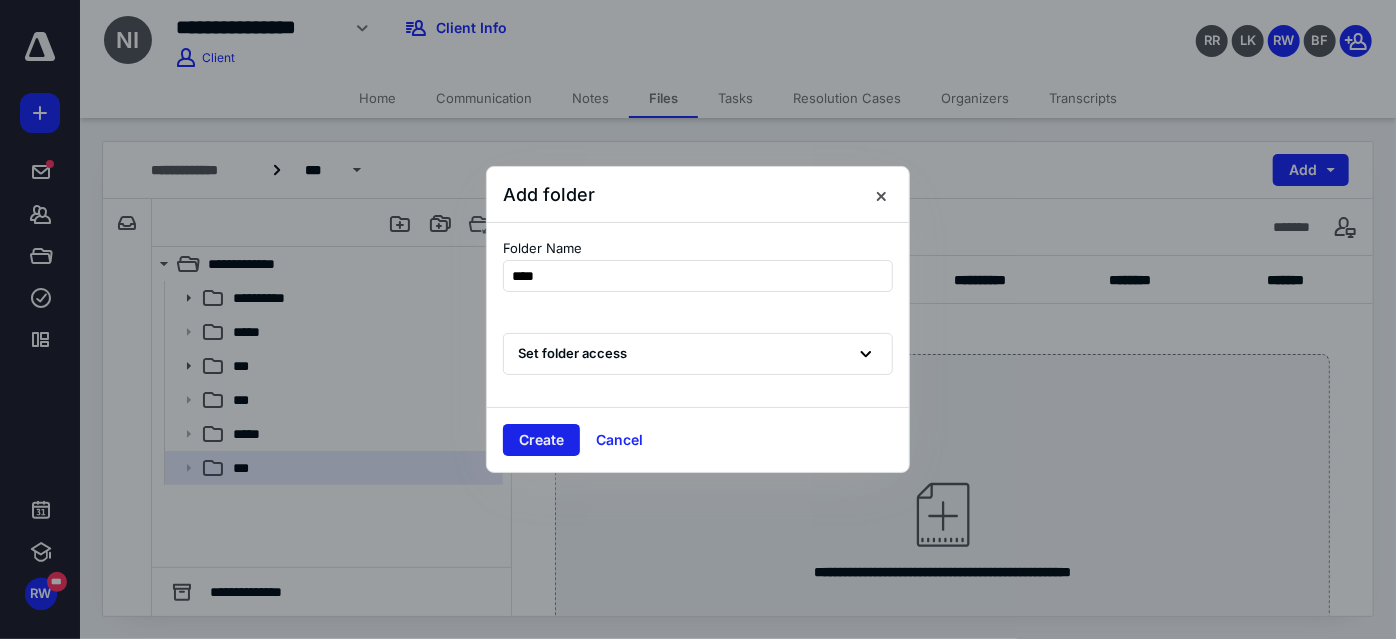 type on "****" 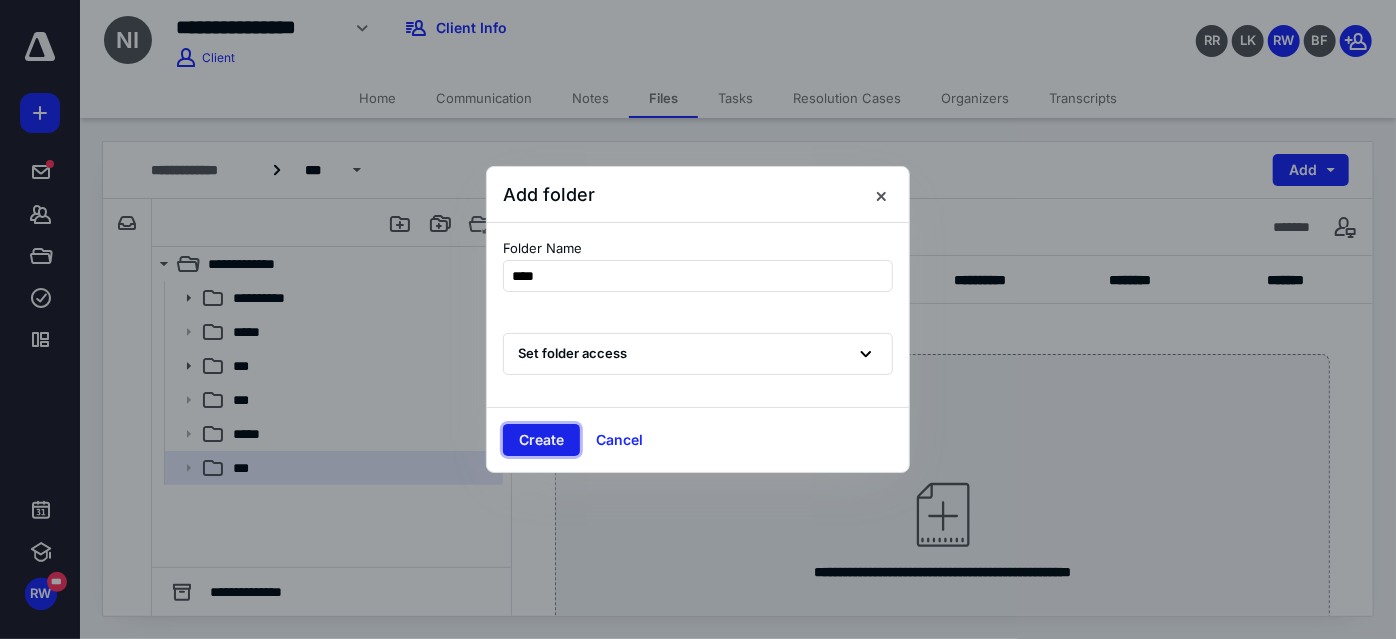 click on "Create" at bounding box center (541, 440) 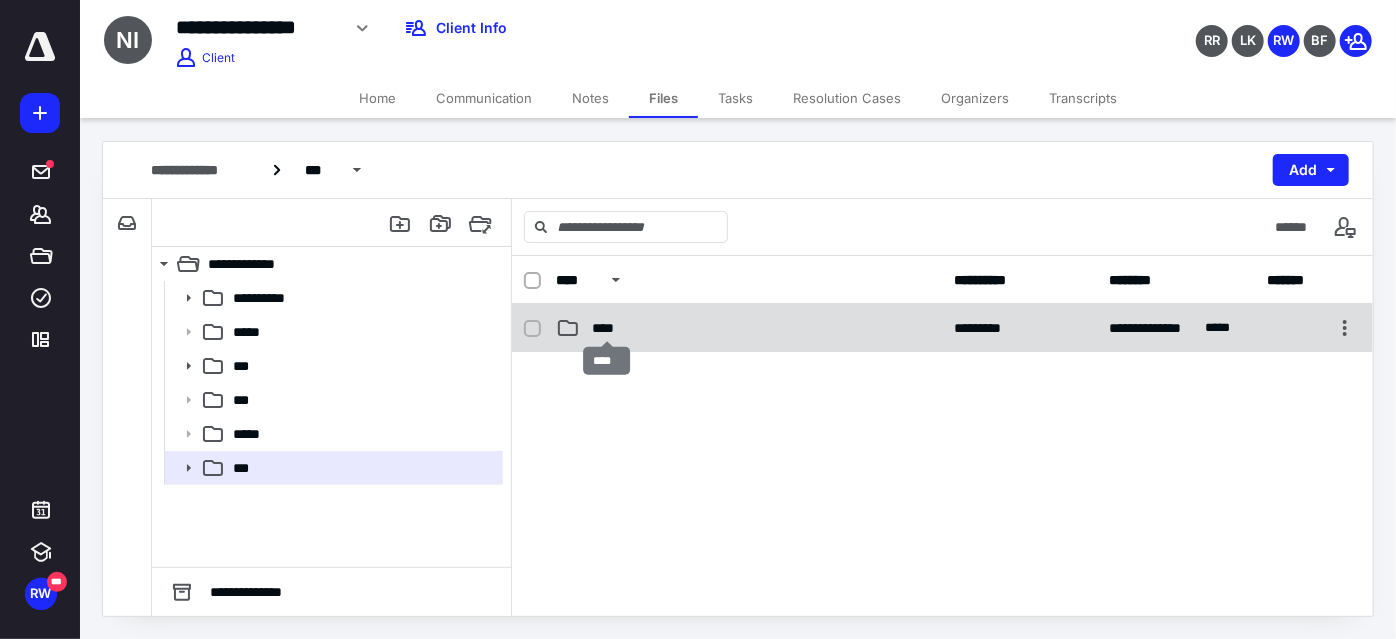 click on "****" at bounding box center (608, 328) 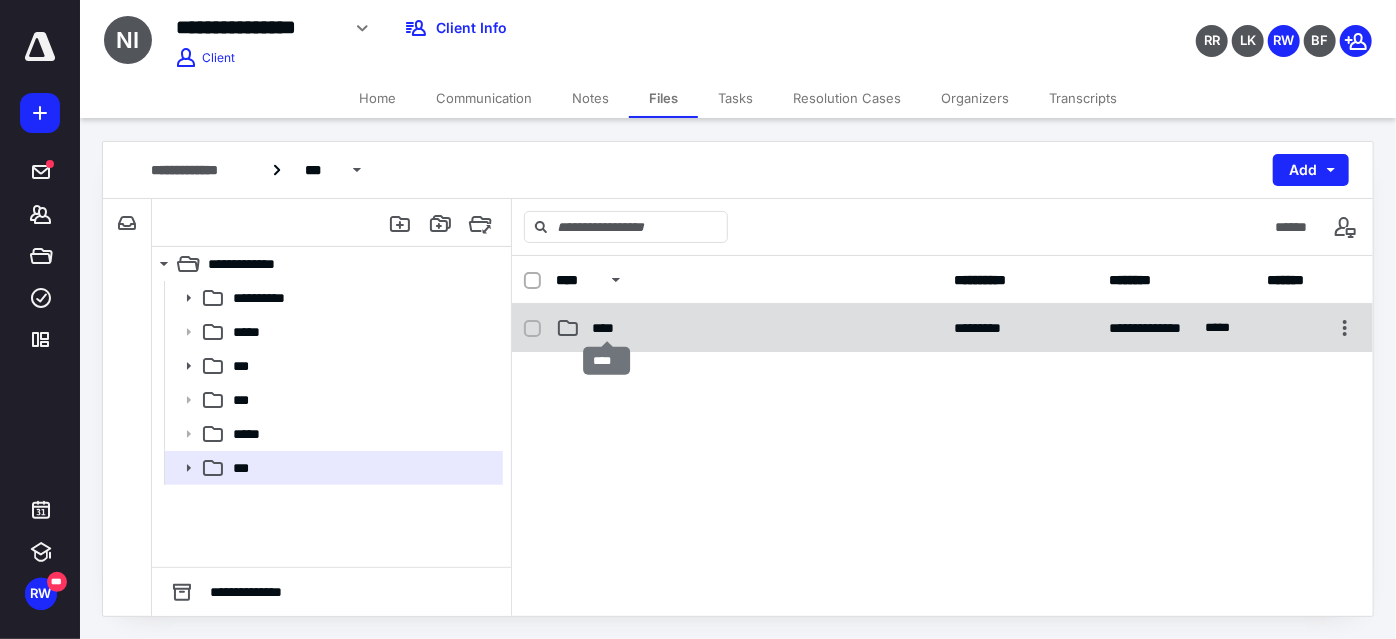 checkbox on "false" 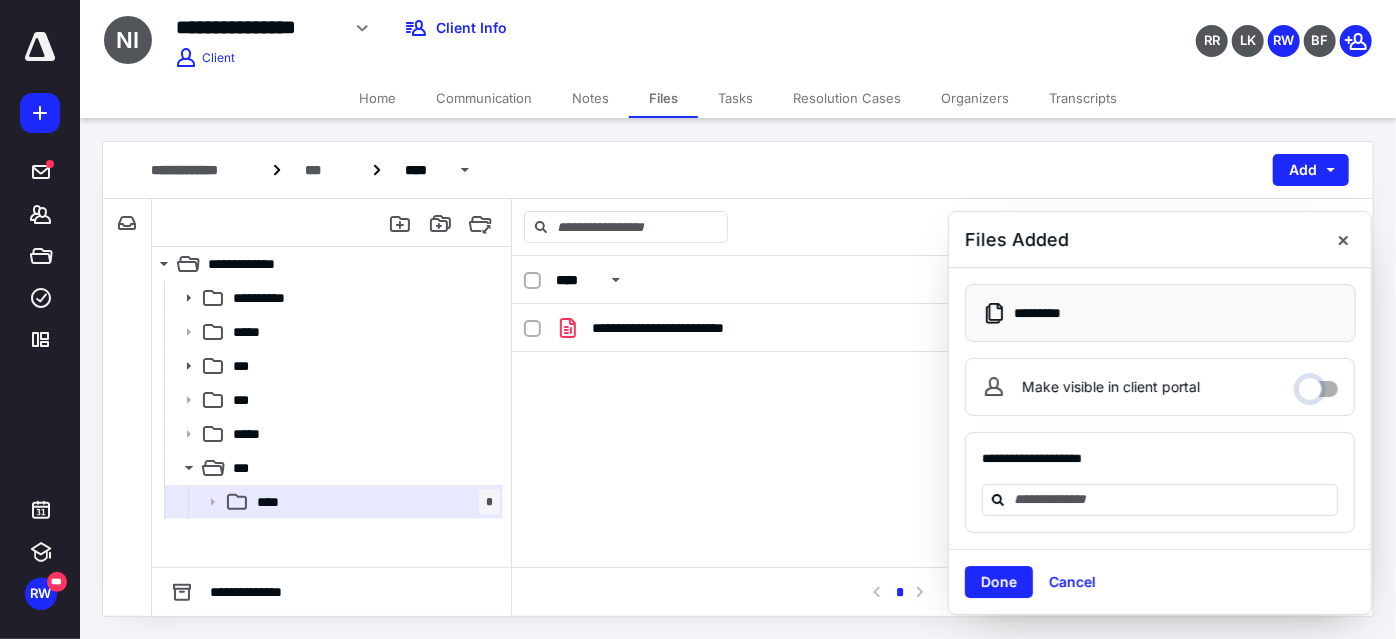 click on "Make visible in client portal" at bounding box center (1318, 384) 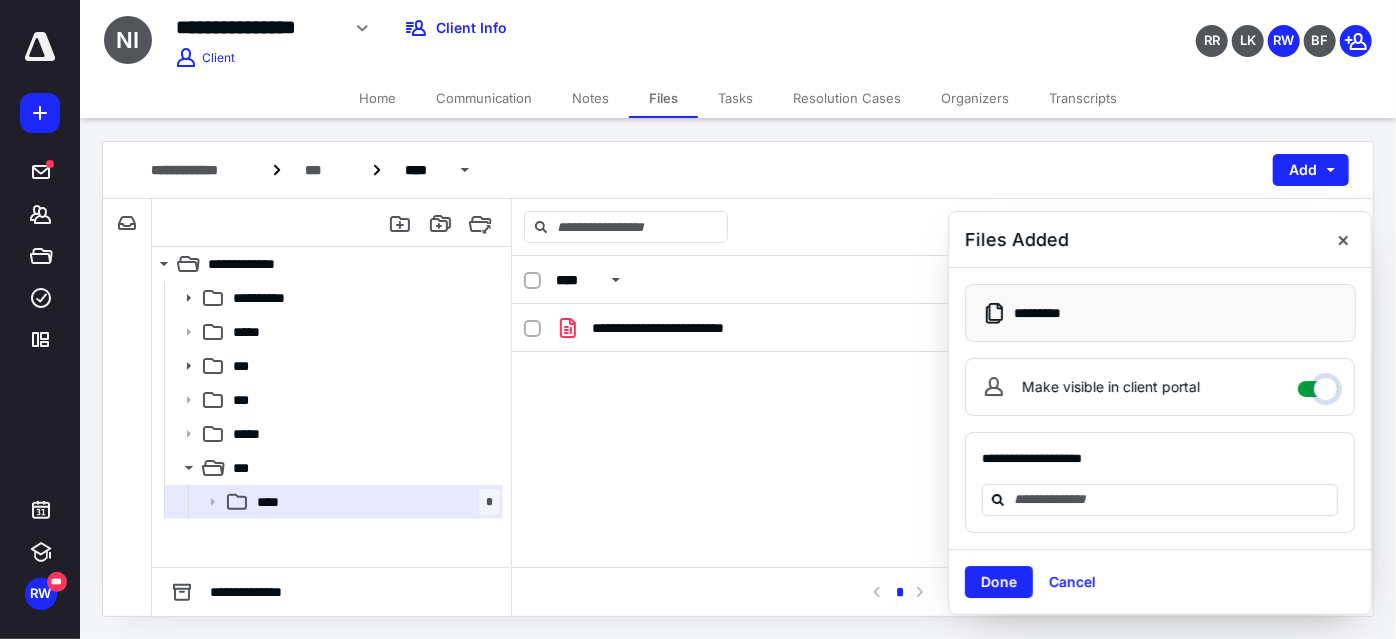 checkbox on "****" 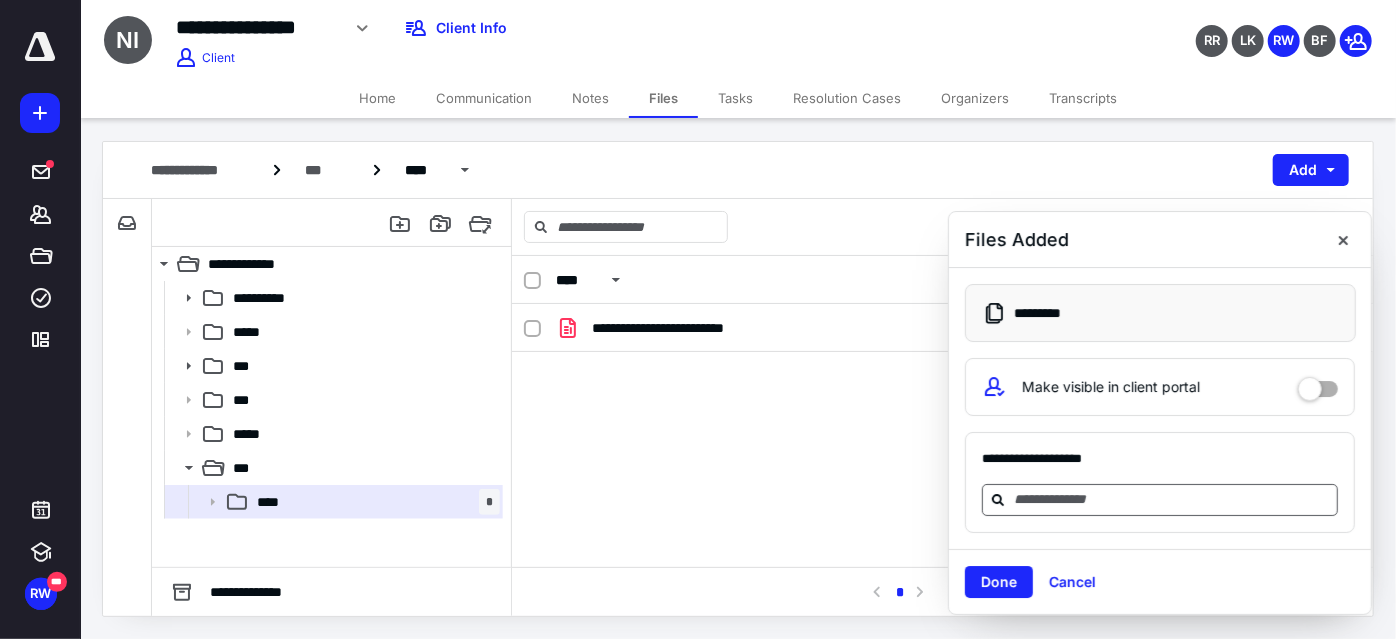 click at bounding box center (1172, 499) 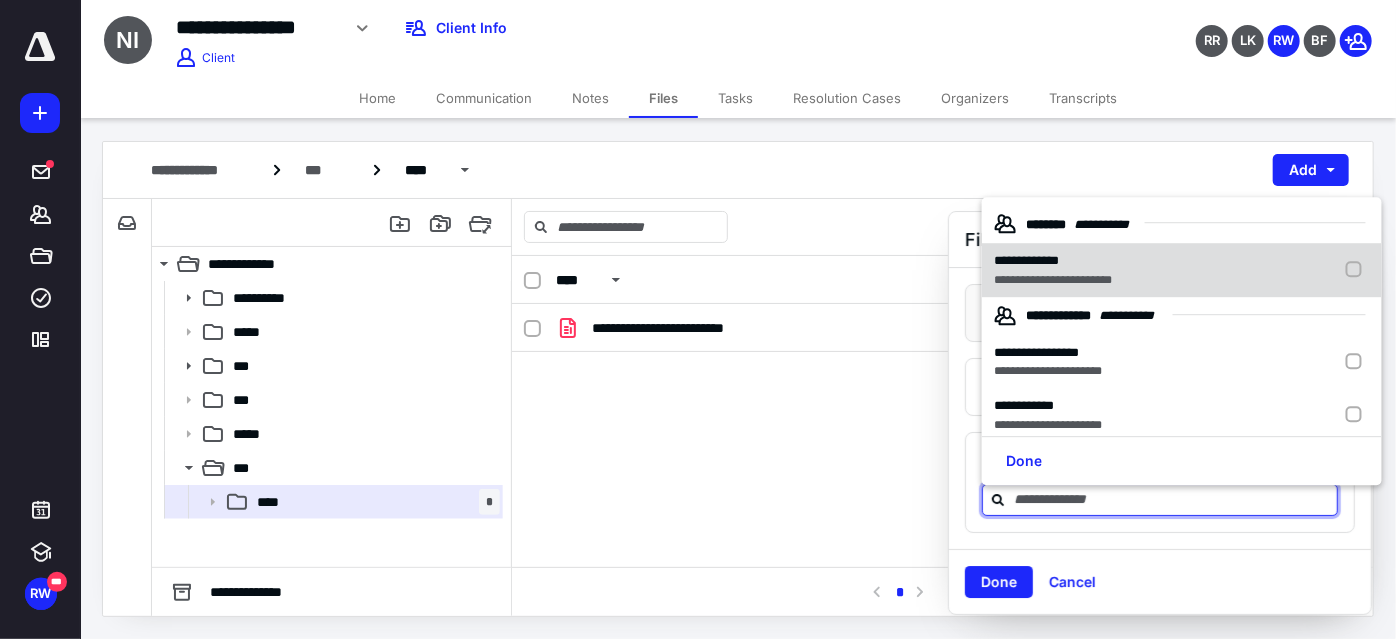 click on "**********" at bounding box center (1026, 261) 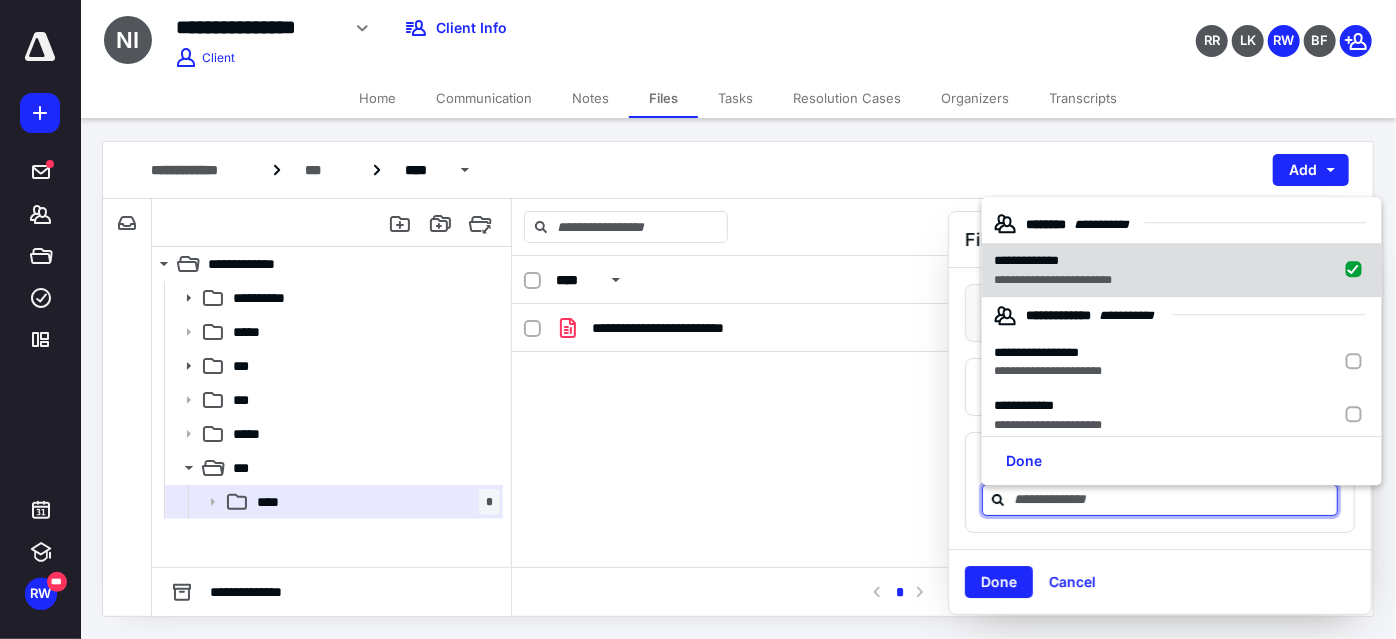 checkbox on "true" 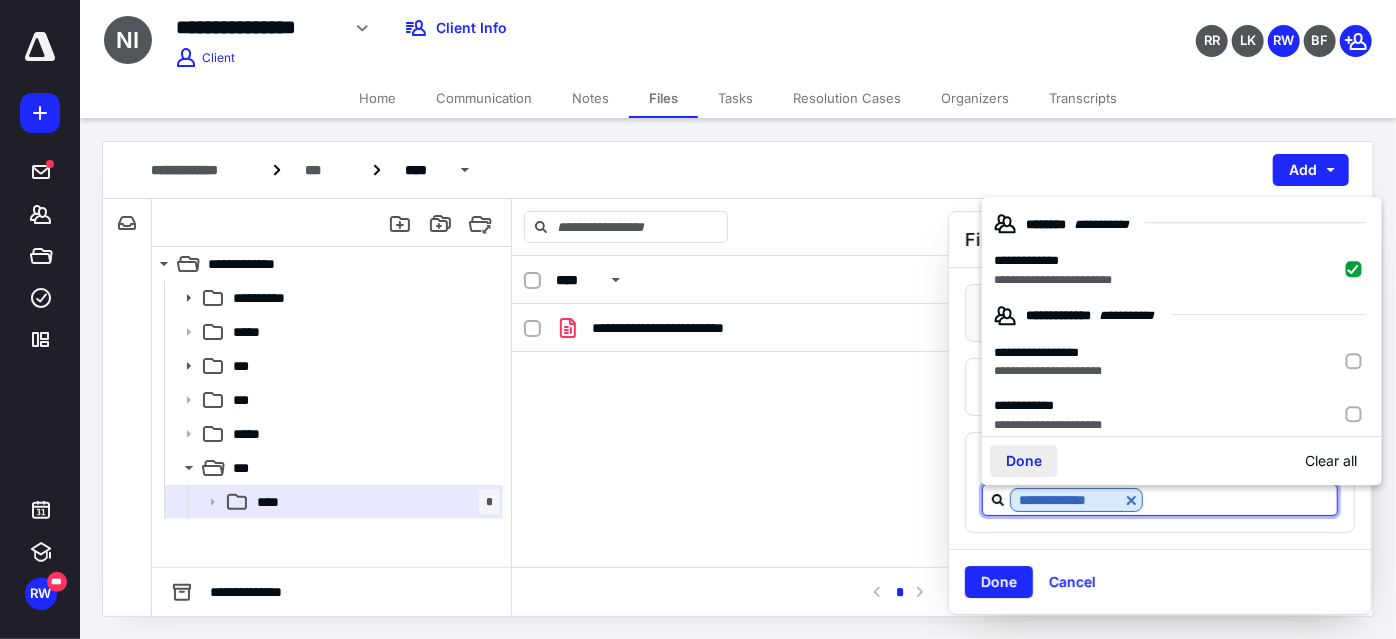 drag, startPoint x: 1009, startPoint y: 460, endPoint x: 1018, endPoint y: 474, distance: 16.643316 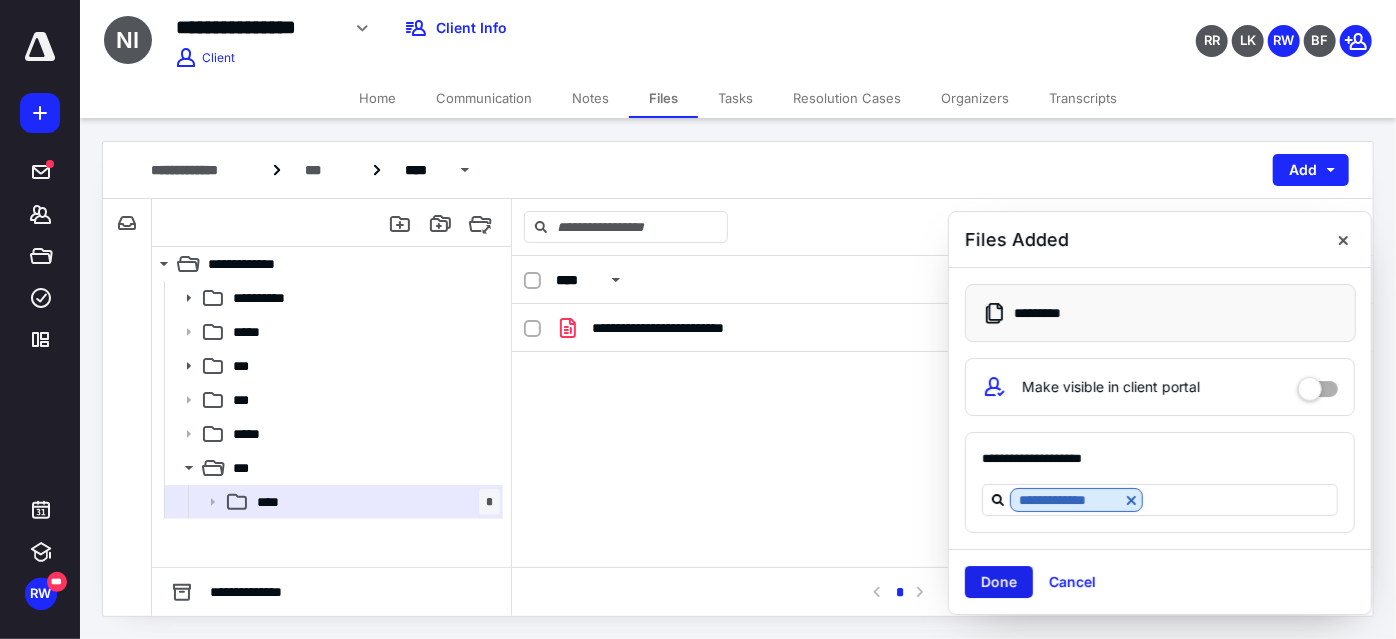 click on "Done" at bounding box center (999, 582) 